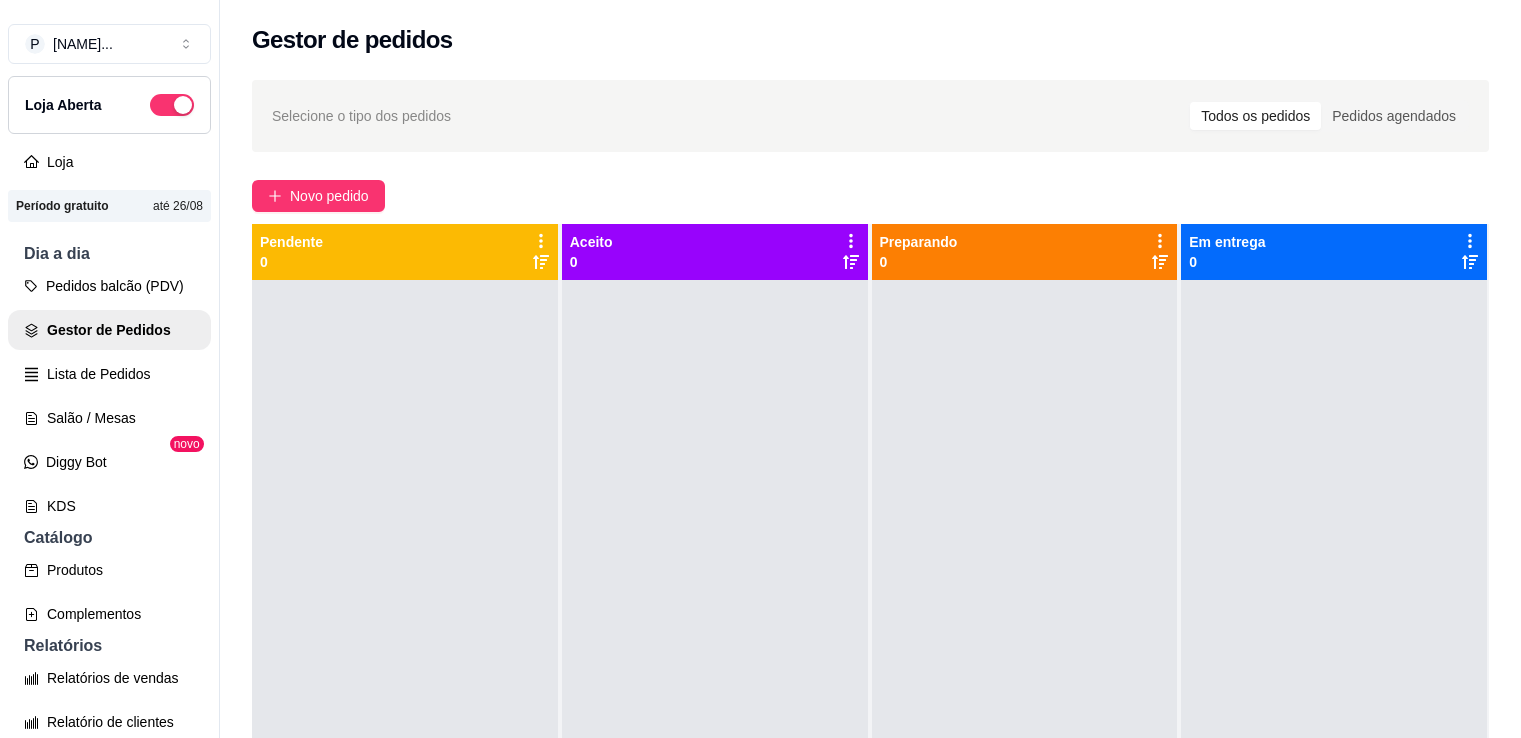 scroll, scrollTop: 0, scrollLeft: 0, axis: both 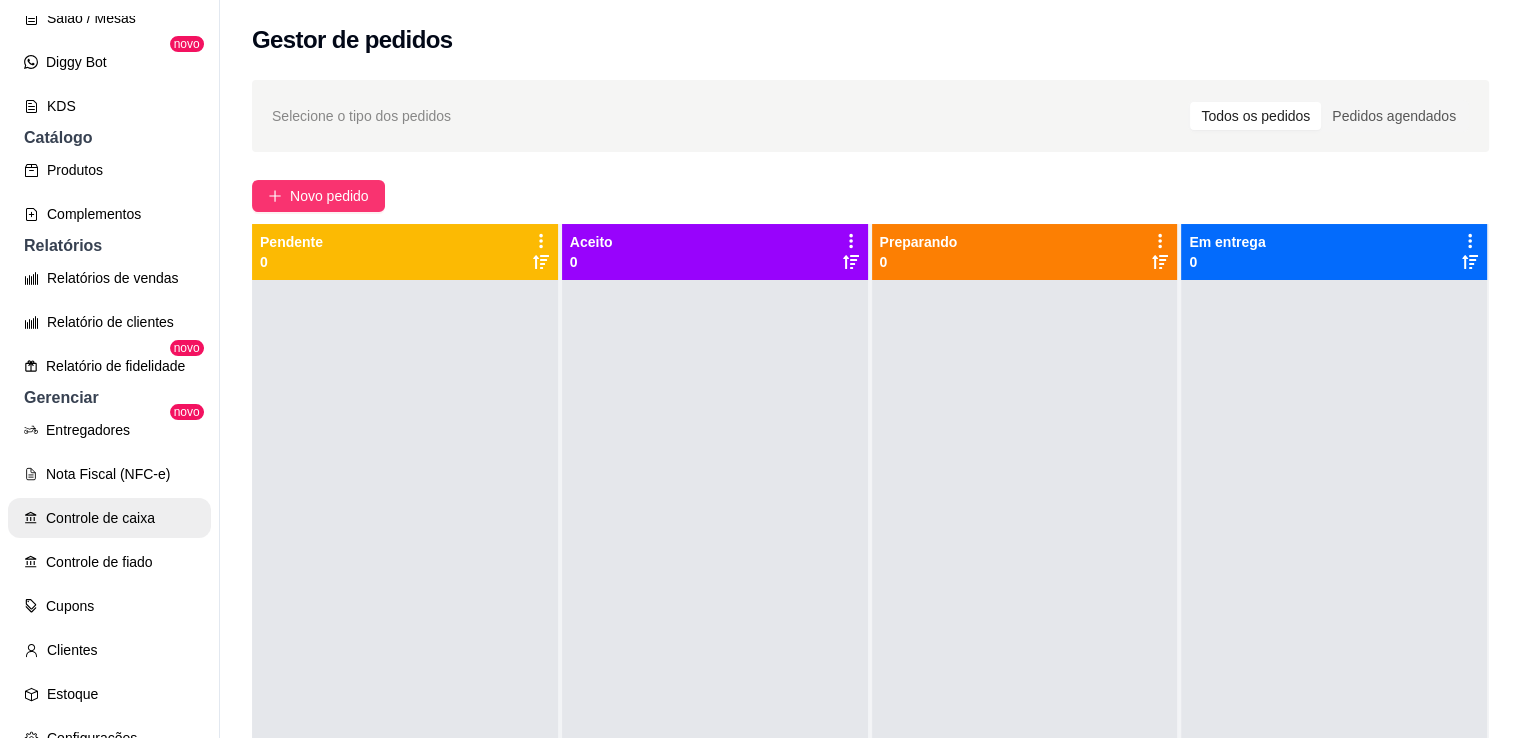 click on "Controle de caixa" at bounding box center [109, 518] 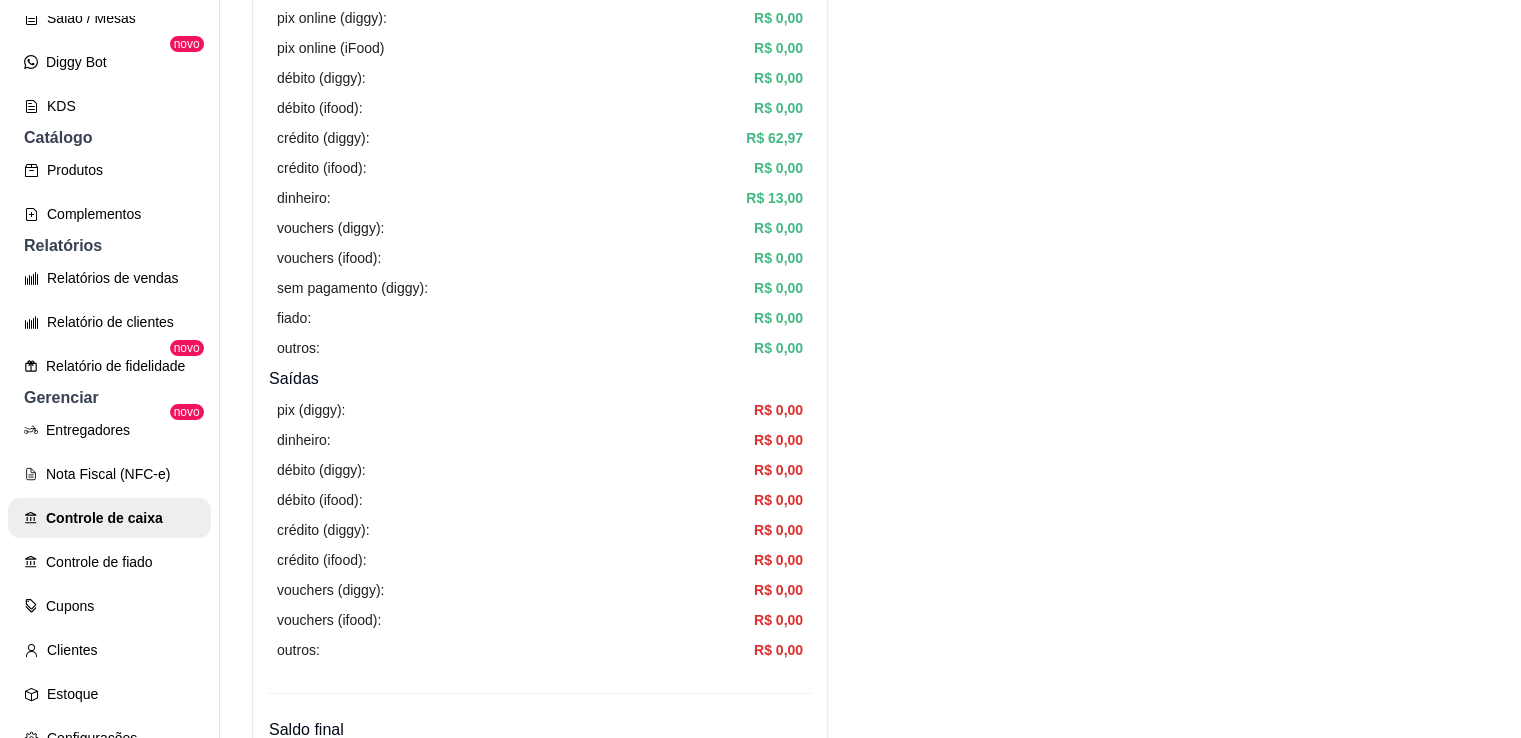 scroll, scrollTop: 0, scrollLeft: 0, axis: both 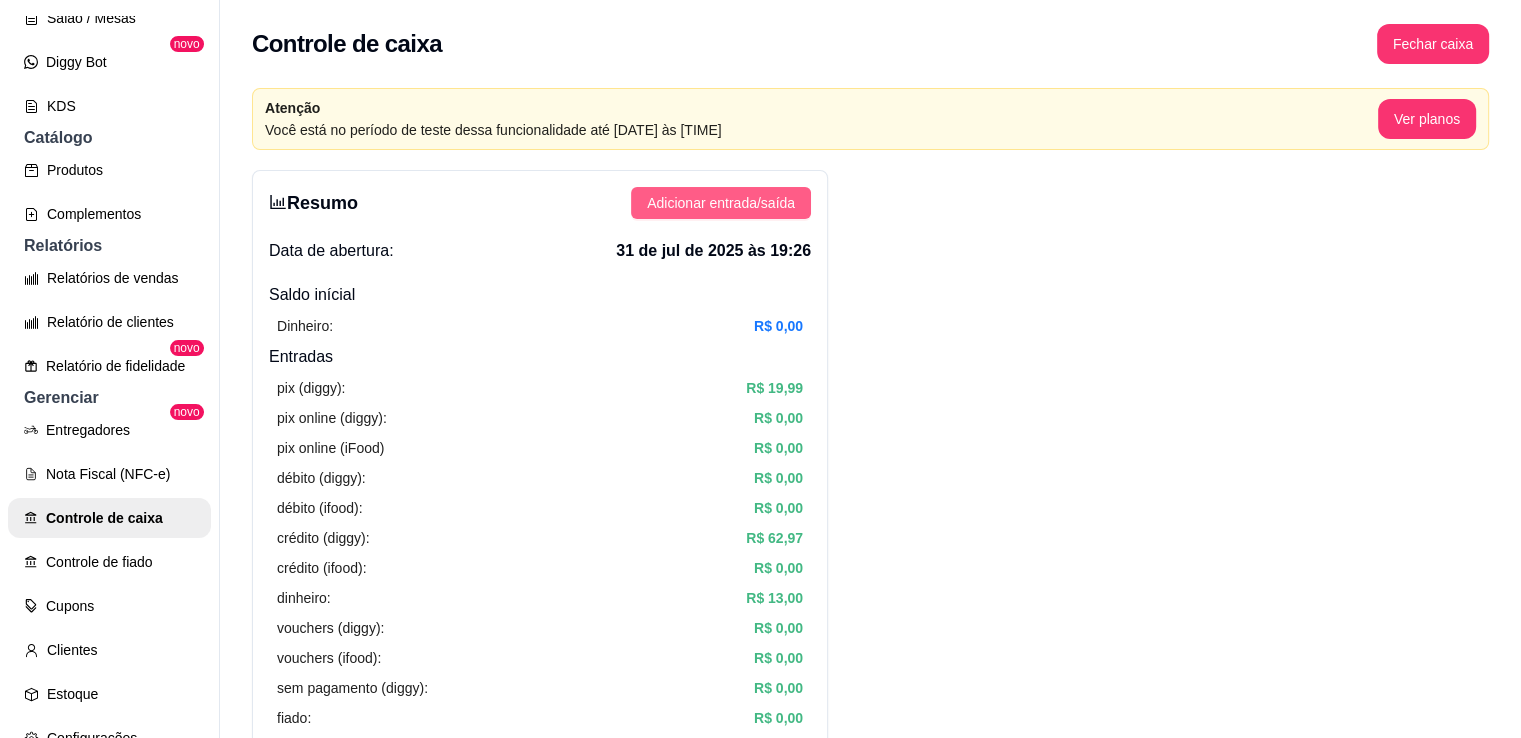 click on "Adicionar entrada/saída" at bounding box center (721, 203) 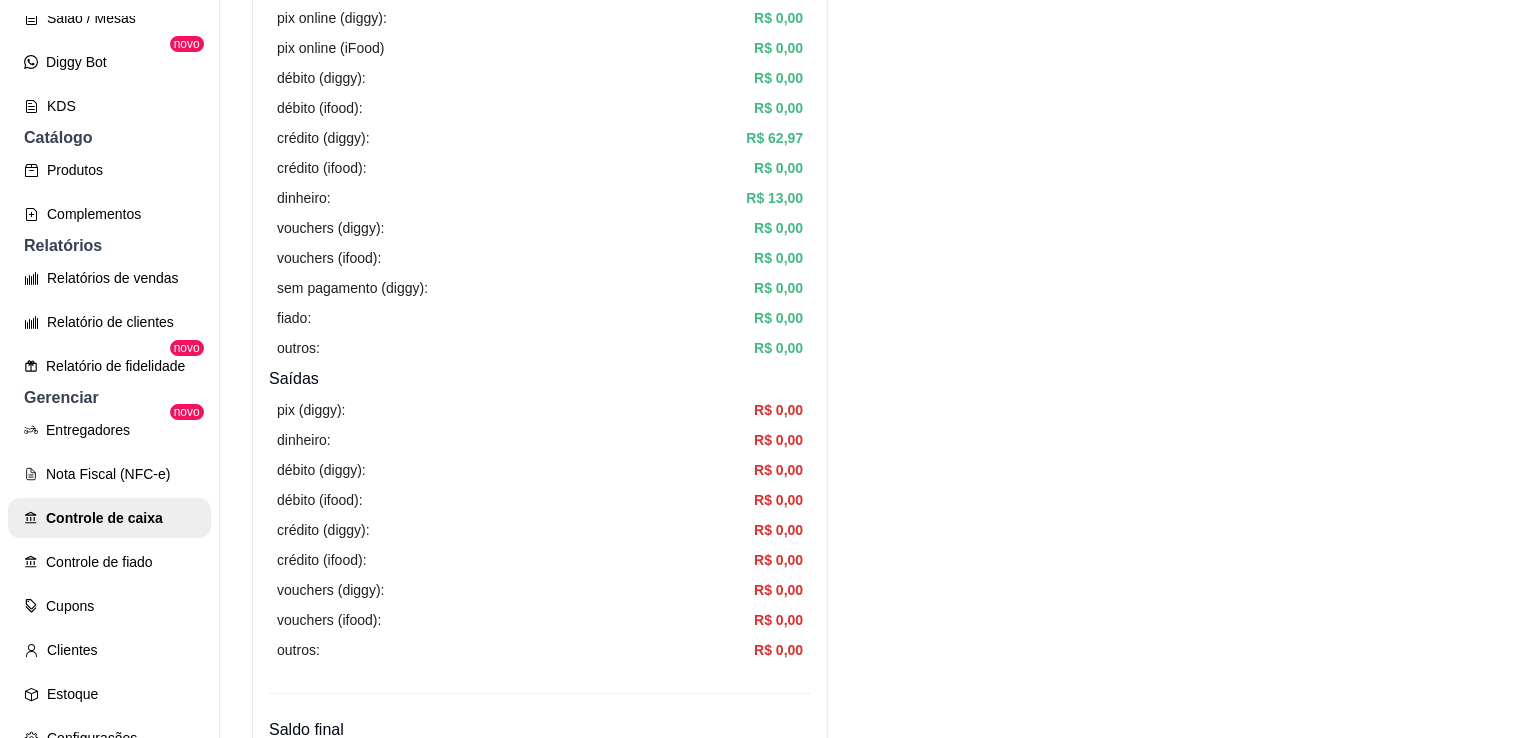 scroll, scrollTop: 500, scrollLeft: 0, axis: vertical 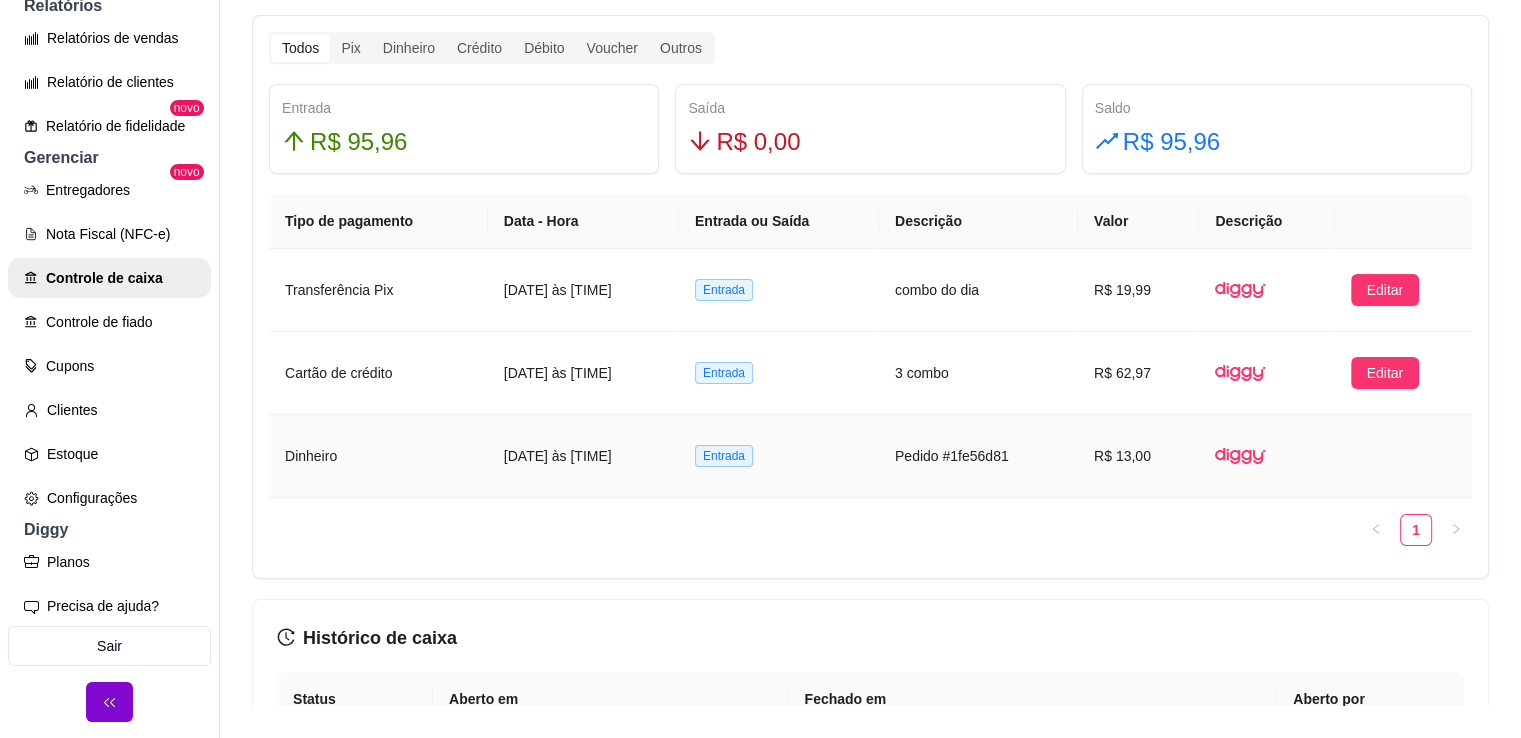 drag, startPoint x: 620, startPoint y: 453, endPoint x: 705, endPoint y: 430, distance: 88.0568 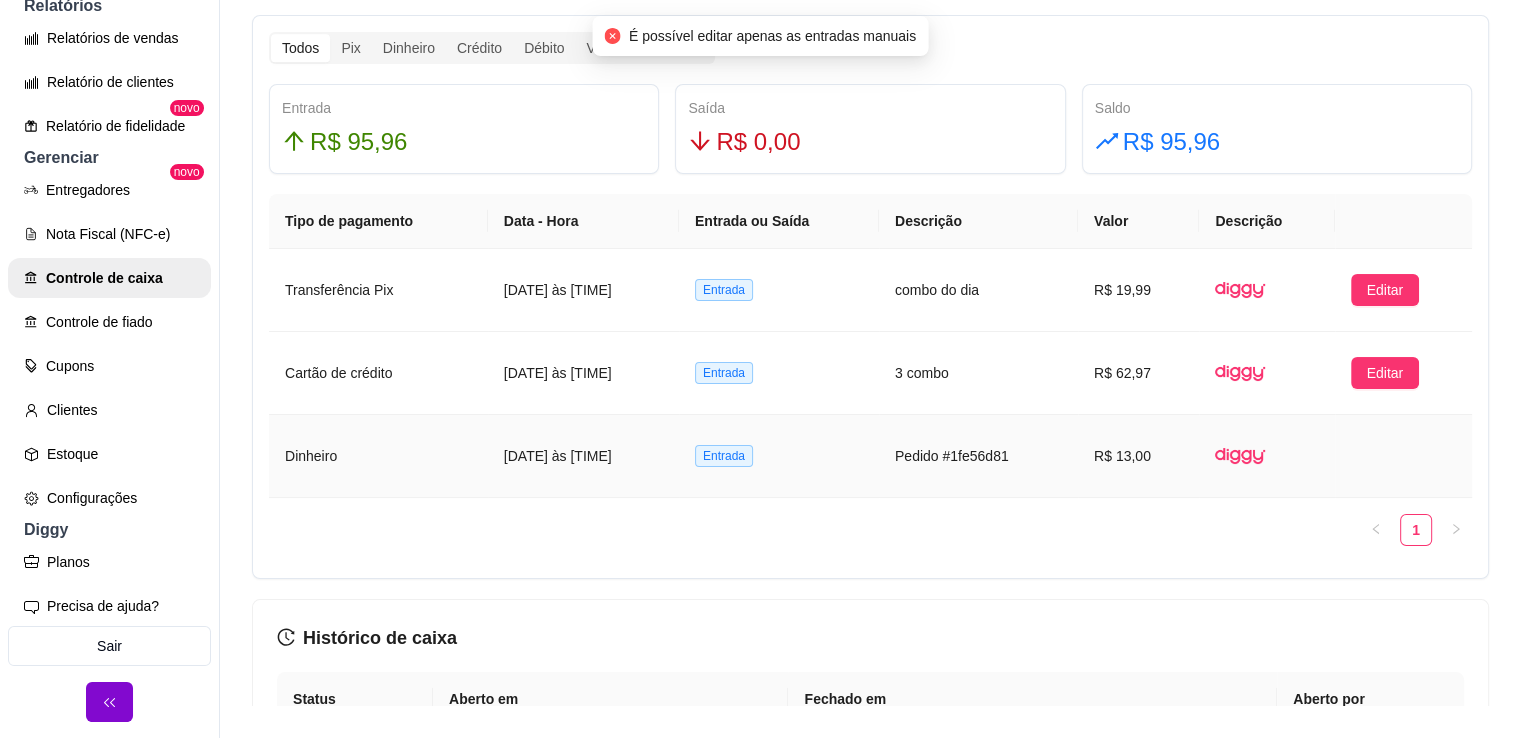click on "[DATE] às [TIME]" at bounding box center [583, 456] 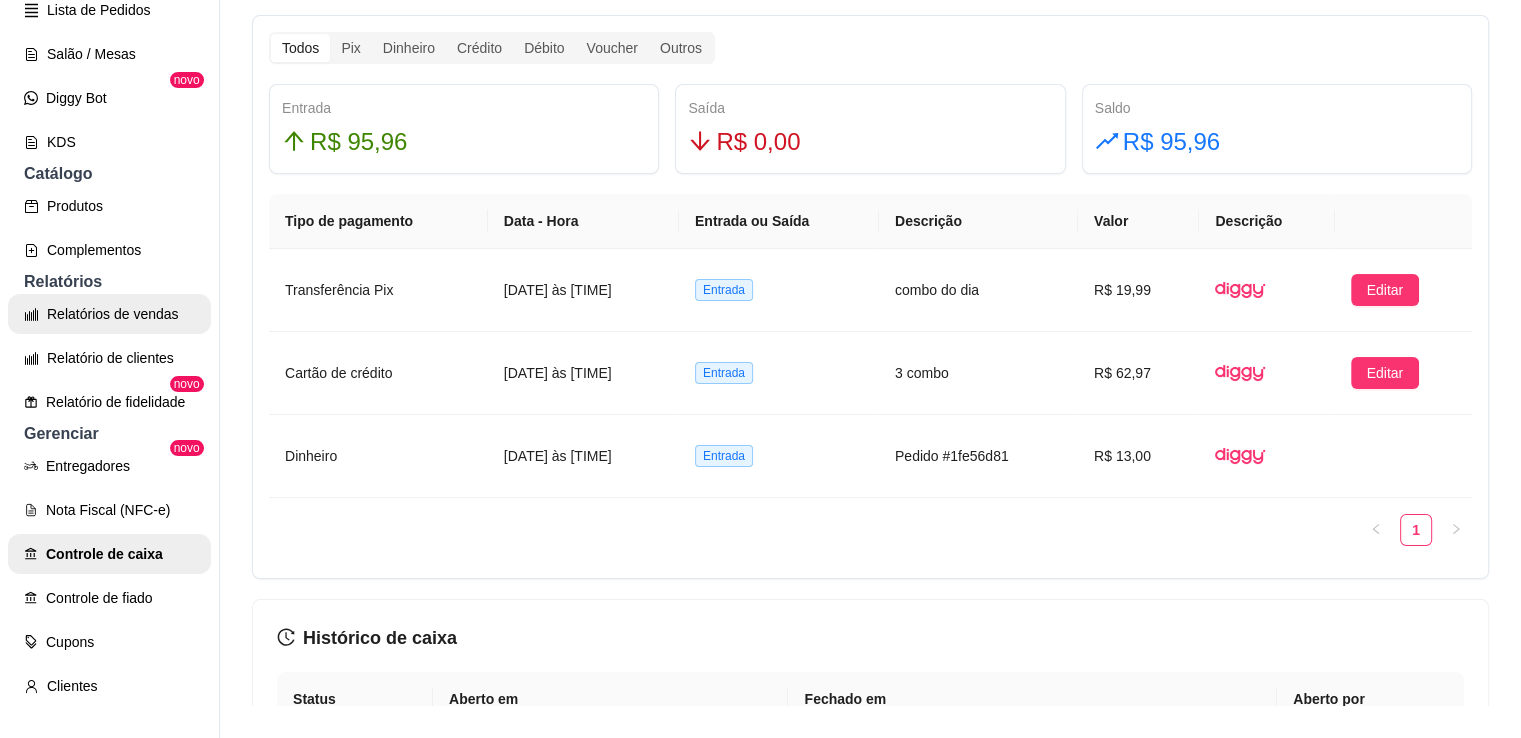 scroll, scrollTop: 132, scrollLeft: 0, axis: vertical 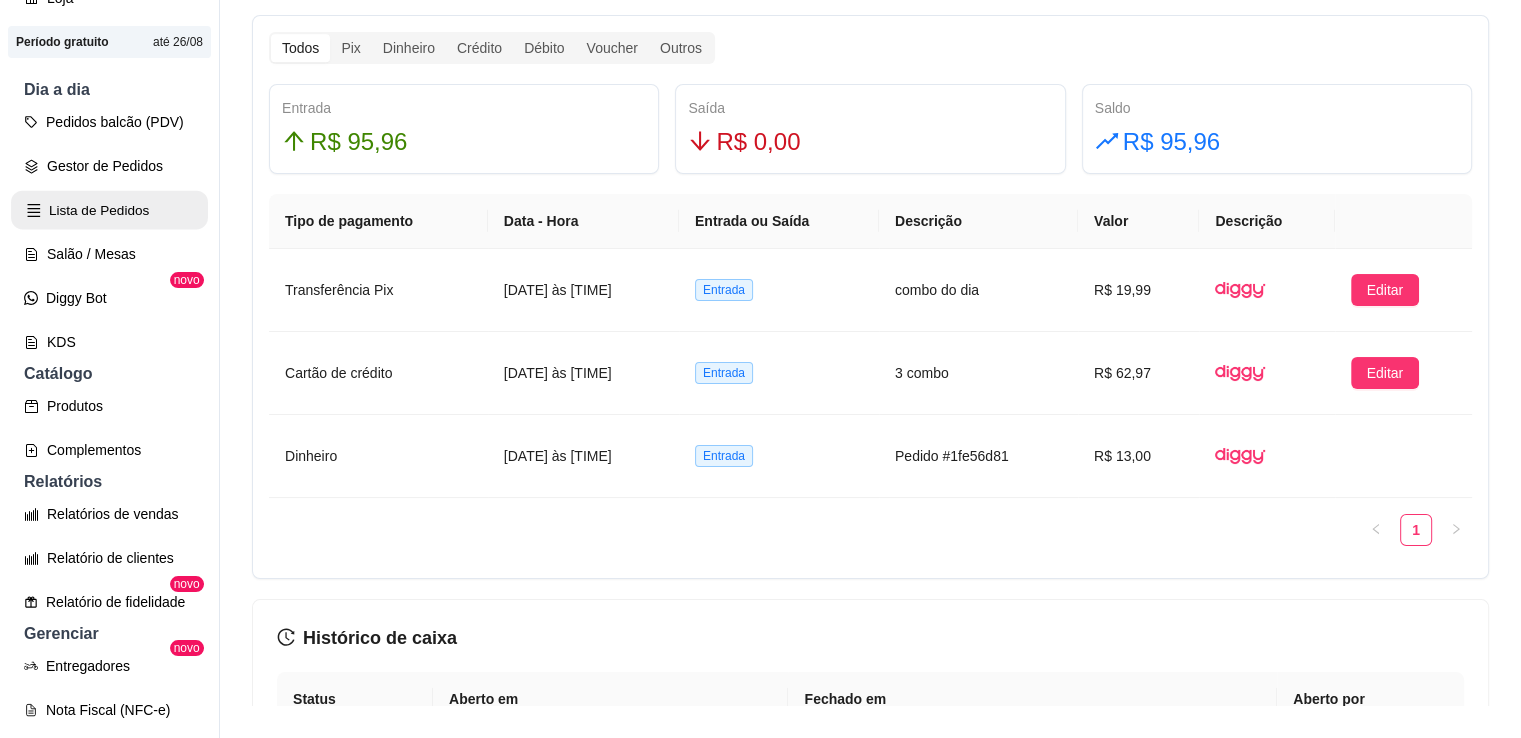 click on "Lista de Pedidos" at bounding box center (109, 210) 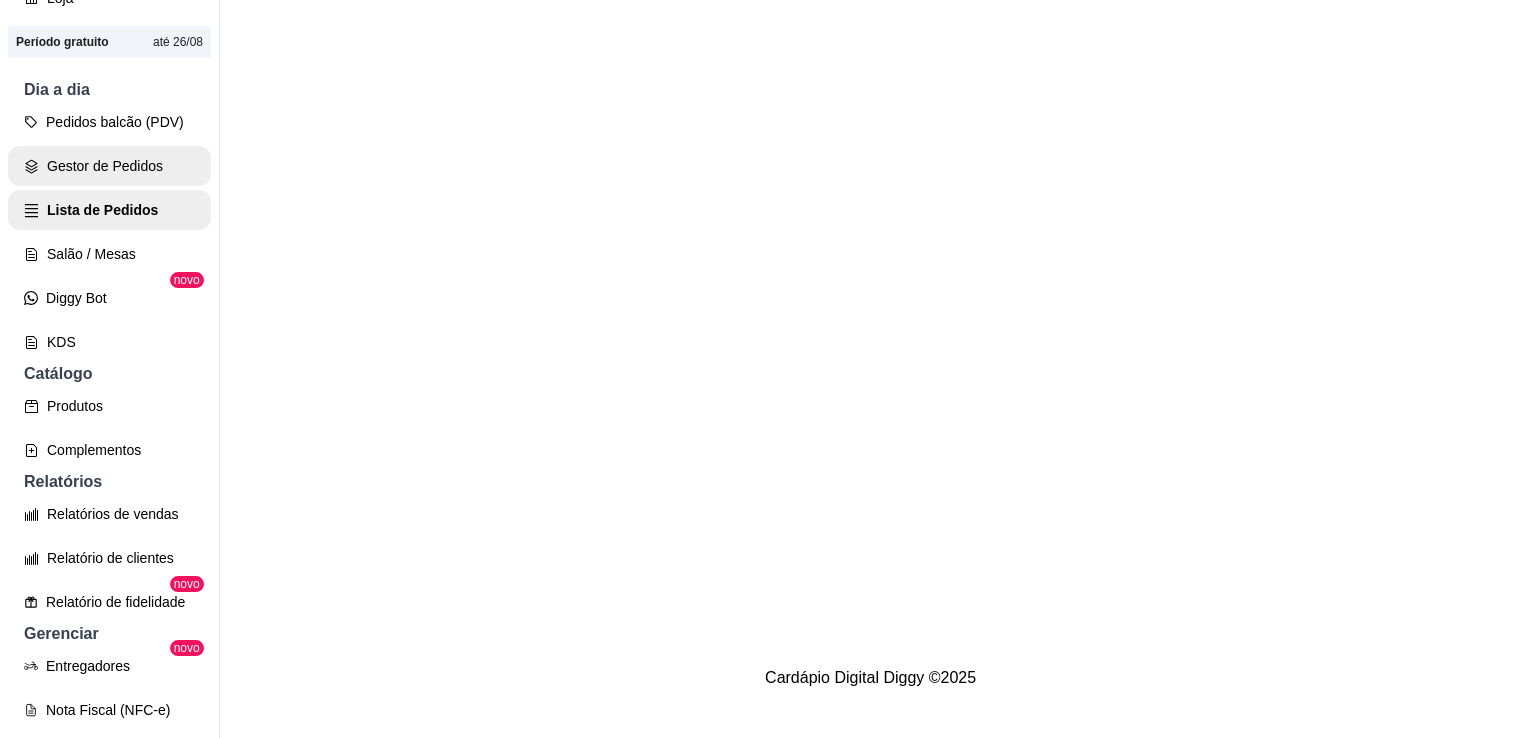scroll, scrollTop: 0, scrollLeft: 0, axis: both 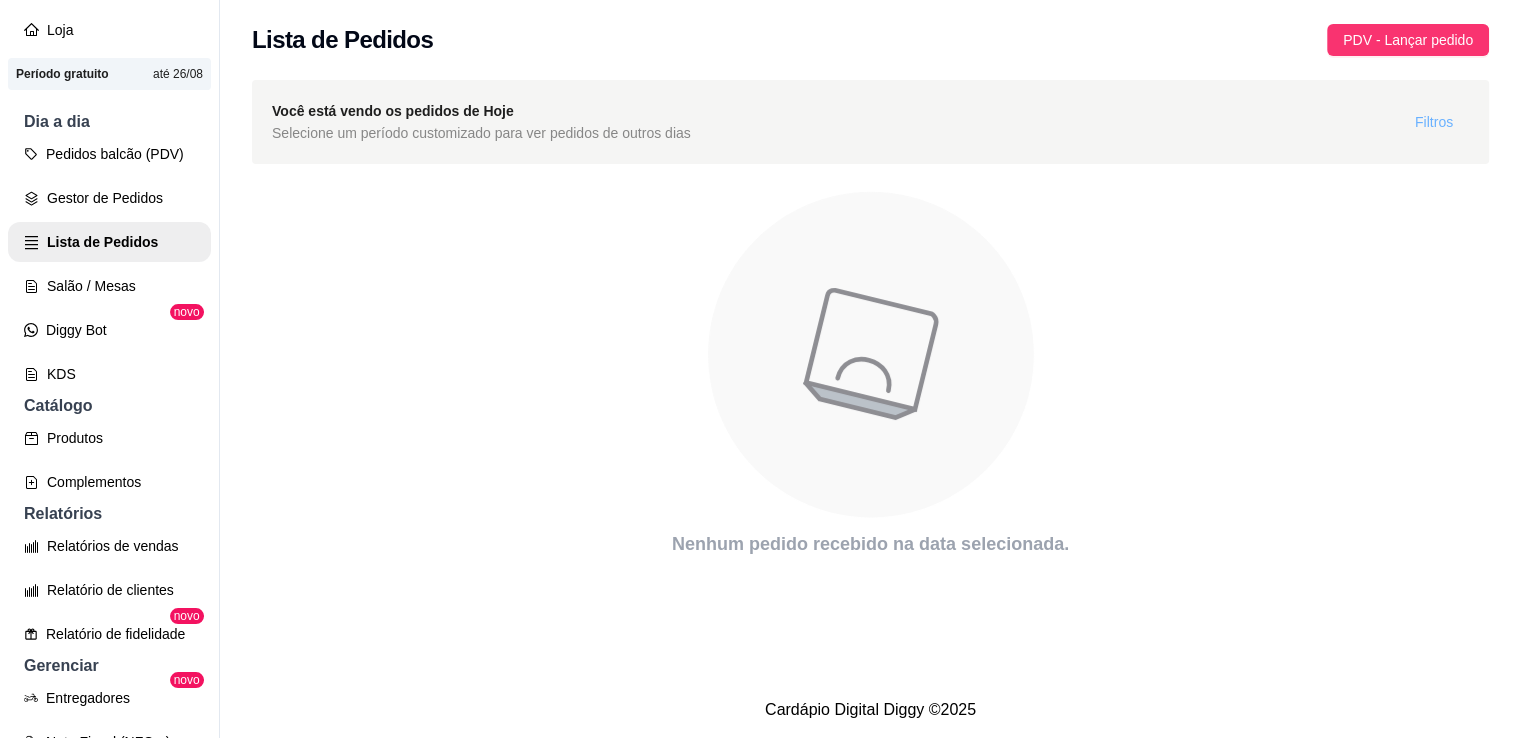 click on "Filtros" at bounding box center (1434, 122) 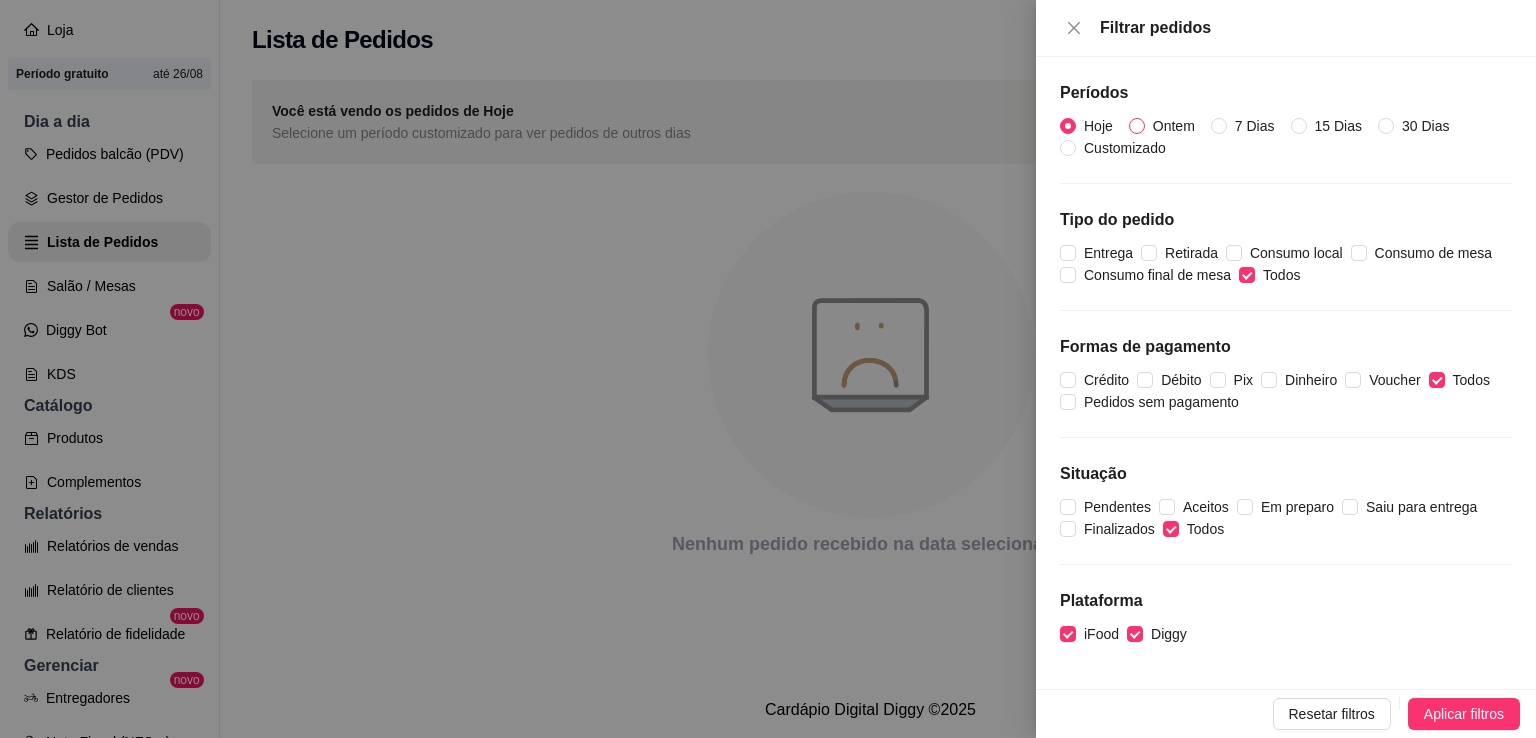 click on "Ontem" at bounding box center [1174, 126] 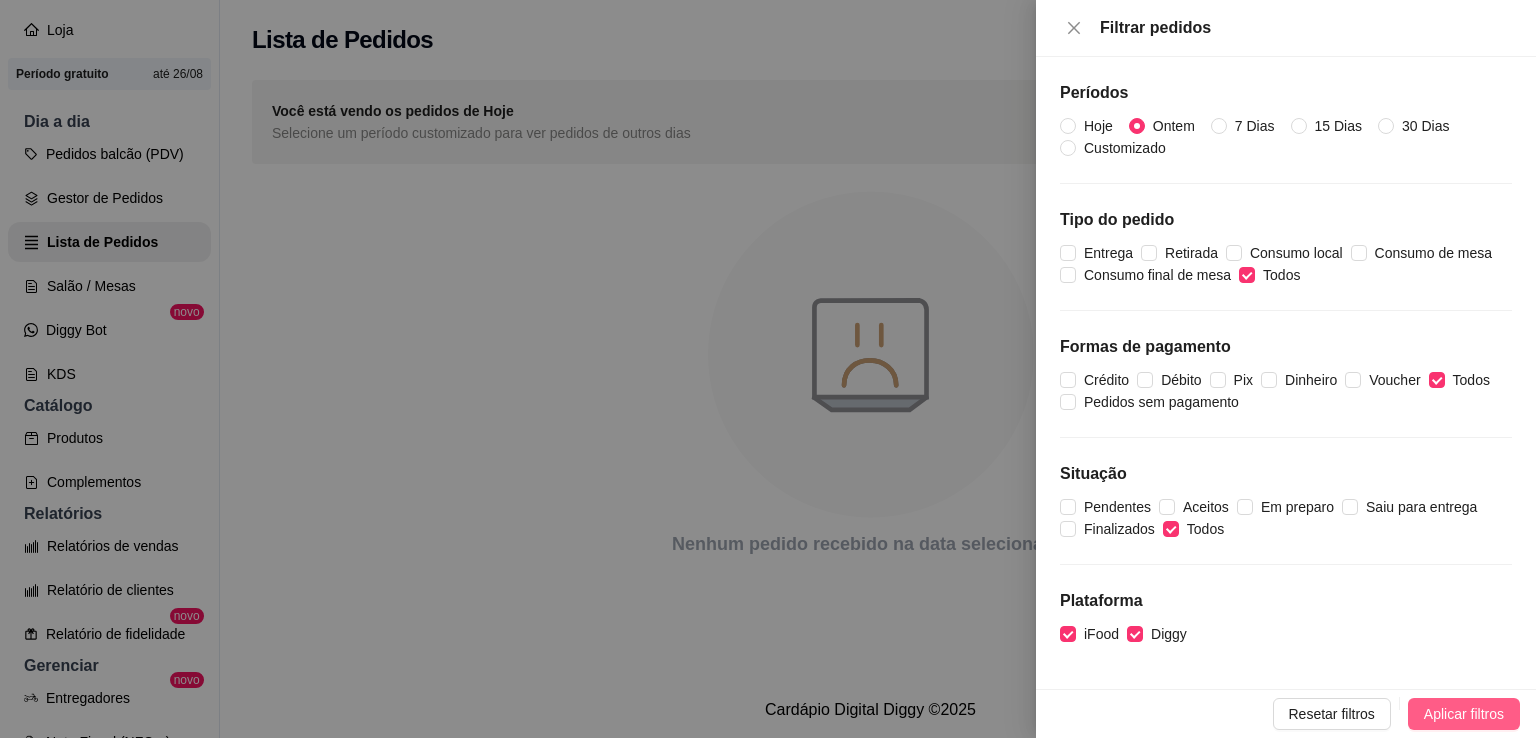 click on "Aplicar filtros" at bounding box center [1464, 714] 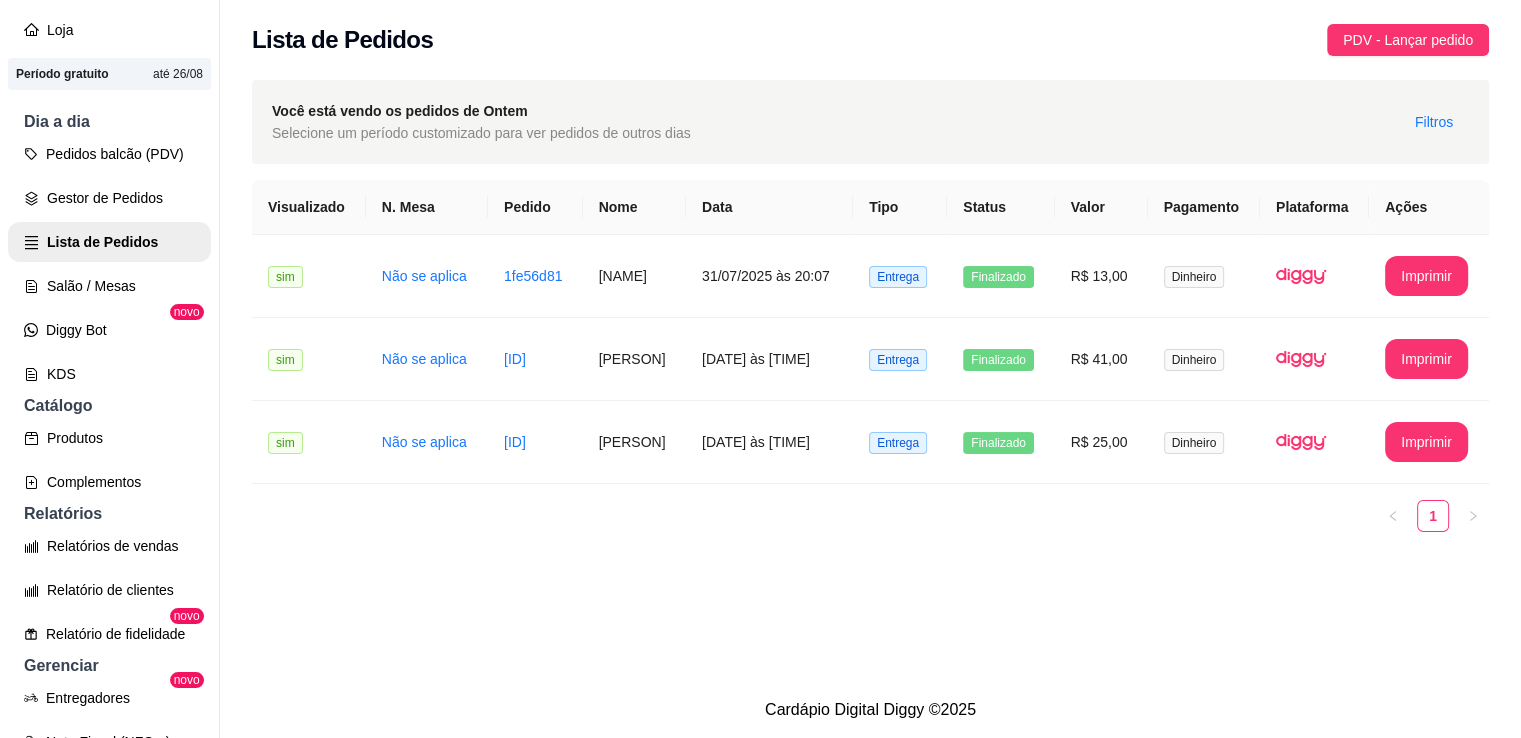 scroll, scrollTop: 32, scrollLeft: 0, axis: vertical 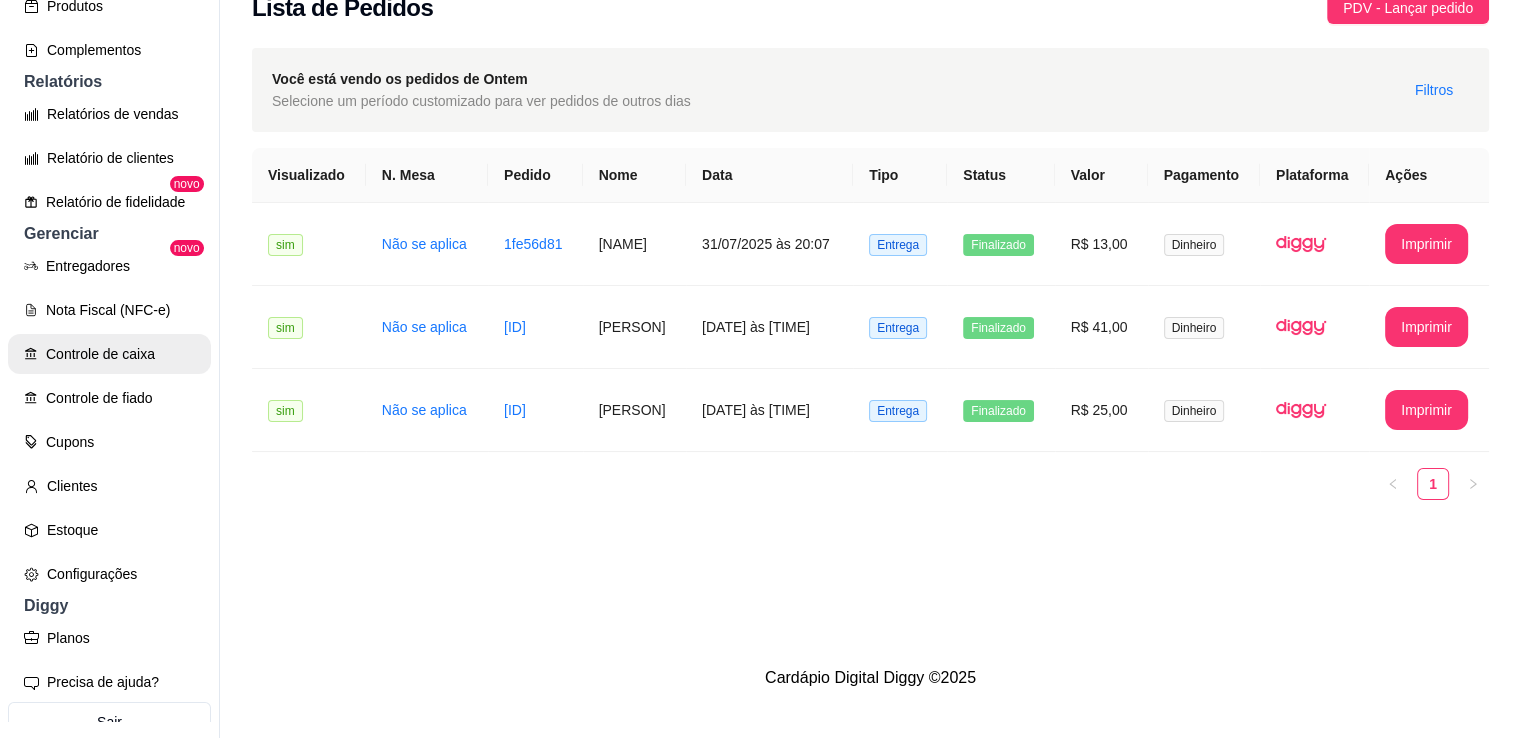 click on "Controle de caixa" at bounding box center [109, 354] 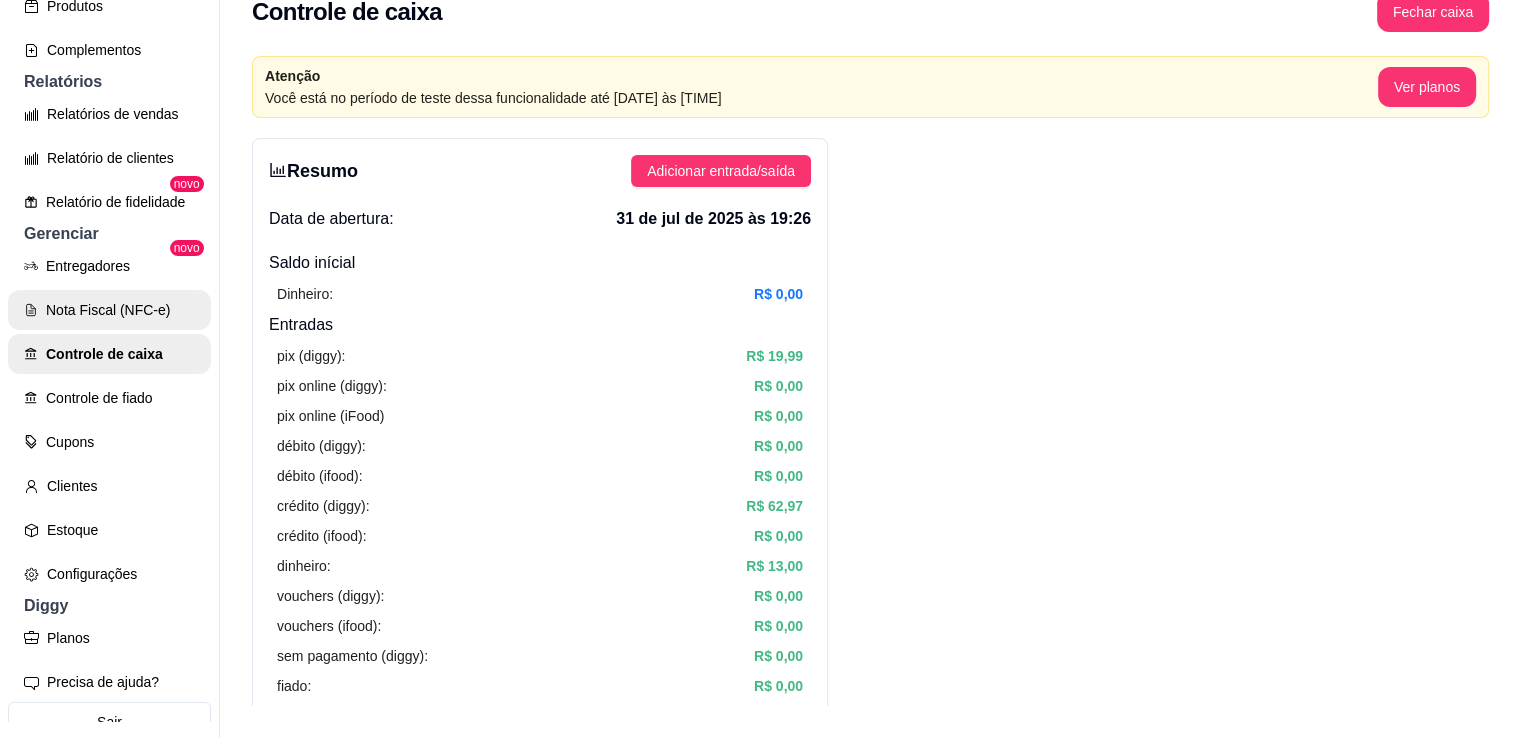 scroll, scrollTop: 0, scrollLeft: 0, axis: both 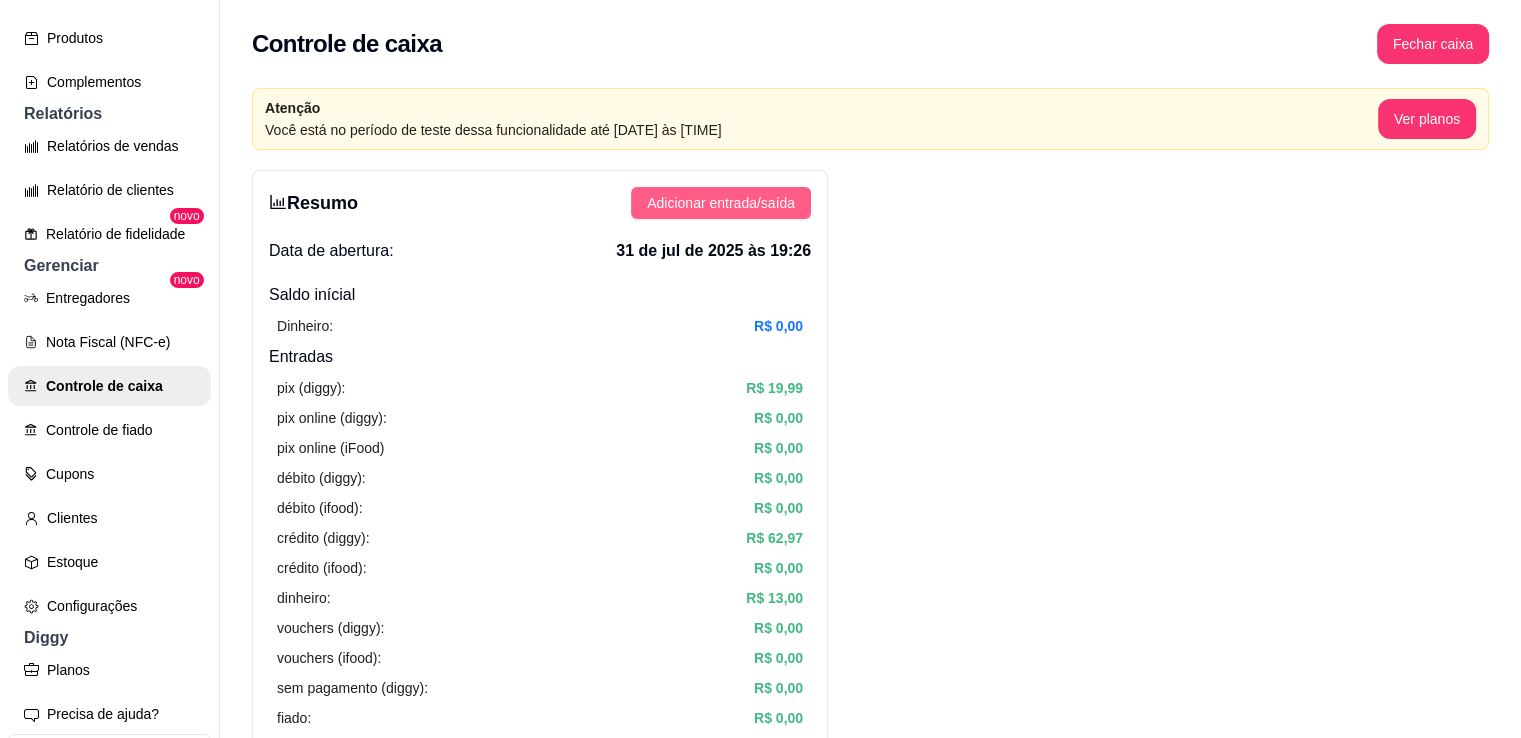 click on "Adicionar entrada/saída" at bounding box center (721, 203) 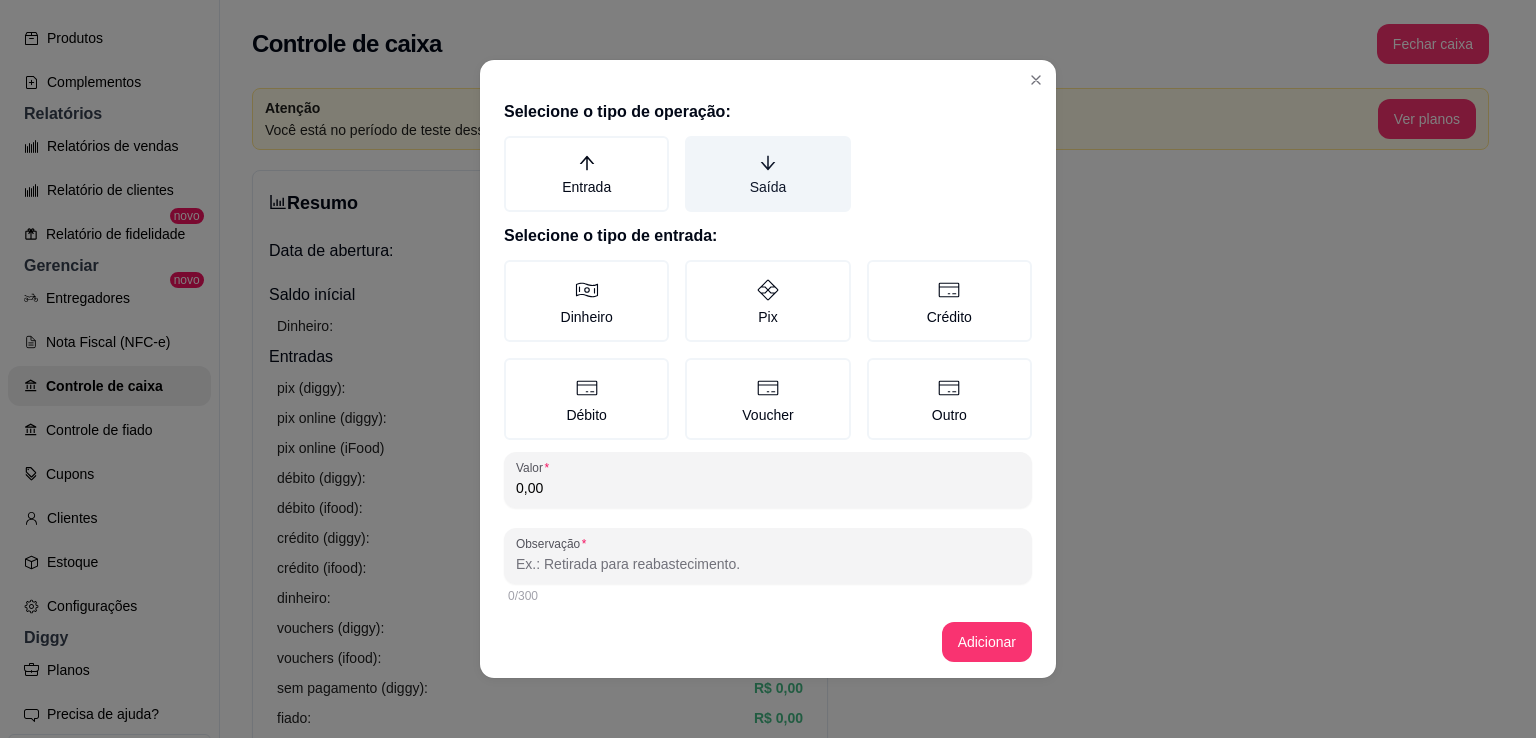 click on "Saída" at bounding box center [767, 174] 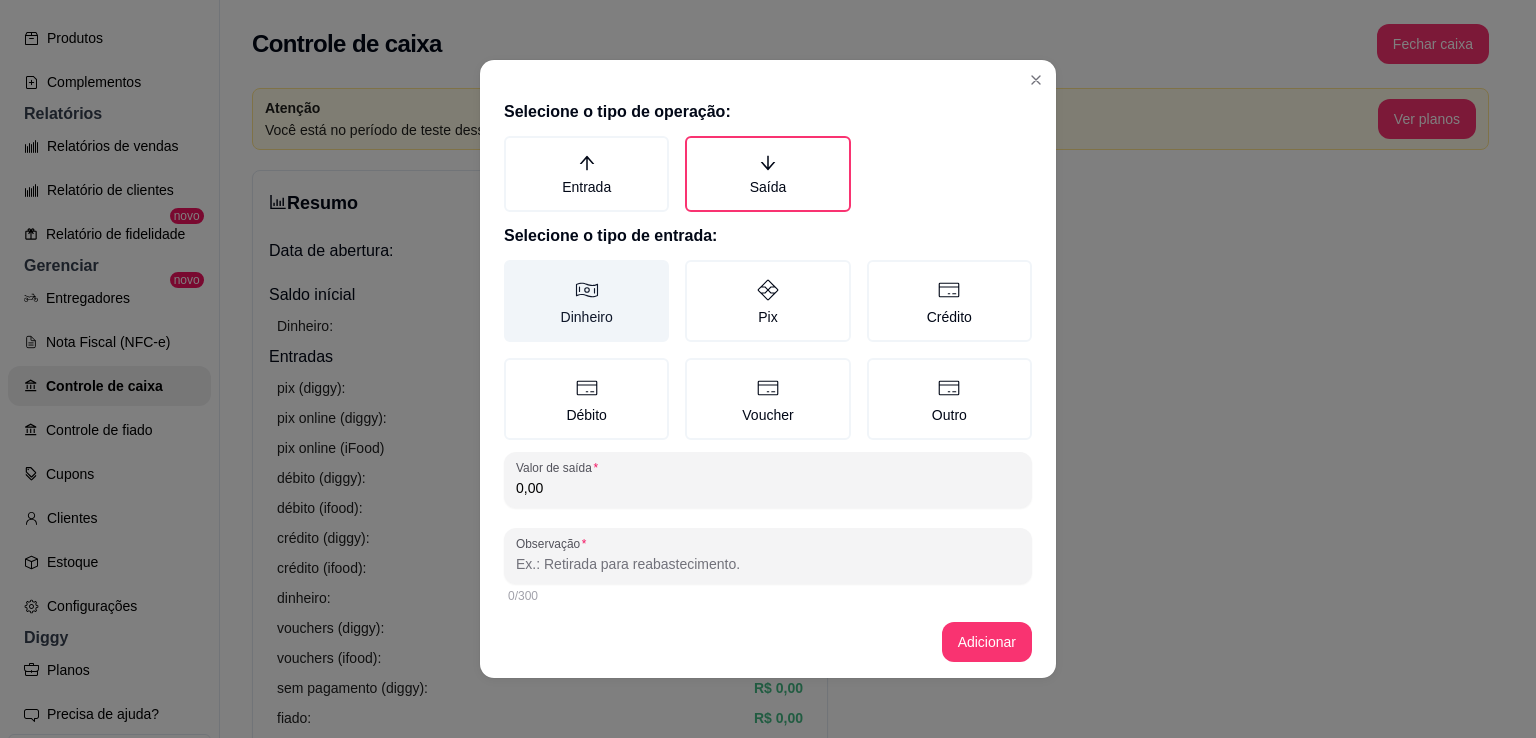 click on "Dinheiro" at bounding box center (586, 301) 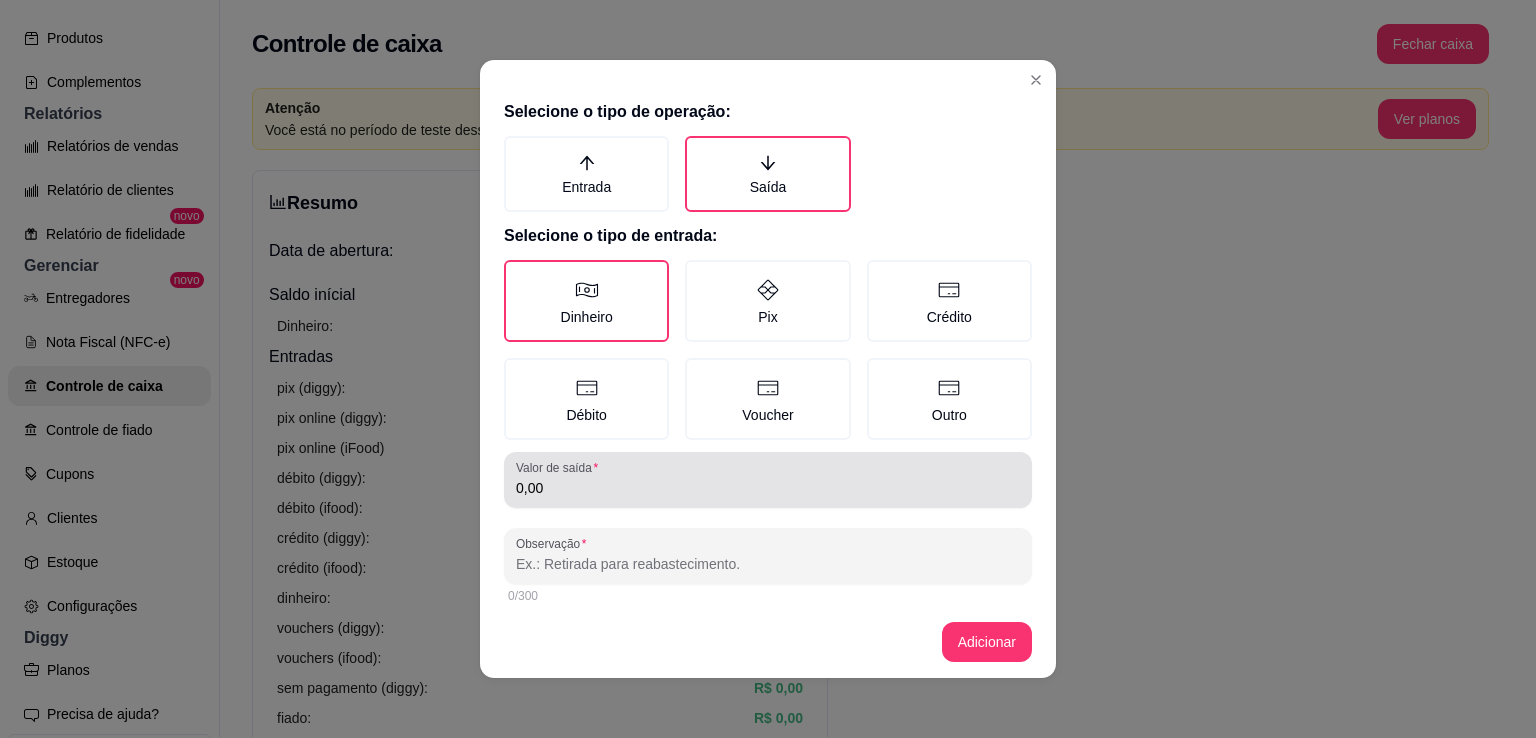 click on "0,00" at bounding box center [768, 488] 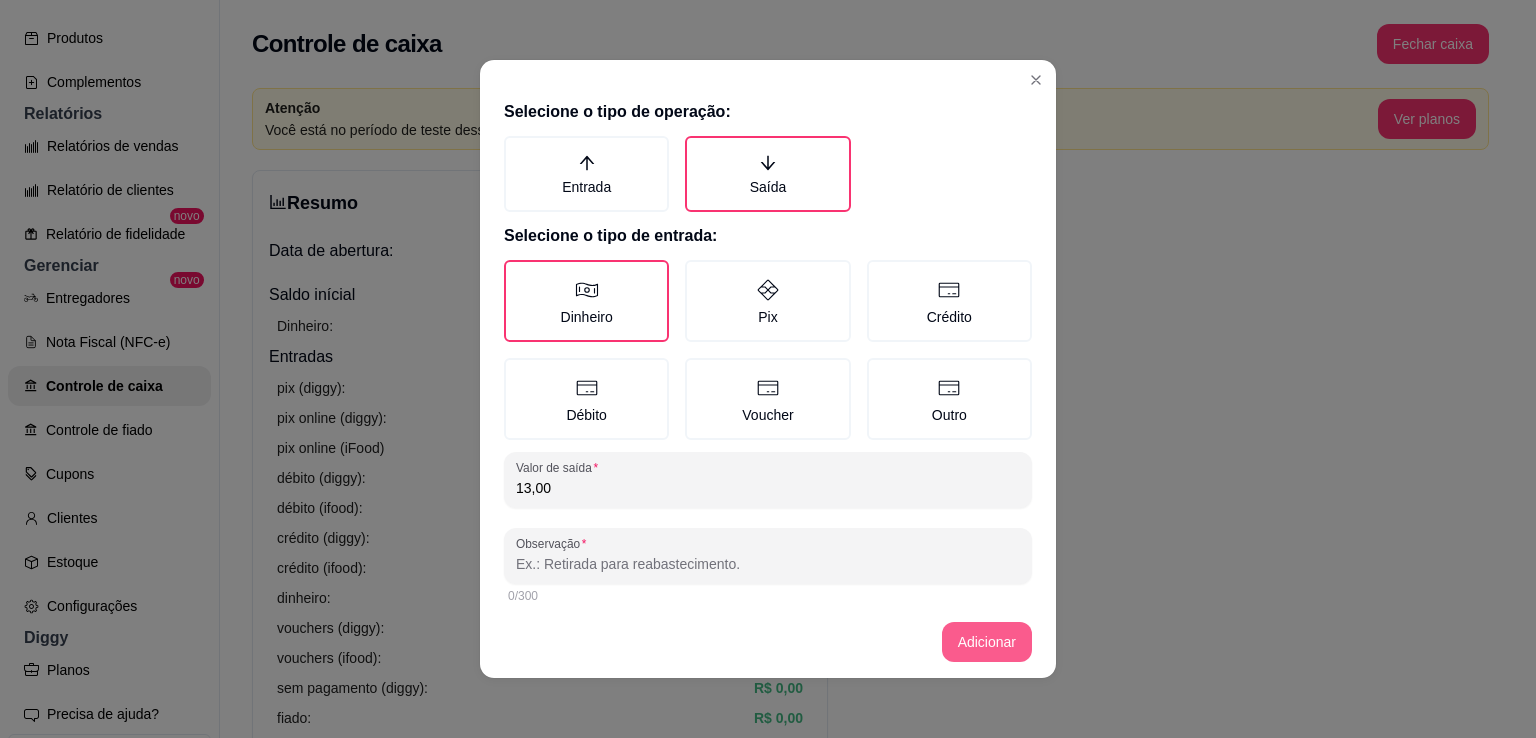 type on "13,00" 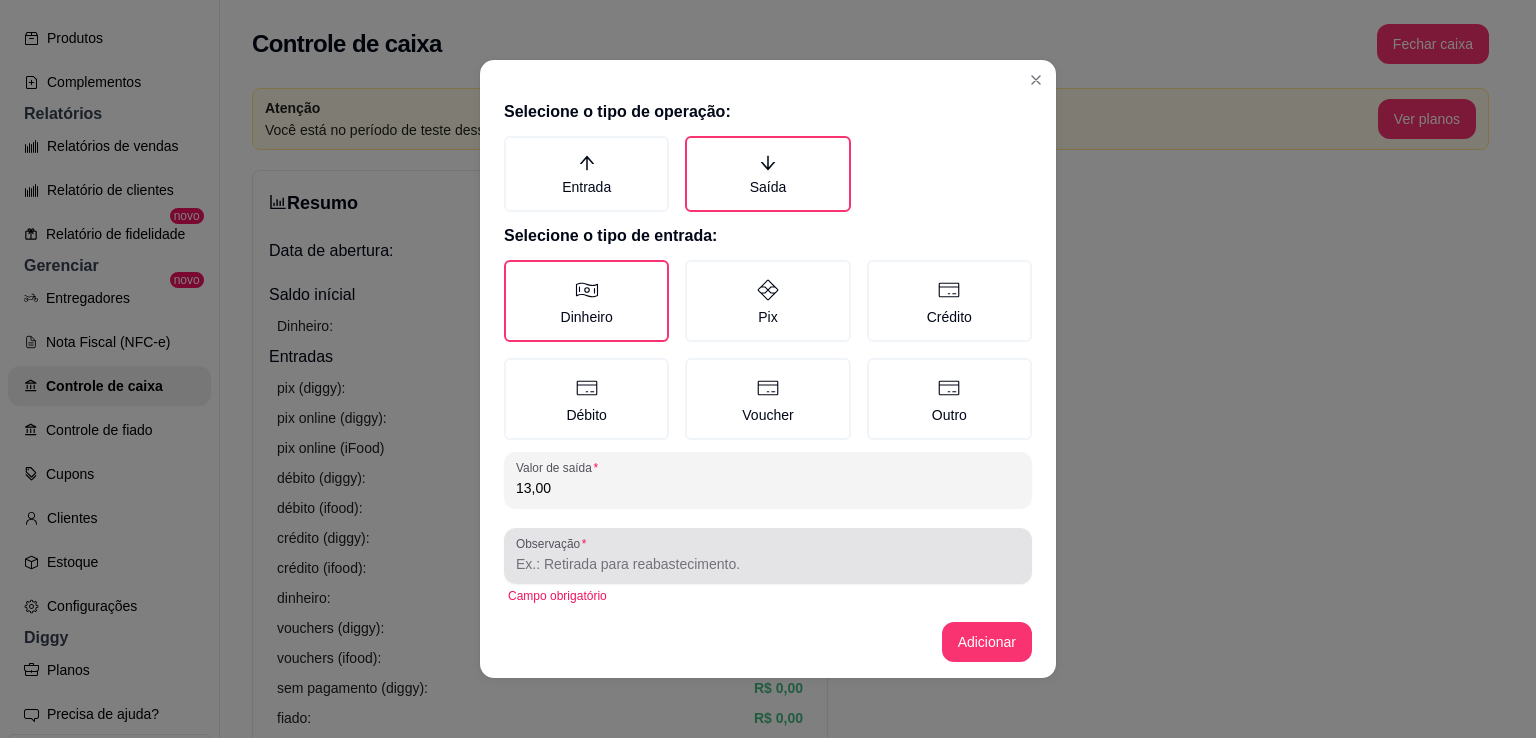 click on "Observação" at bounding box center (768, 564) 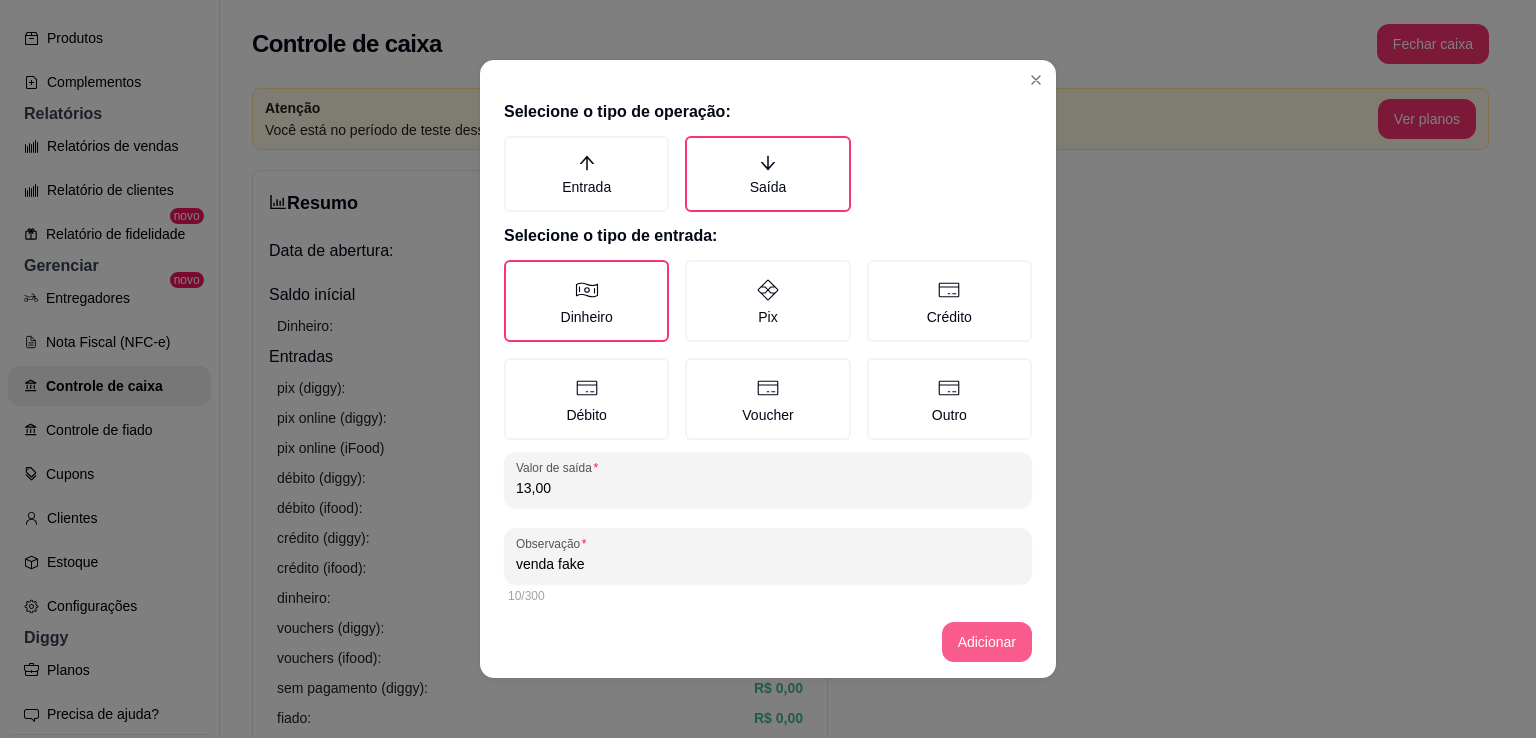 type on "venda fake" 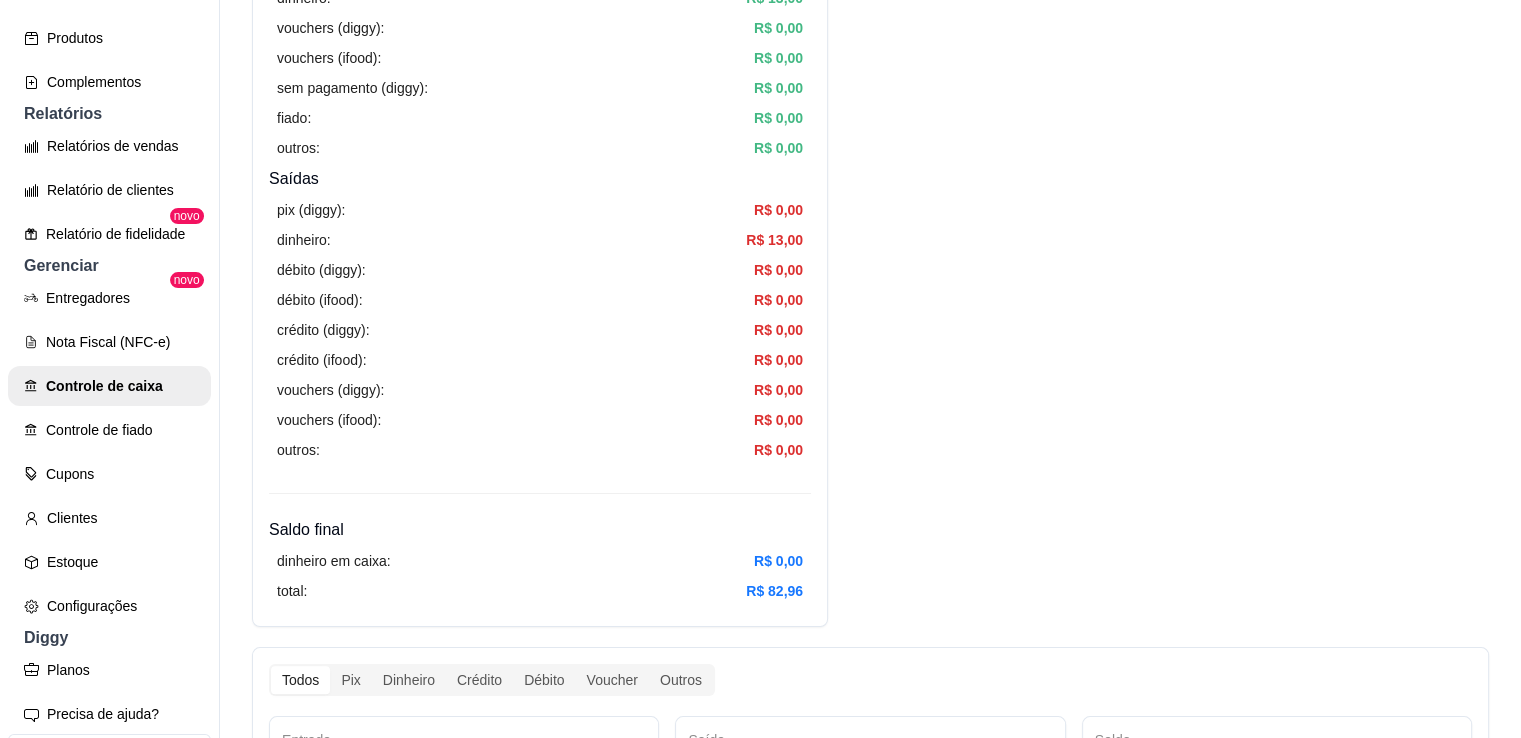 scroll, scrollTop: 1200, scrollLeft: 0, axis: vertical 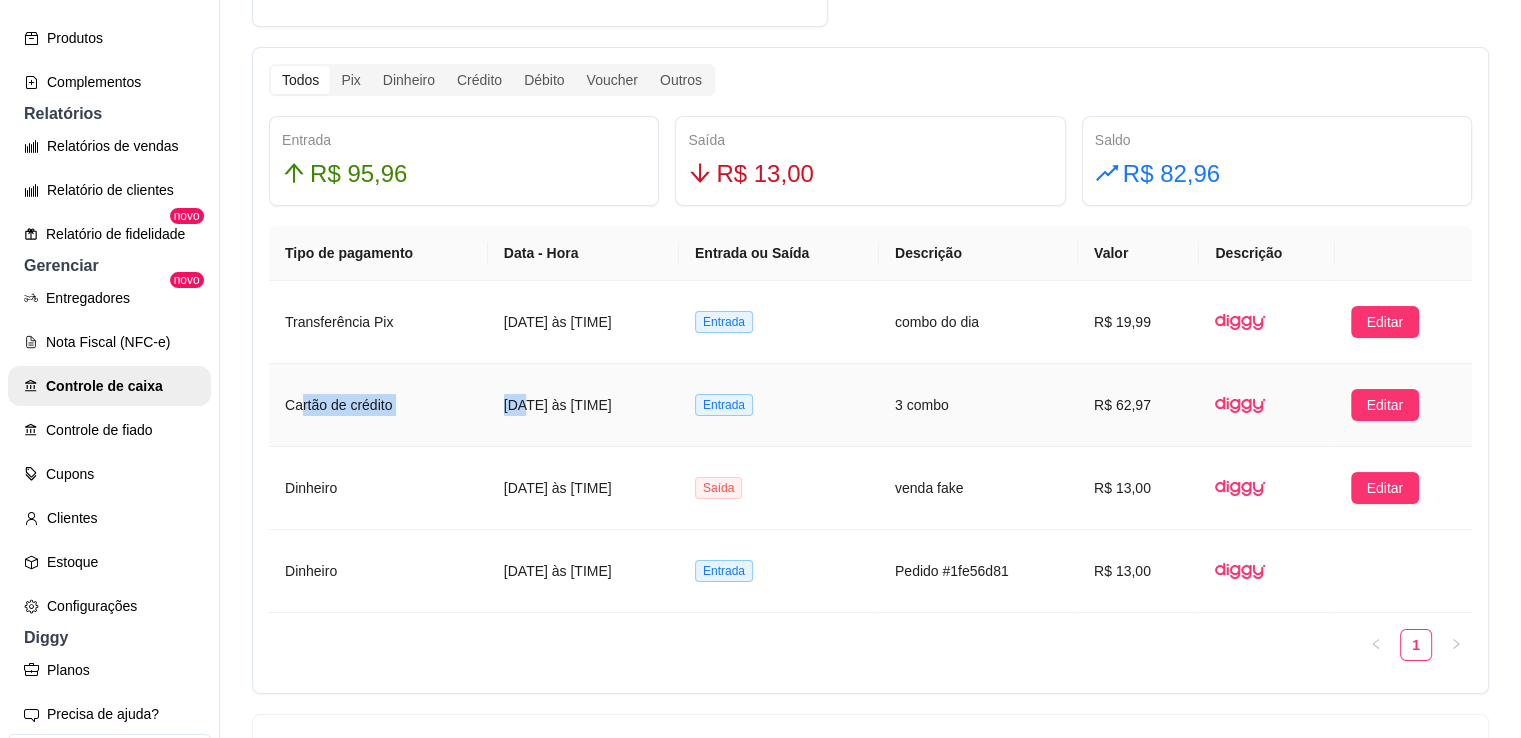 drag, startPoint x: 512, startPoint y: 406, endPoint x: 297, endPoint y: 417, distance: 215.2812 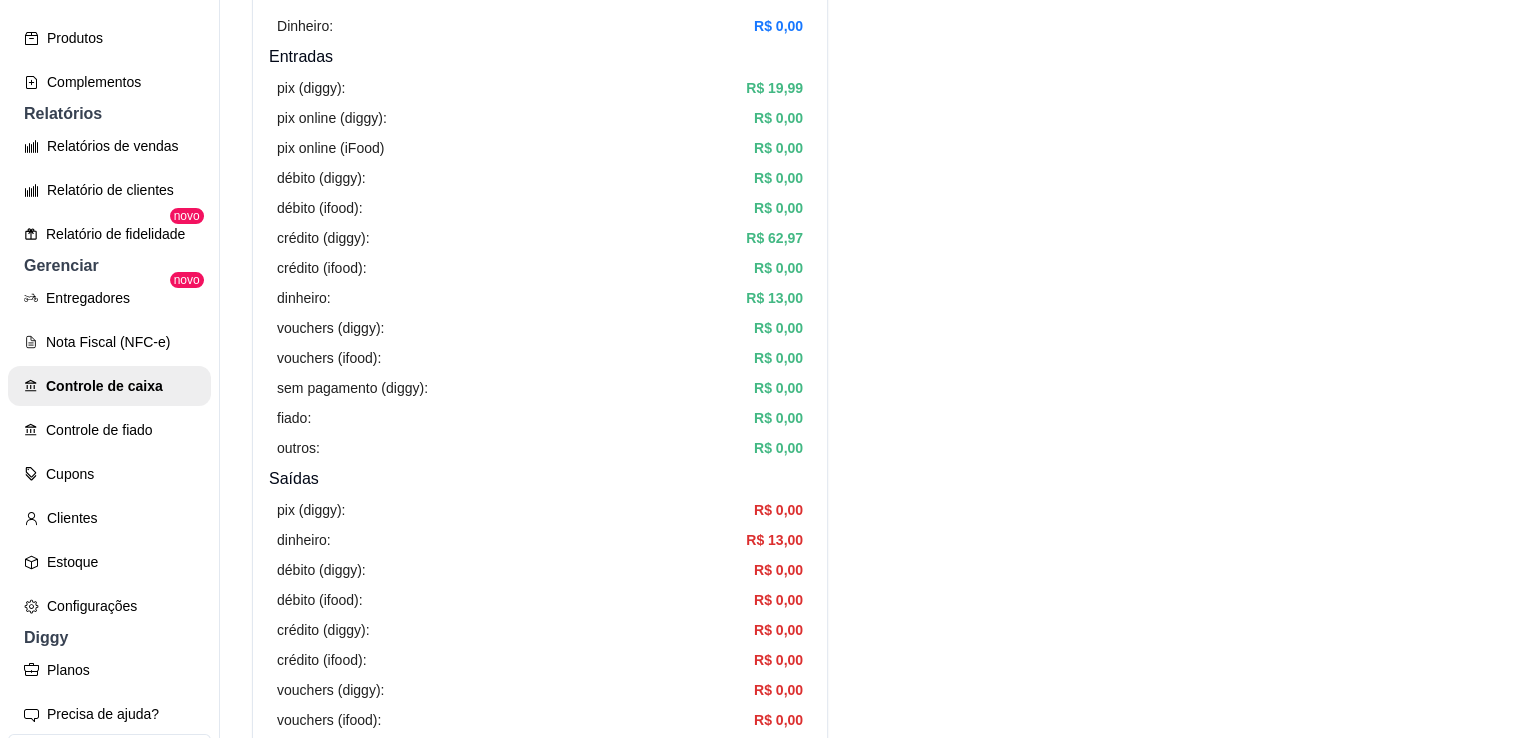 scroll, scrollTop: 0, scrollLeft: 0, axis: both 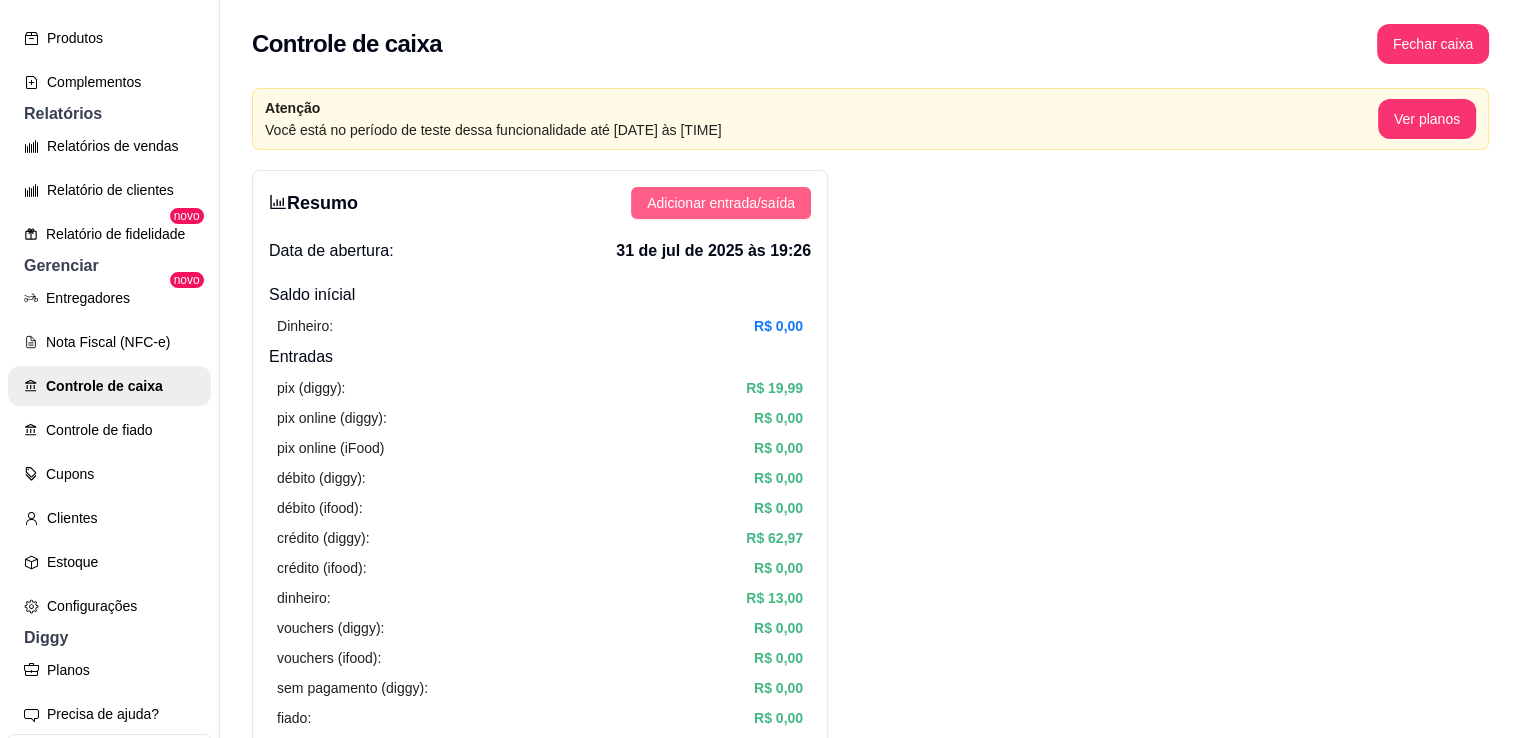 click on "Adicionar entrada/saída" at bounding box center [721, 203] 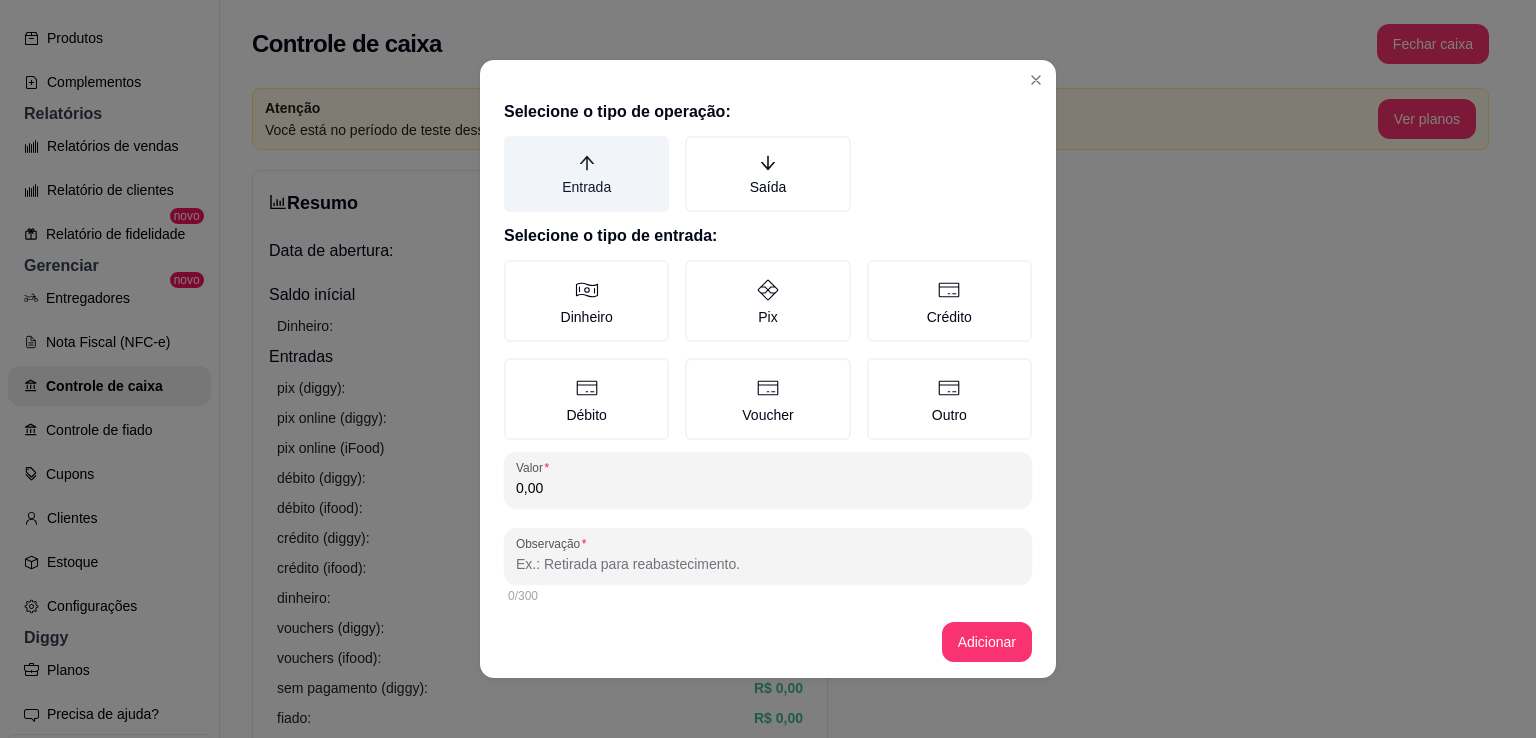click on "Entrada" at bounding box center (586, 174) 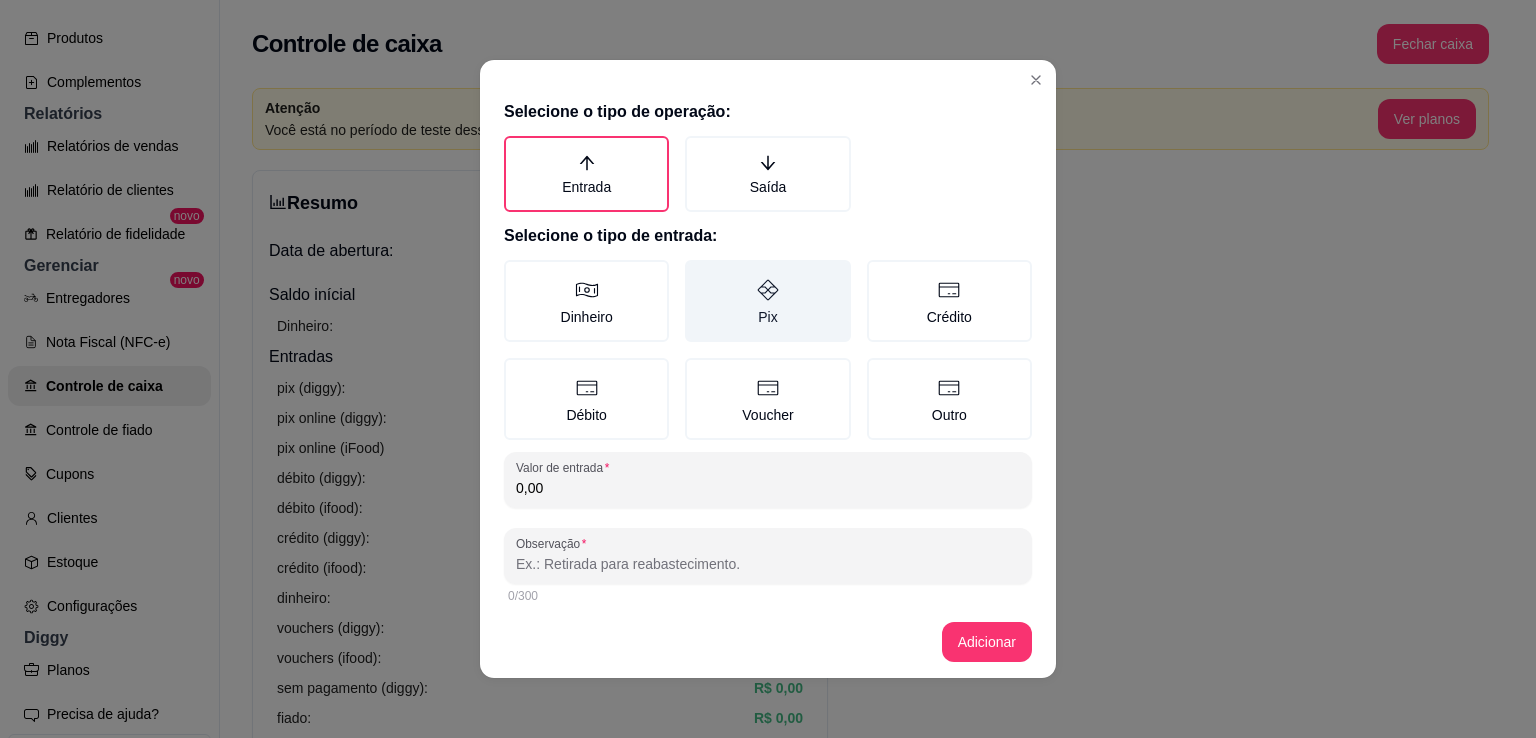 click on "Pix" at bounding box center (767, 301) 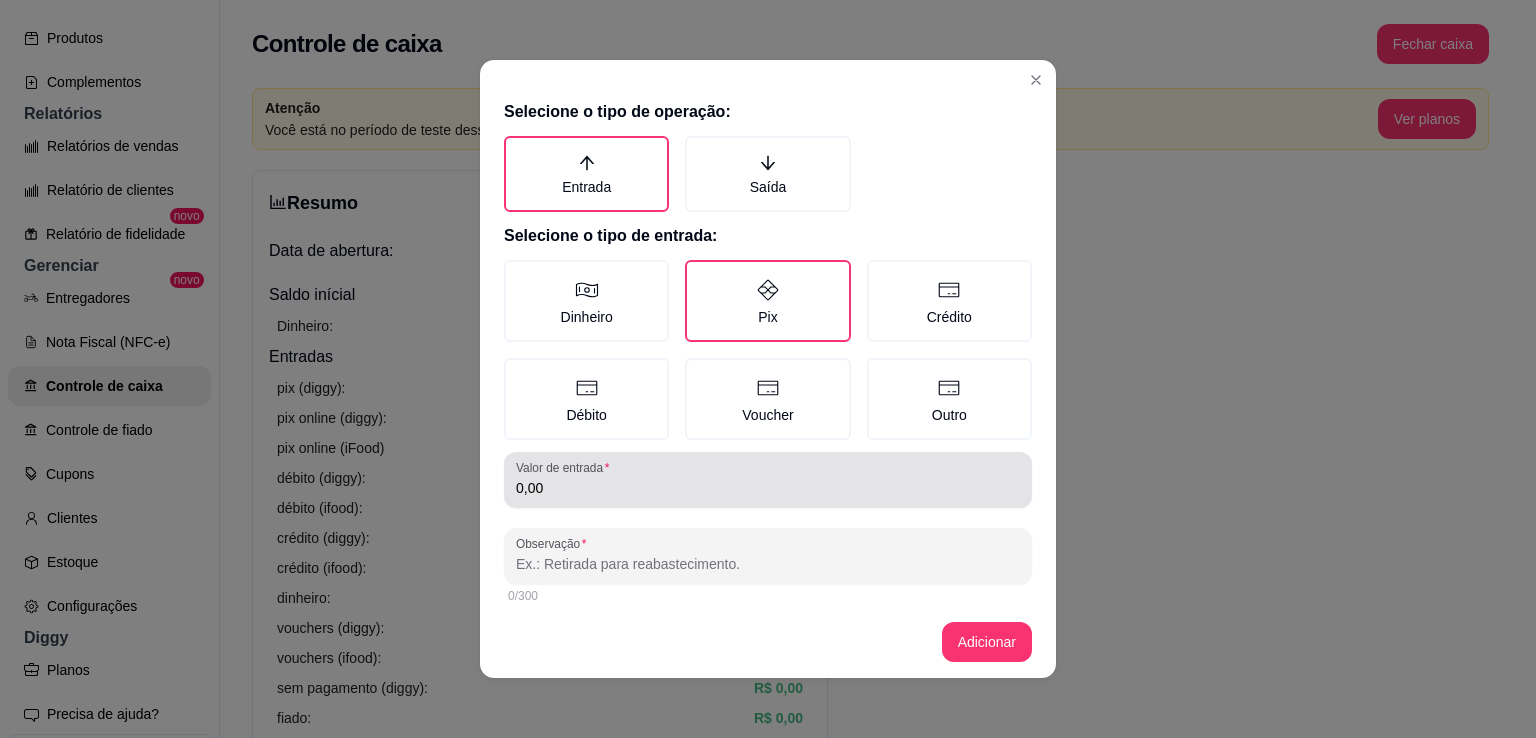 click on "Valor  de entrada" at bounding box center [566, 467] 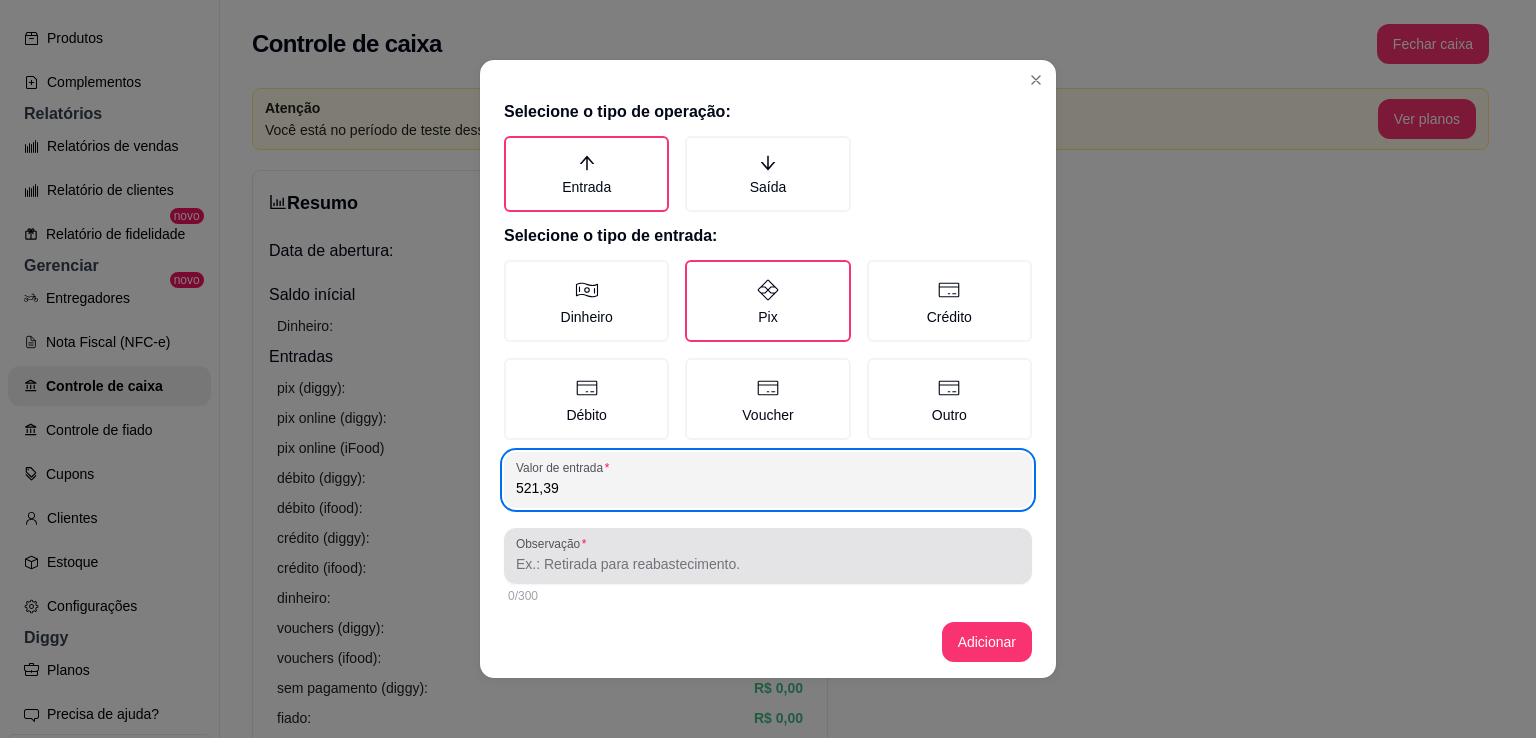 type on "521,39" 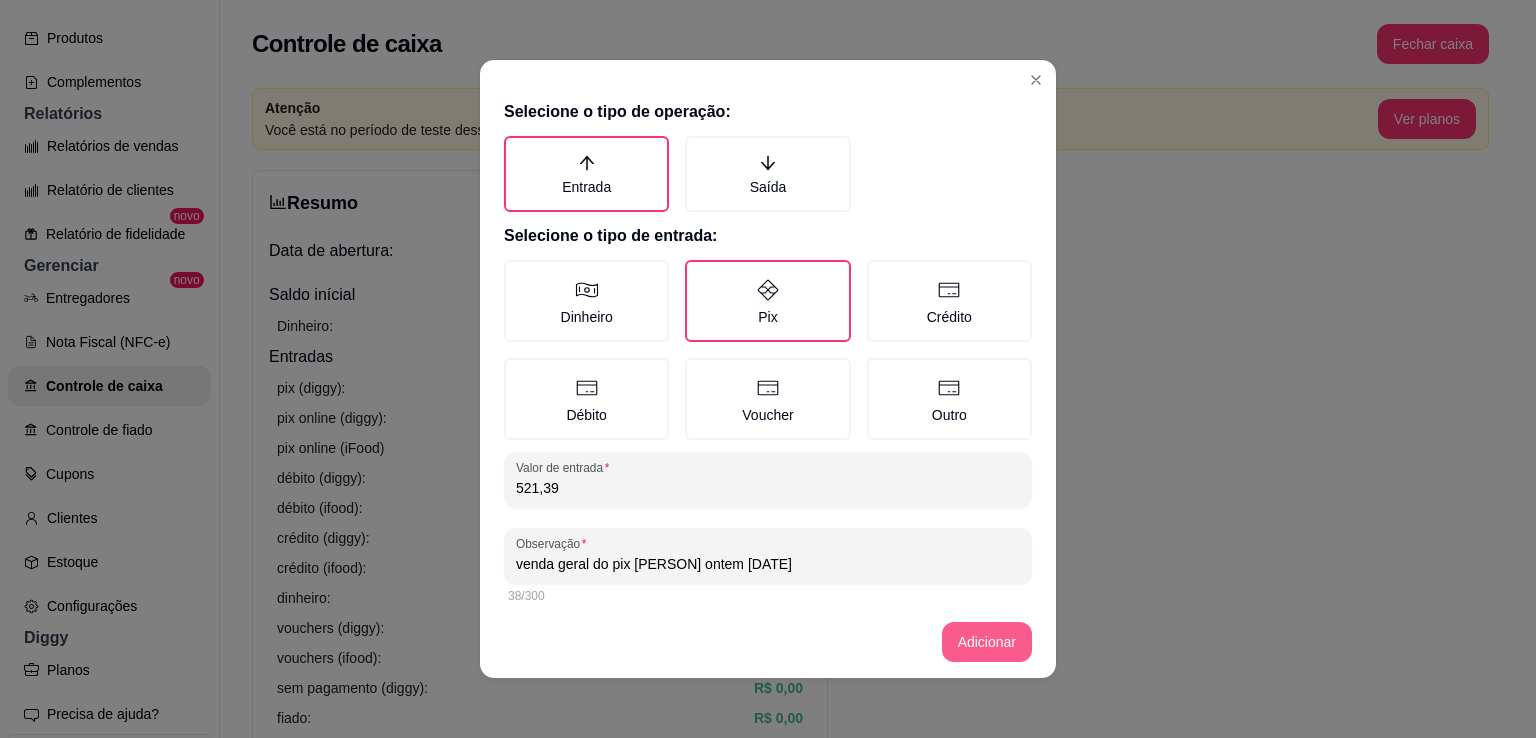 type on "venda geral do pix [PERSON] ontem [DATE]" 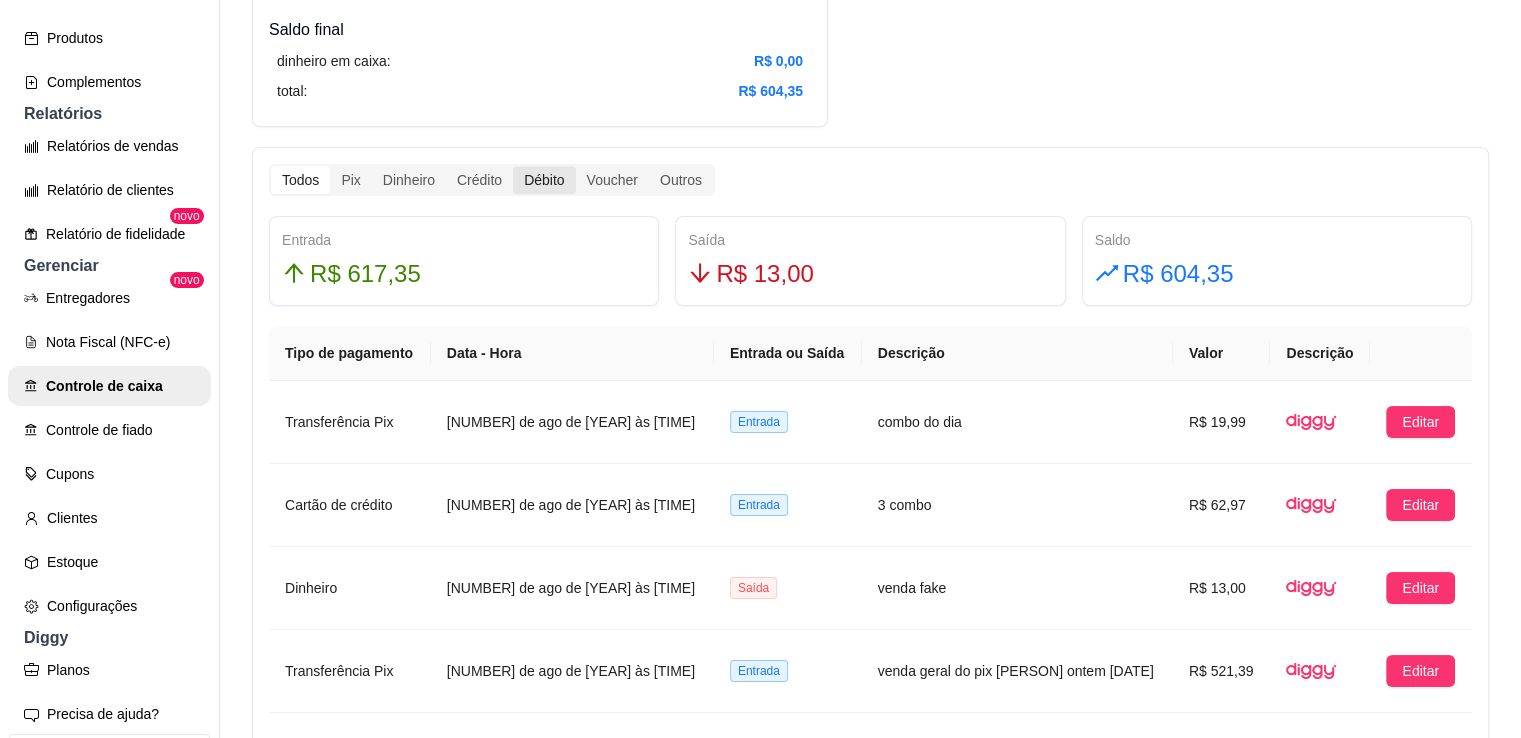scroll, scrollTop: 800, scrollLeft: 0, axis: vertical 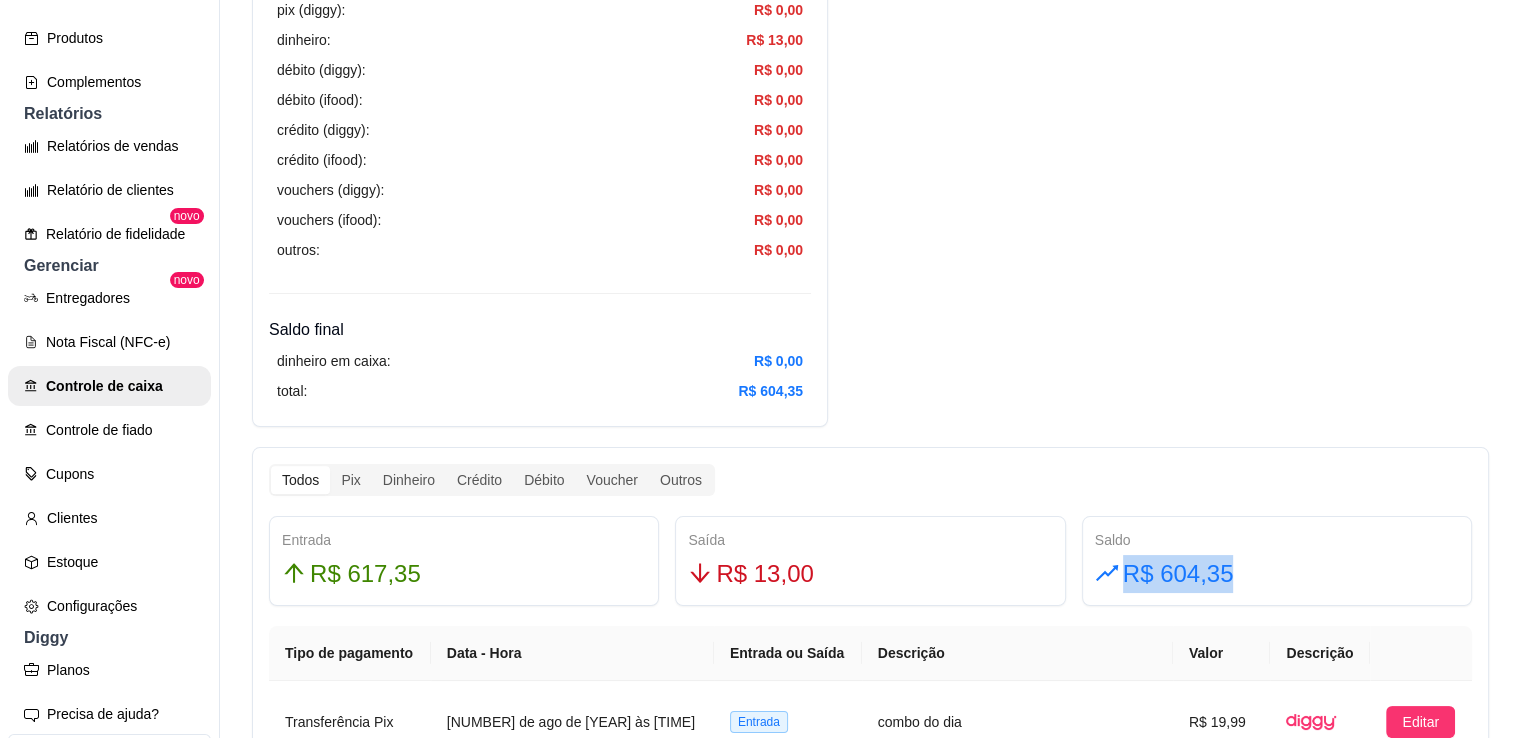 drag, startPoint x: 1216, startPoint y: 573, endPoint x: 1115, endPoint y: 577, distance: 101.07918 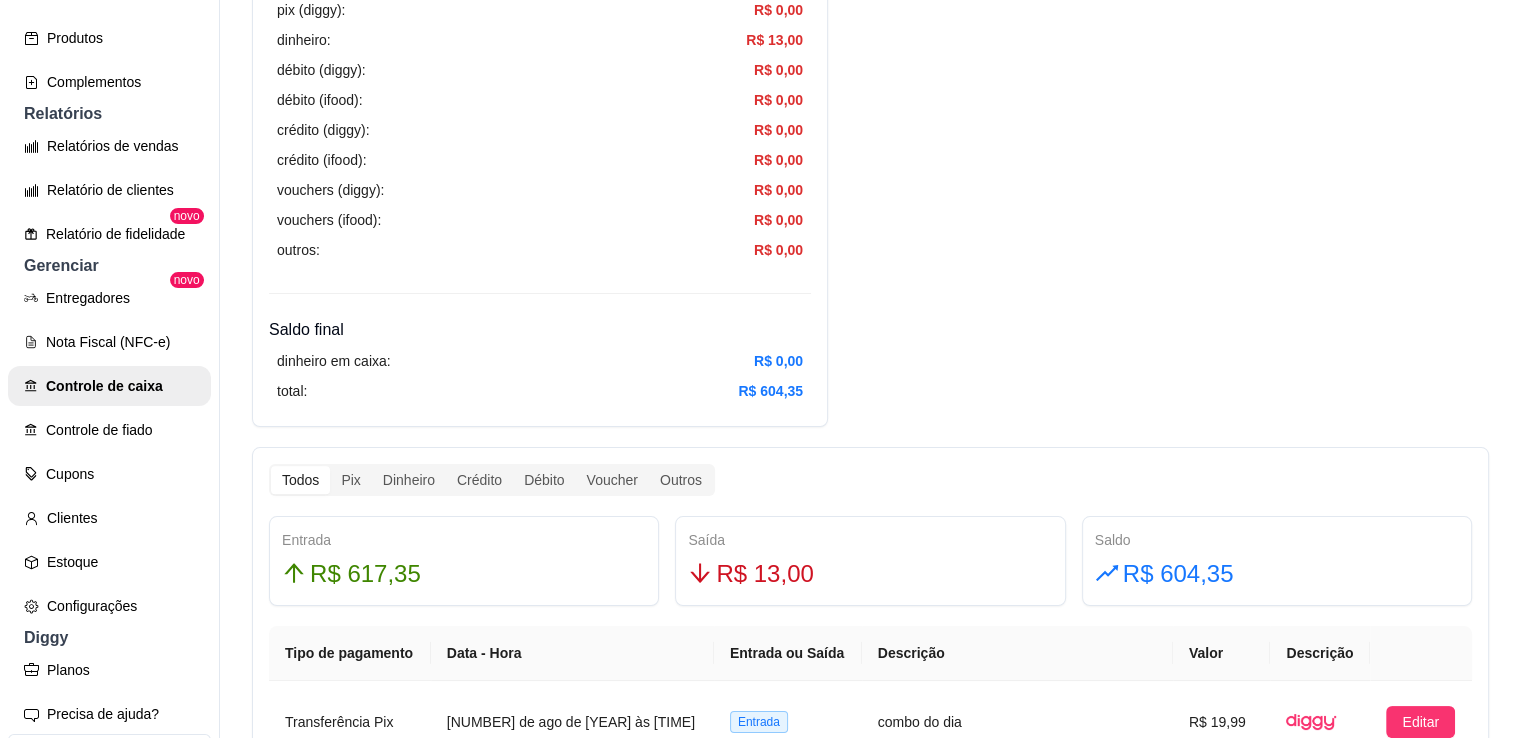 click on "Transferência Pix [DATE] às [TIME] Entrada venda geral do pix [NAME] ontem 31\07 R$ 521,39 Editar Dinheiro [DATE] às [TIME] Entrada Pedido #[ID] R$ 13,00 1" at bounding box center [870, 812] 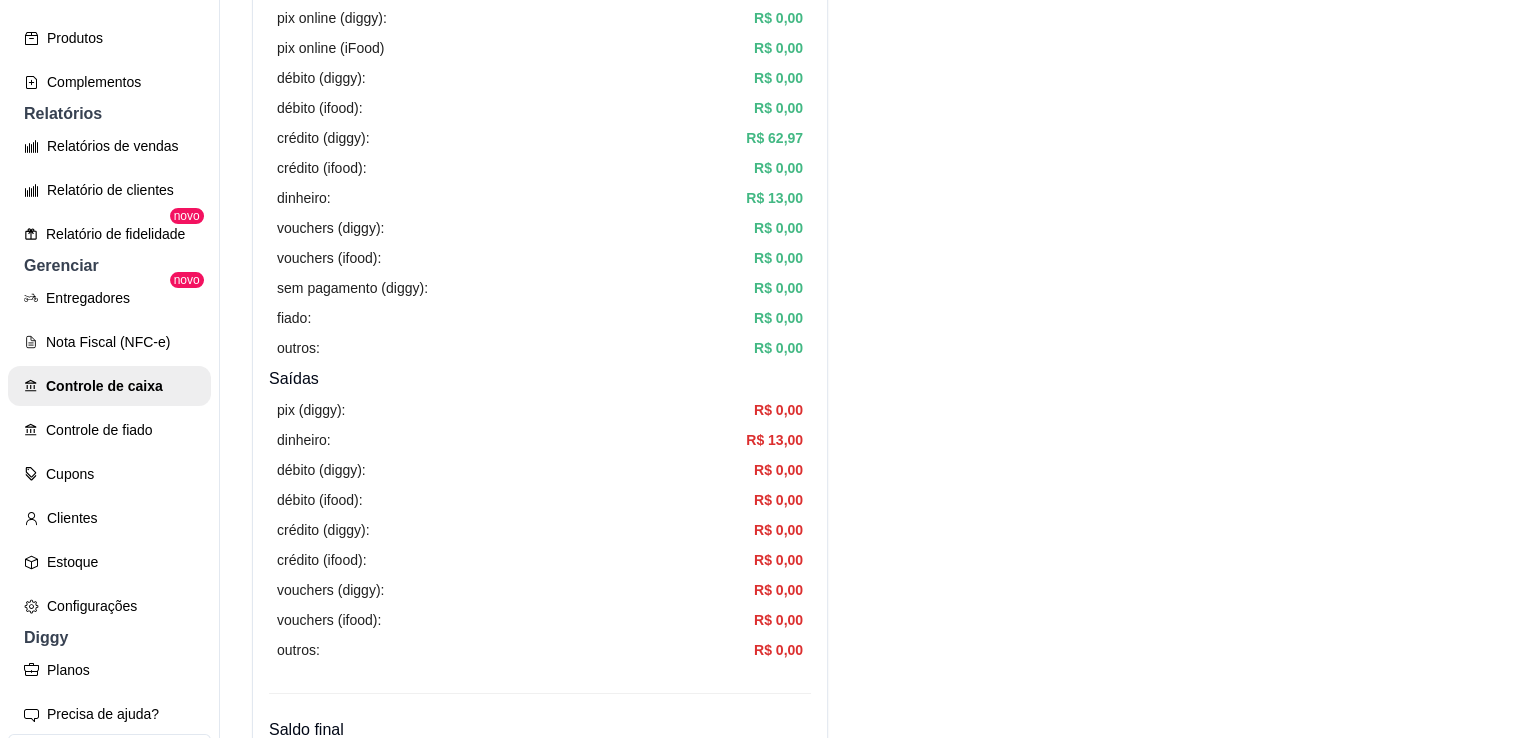 scroll, scrollTop: 0, scrollLeft: 0, axis: both 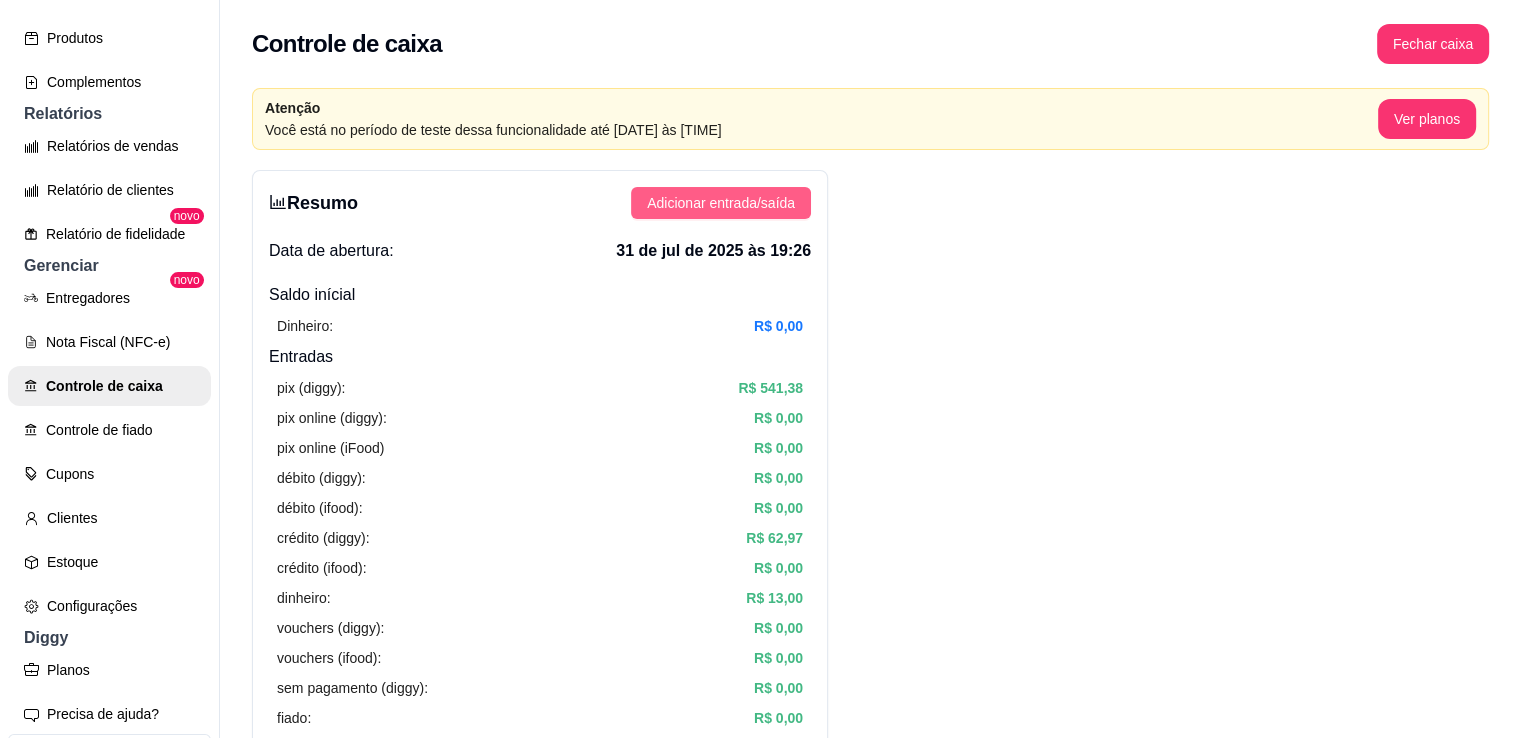 click on "Adicionar entrada/saída" at bounding box center (721, 203) 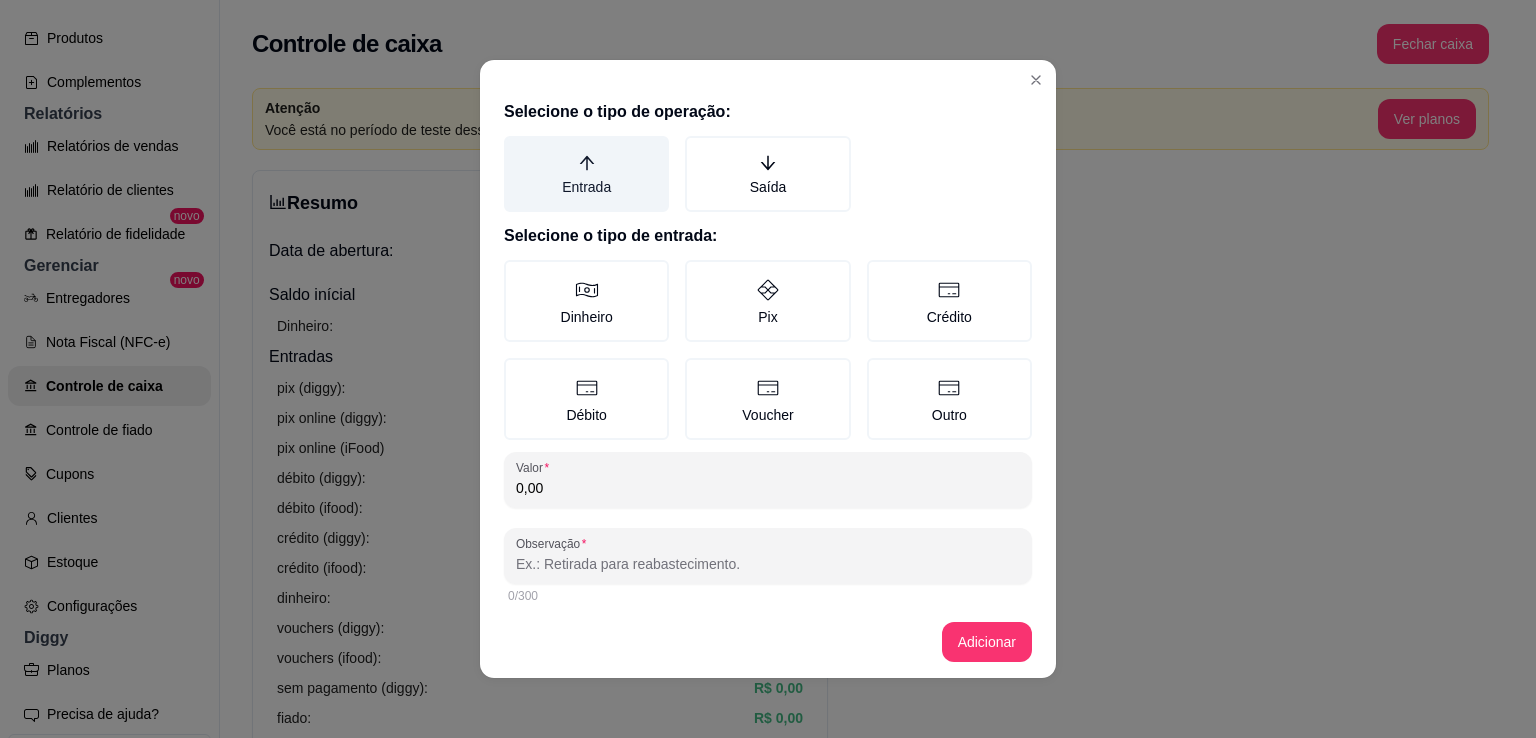 click on "Entrada" at bounding box center (586, 174) 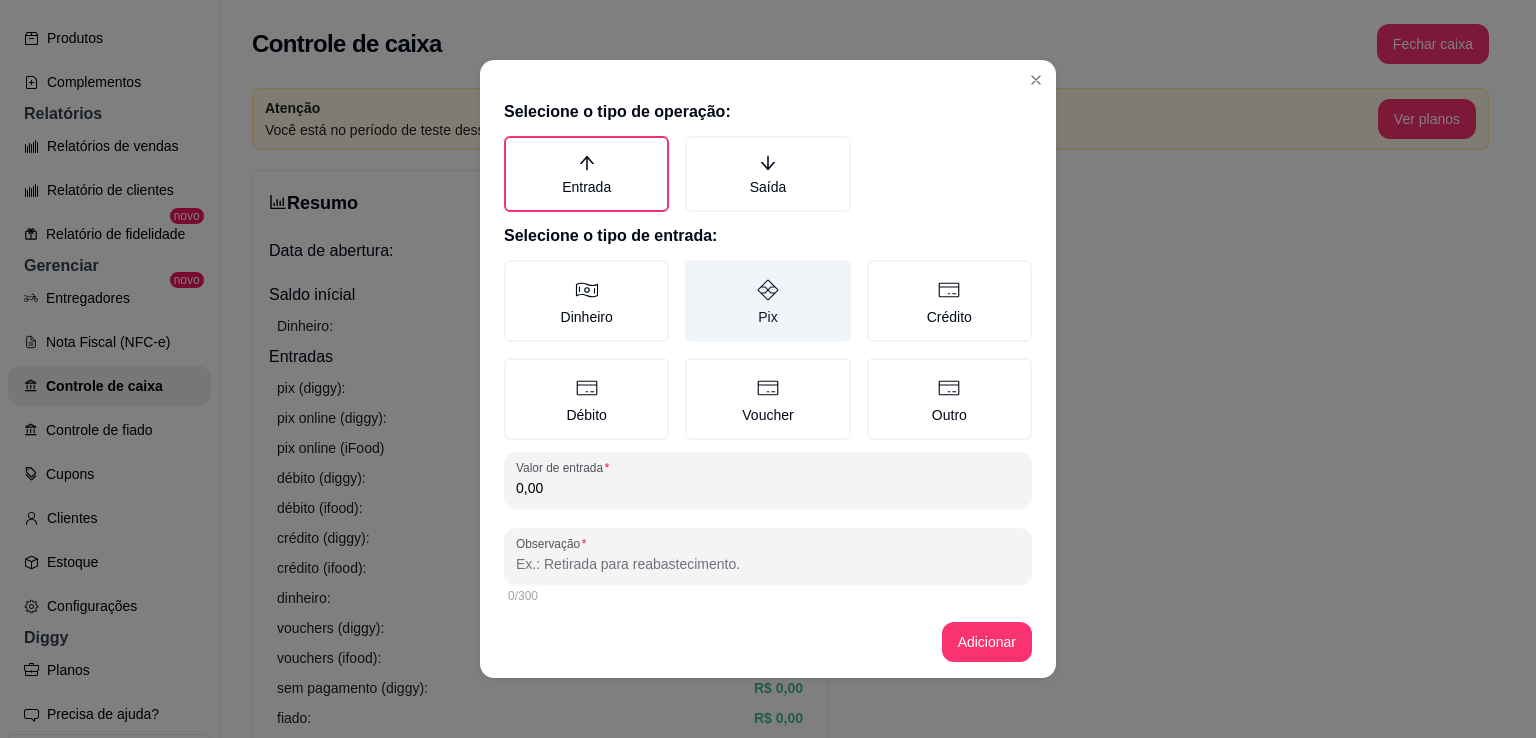 click on "Pix" at bounding box center [767, 301] 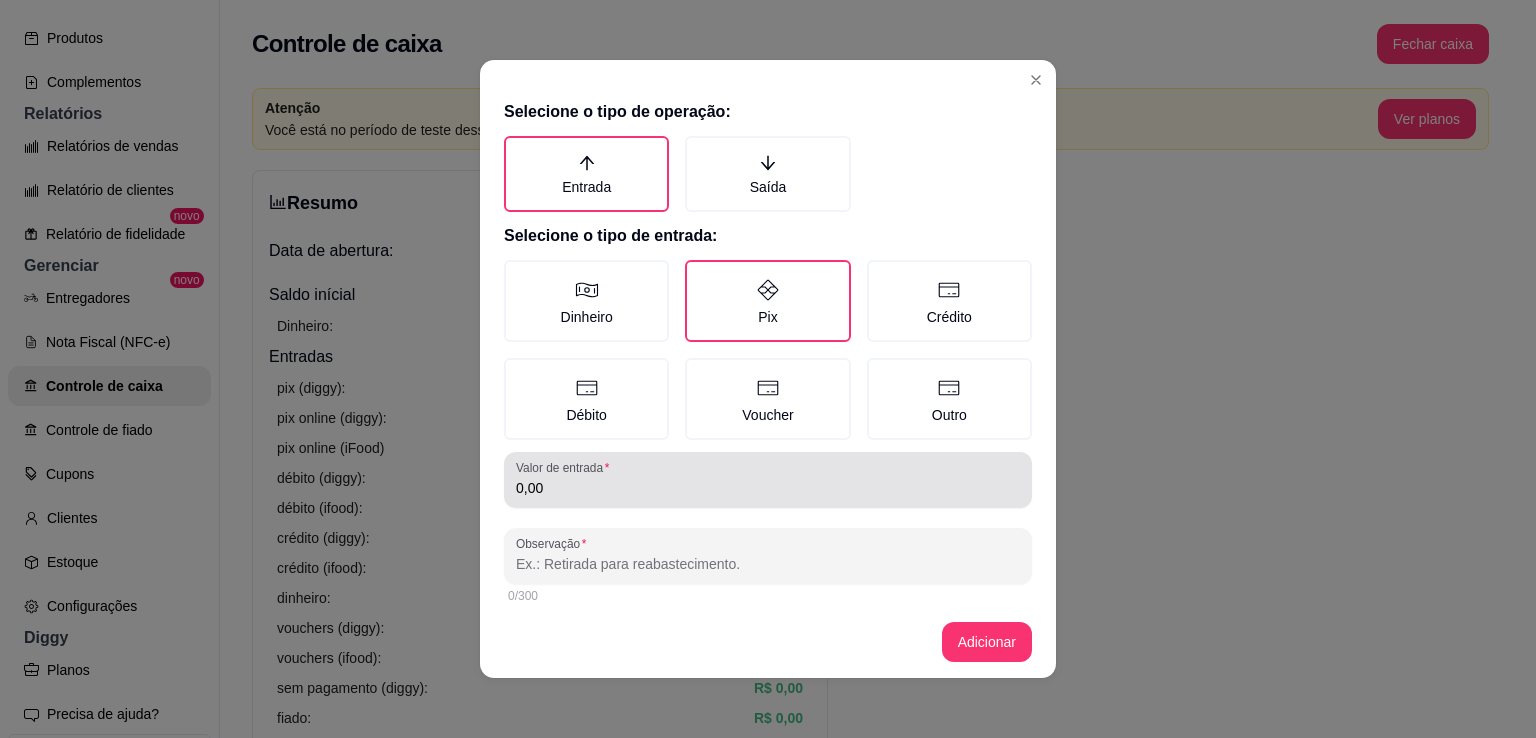 click on "Valor  de entrada
0,00" at bounding box center [768, 480] 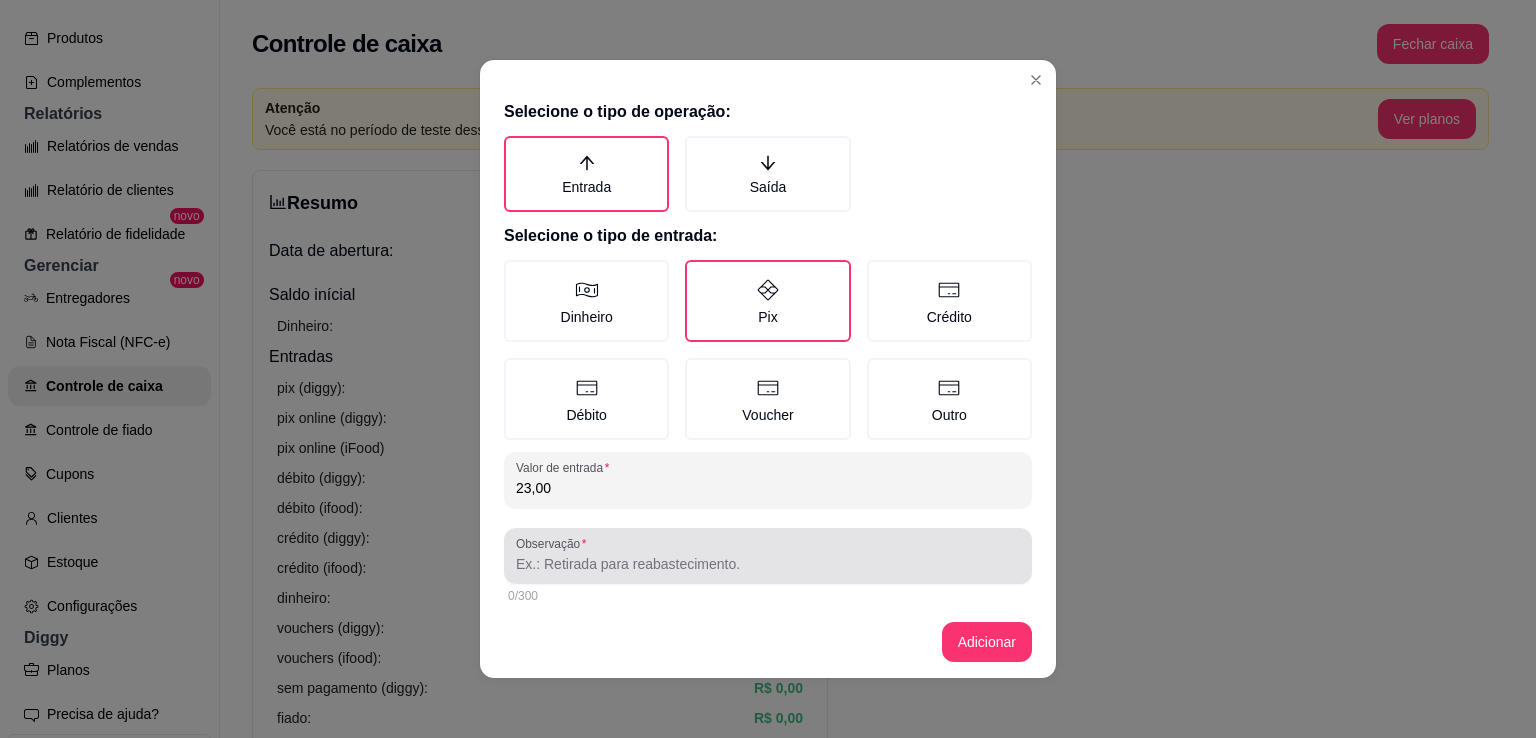 type on "23,00" 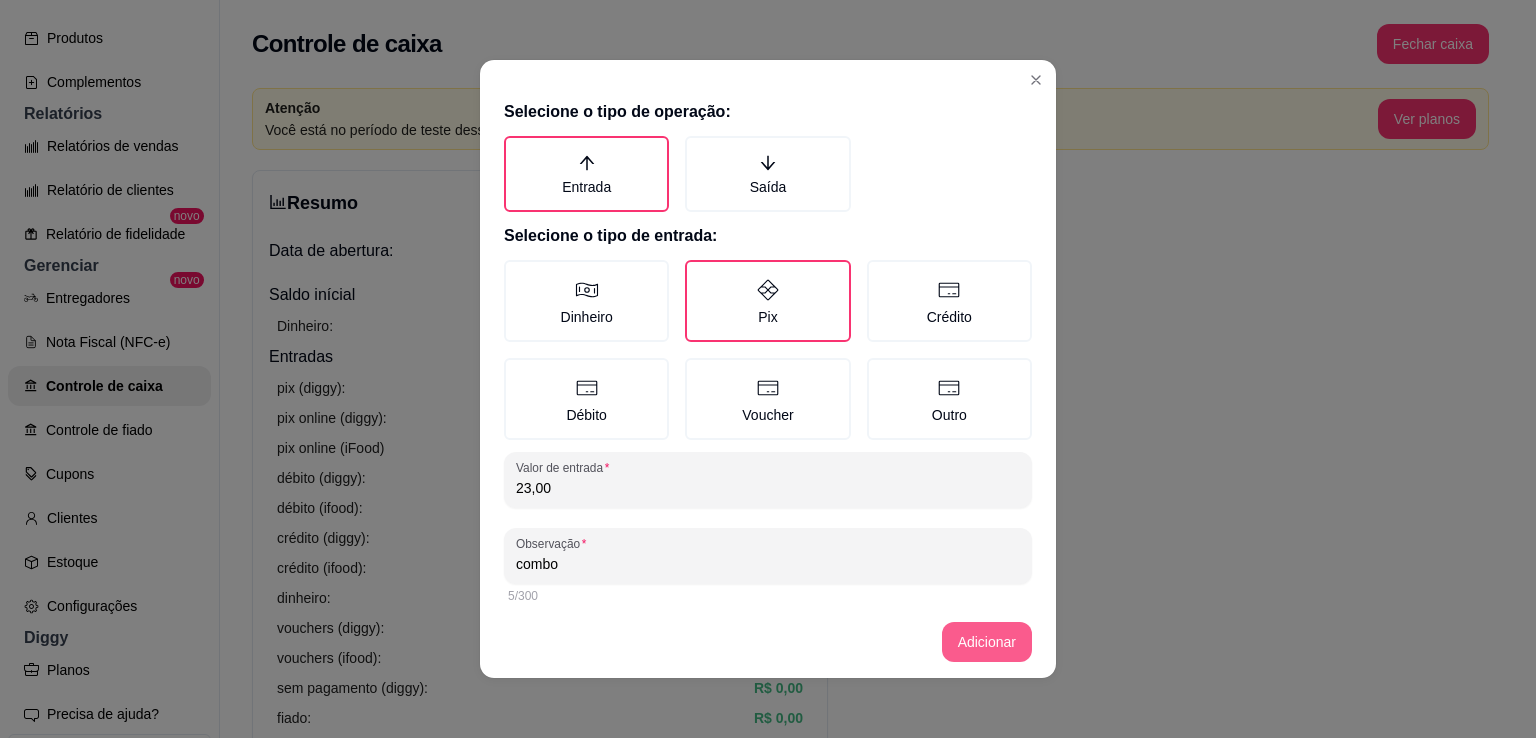 type on "combo" 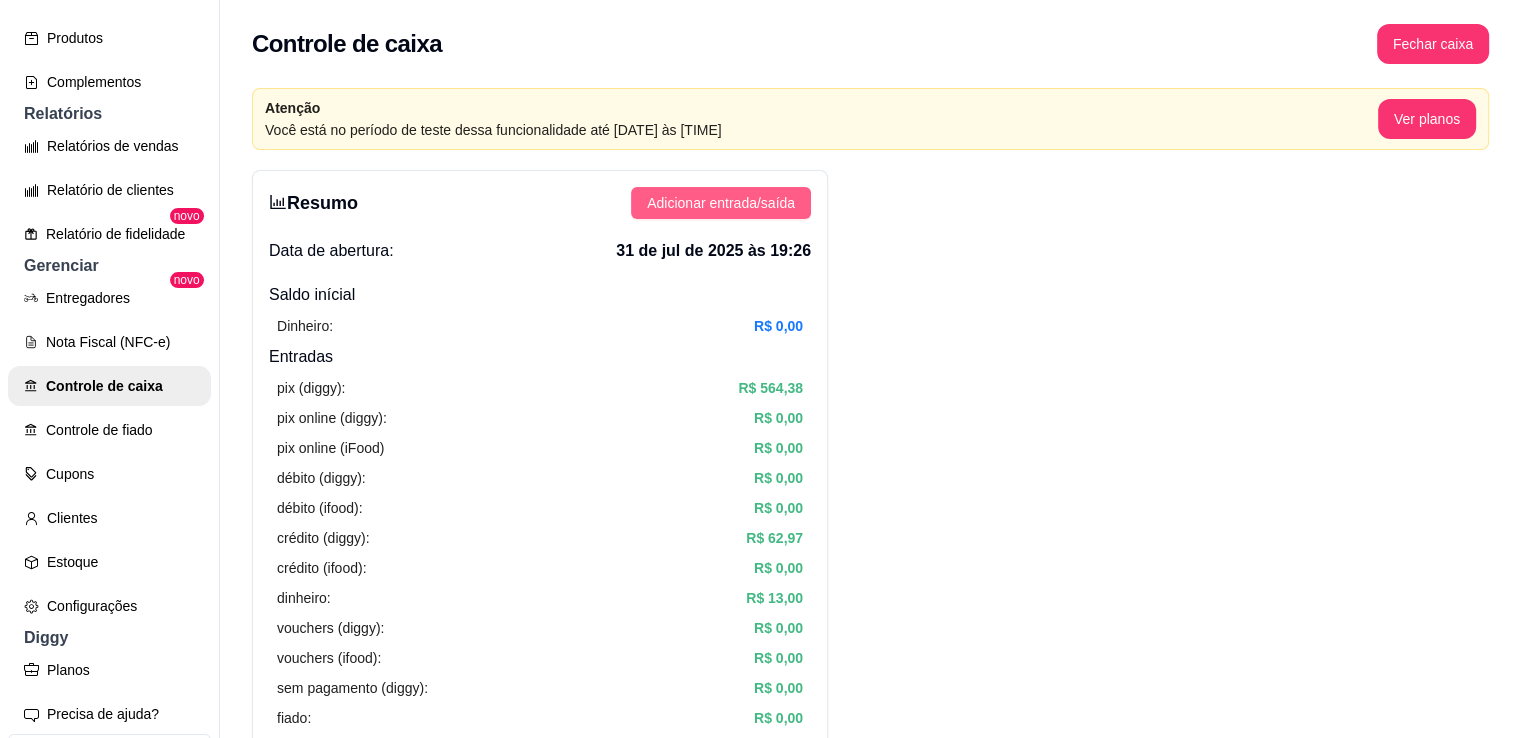 click on "Adicionar entrada/saída" at bounding box center [721, 203] 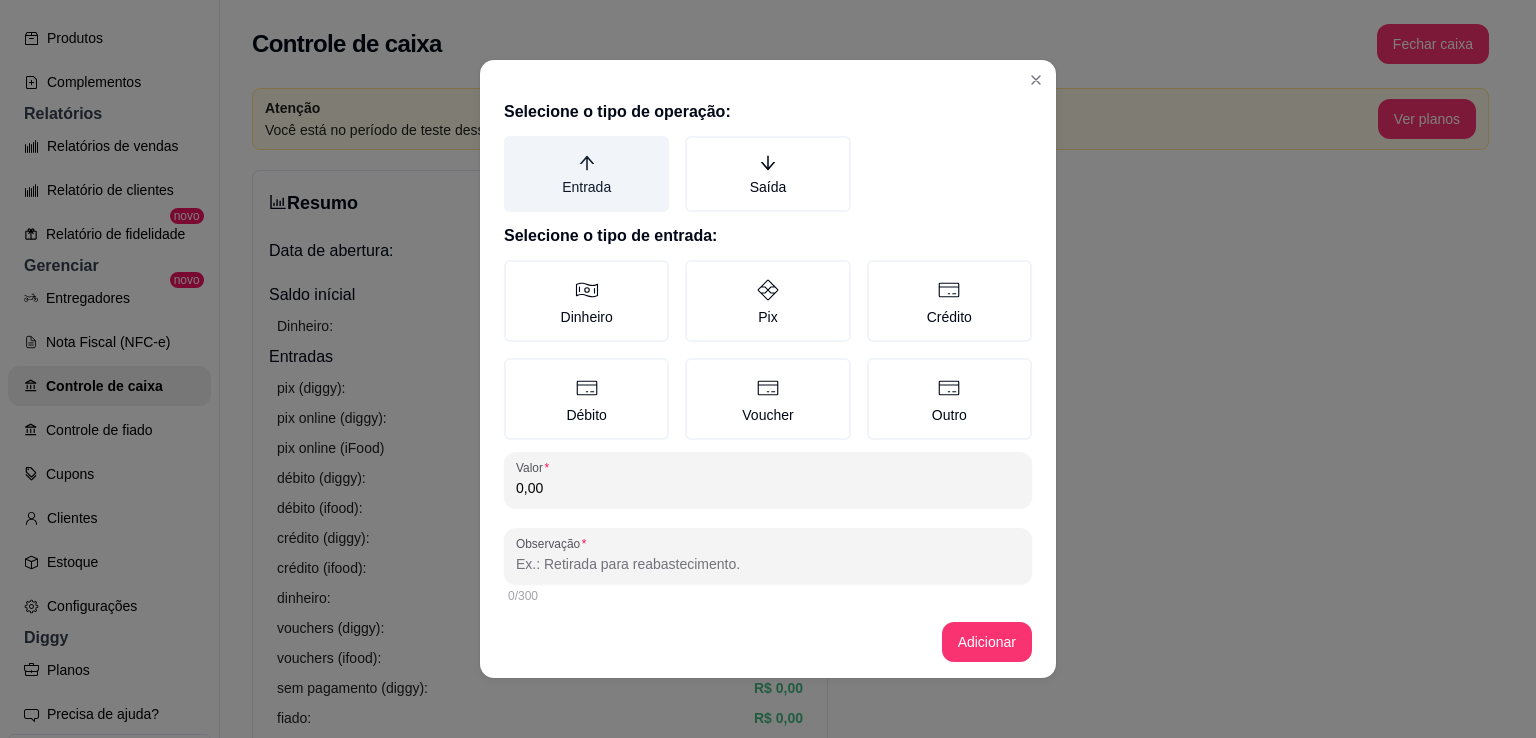 click on "Entrada" at bounding box center [586, 174] 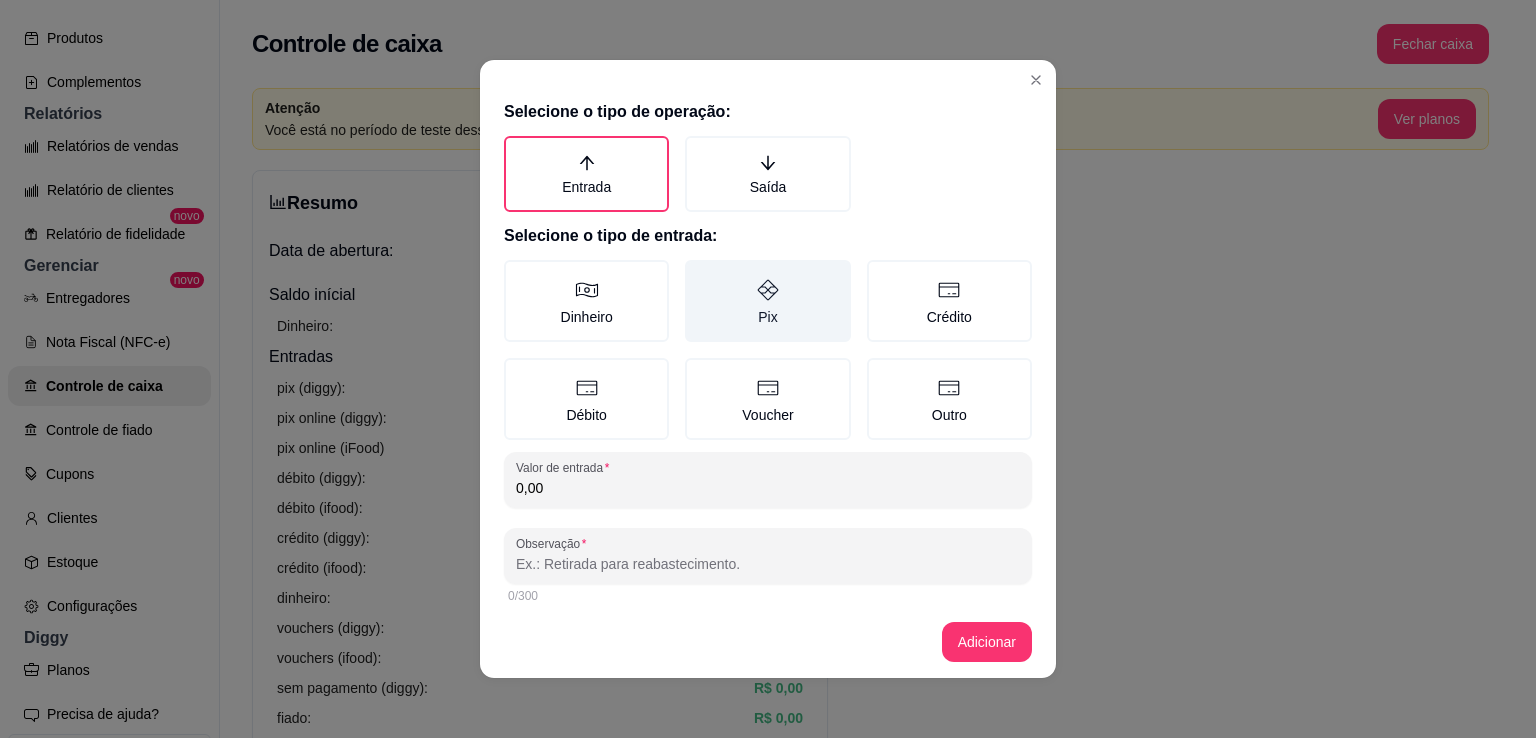 click on "Pix" at bounding box center (767, 301) 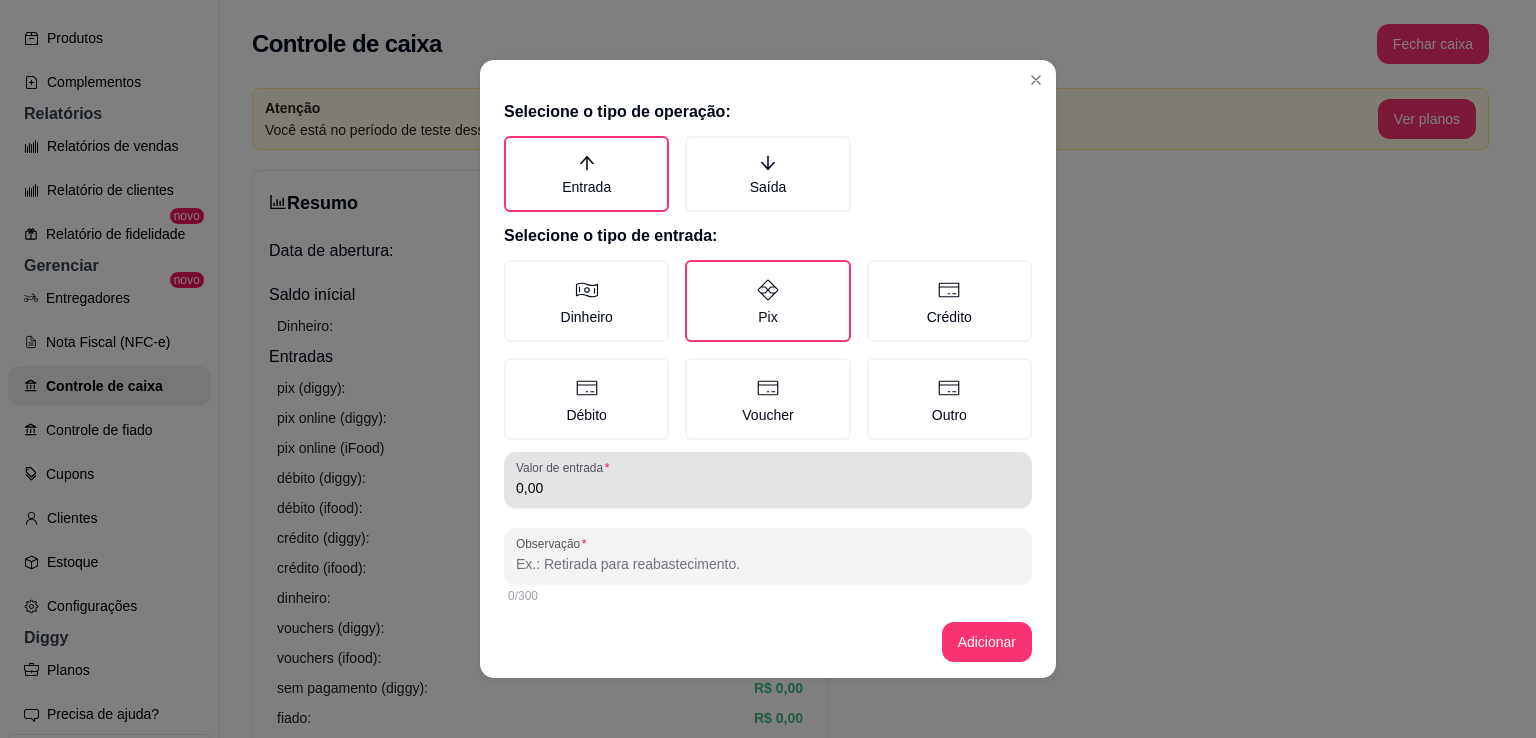 click on "0,00" at bounding box center [768, 488] 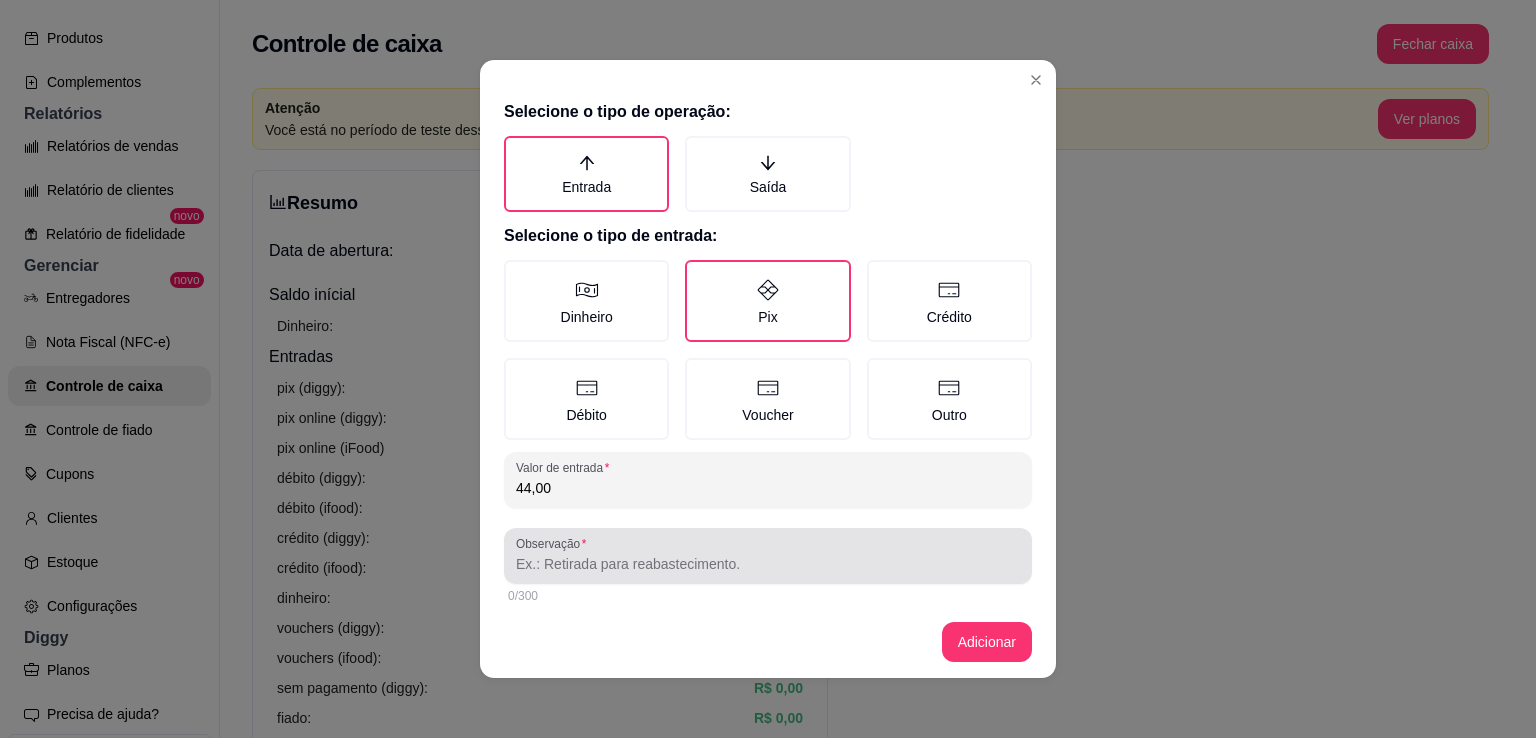 type on "44,00" 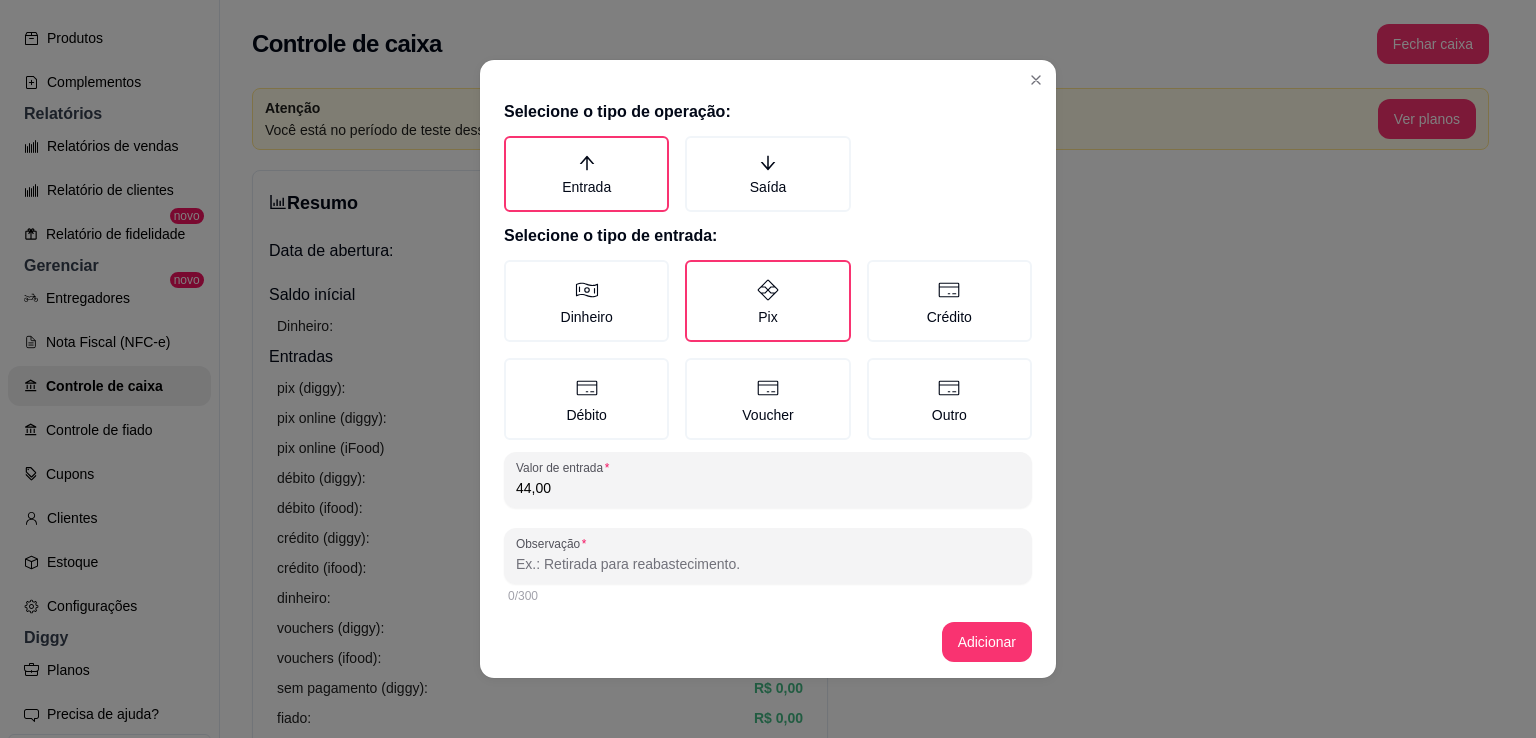 click at bounding box center (768, 556) 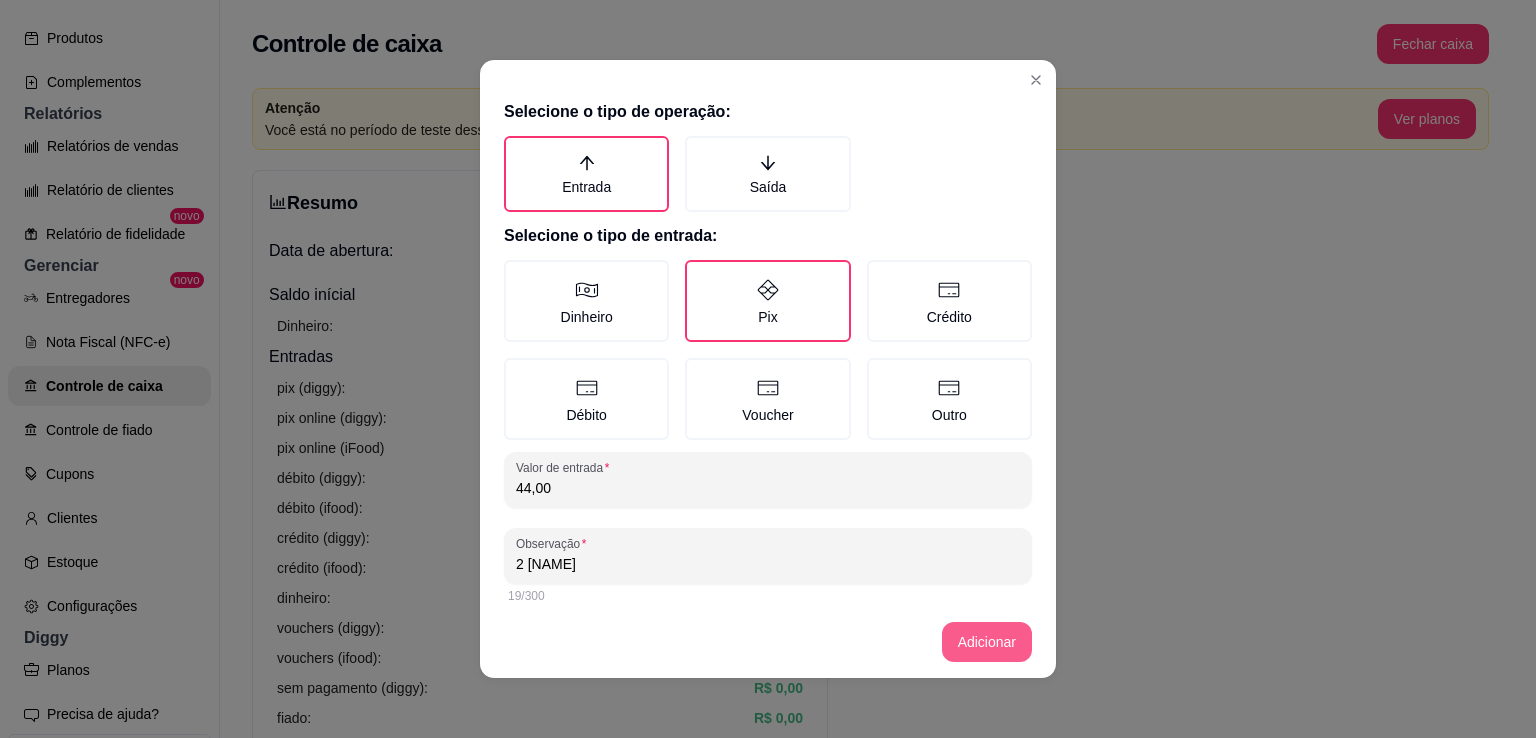 type on "2 [NAME]" 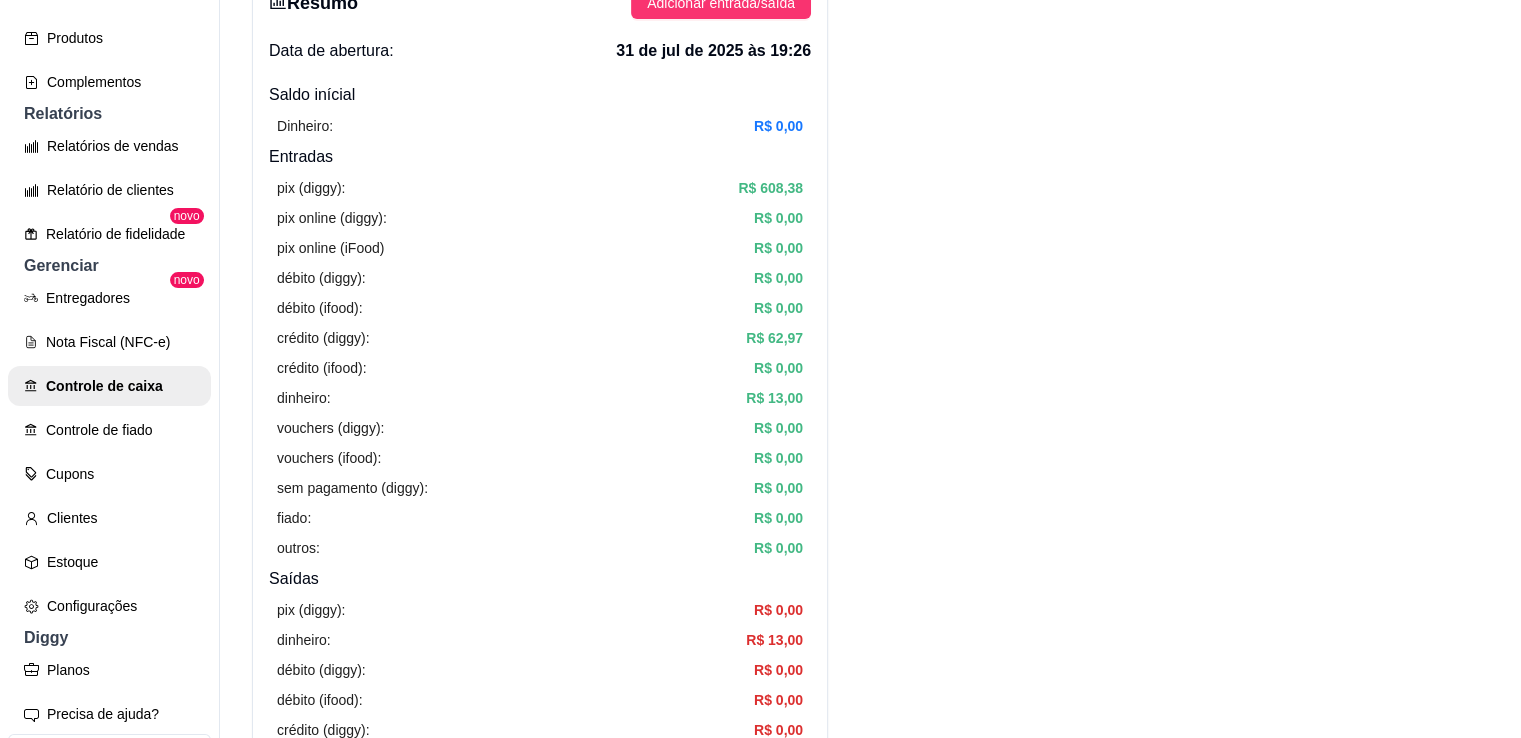 scroll, scrollTop: 700, scrollLeft: 0, axis: vertical 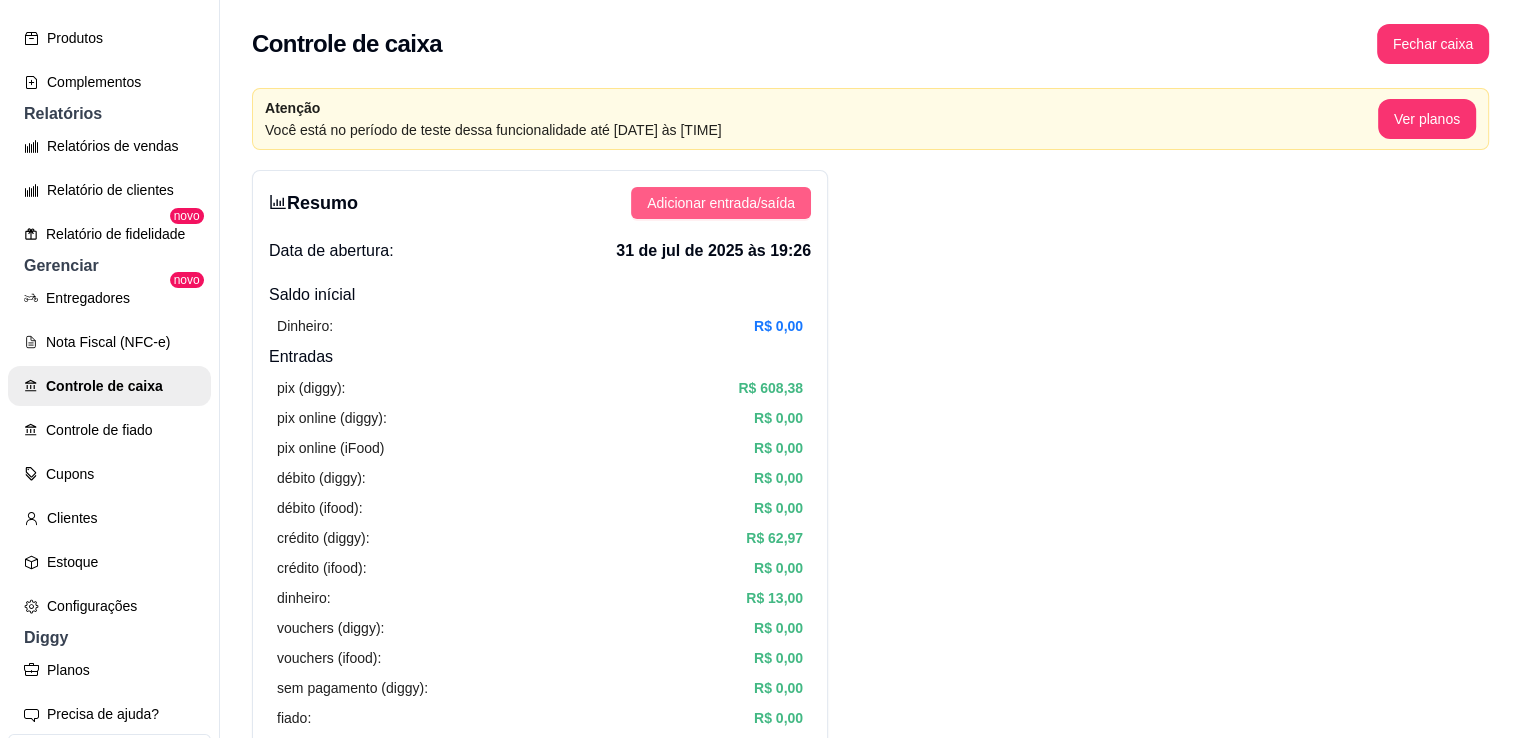 click on "Adicionar entrada/saída" at bounding box center [721, 203] 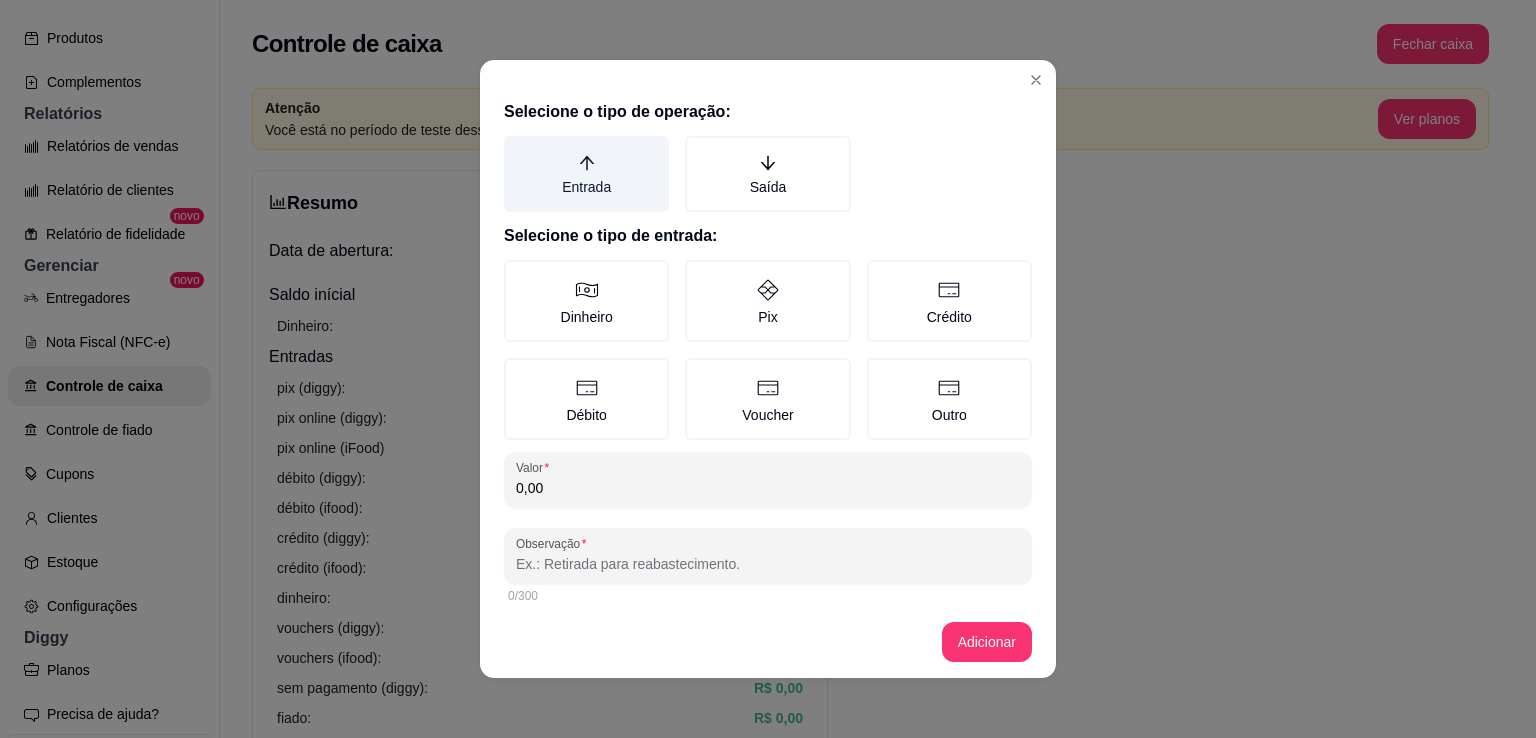 click 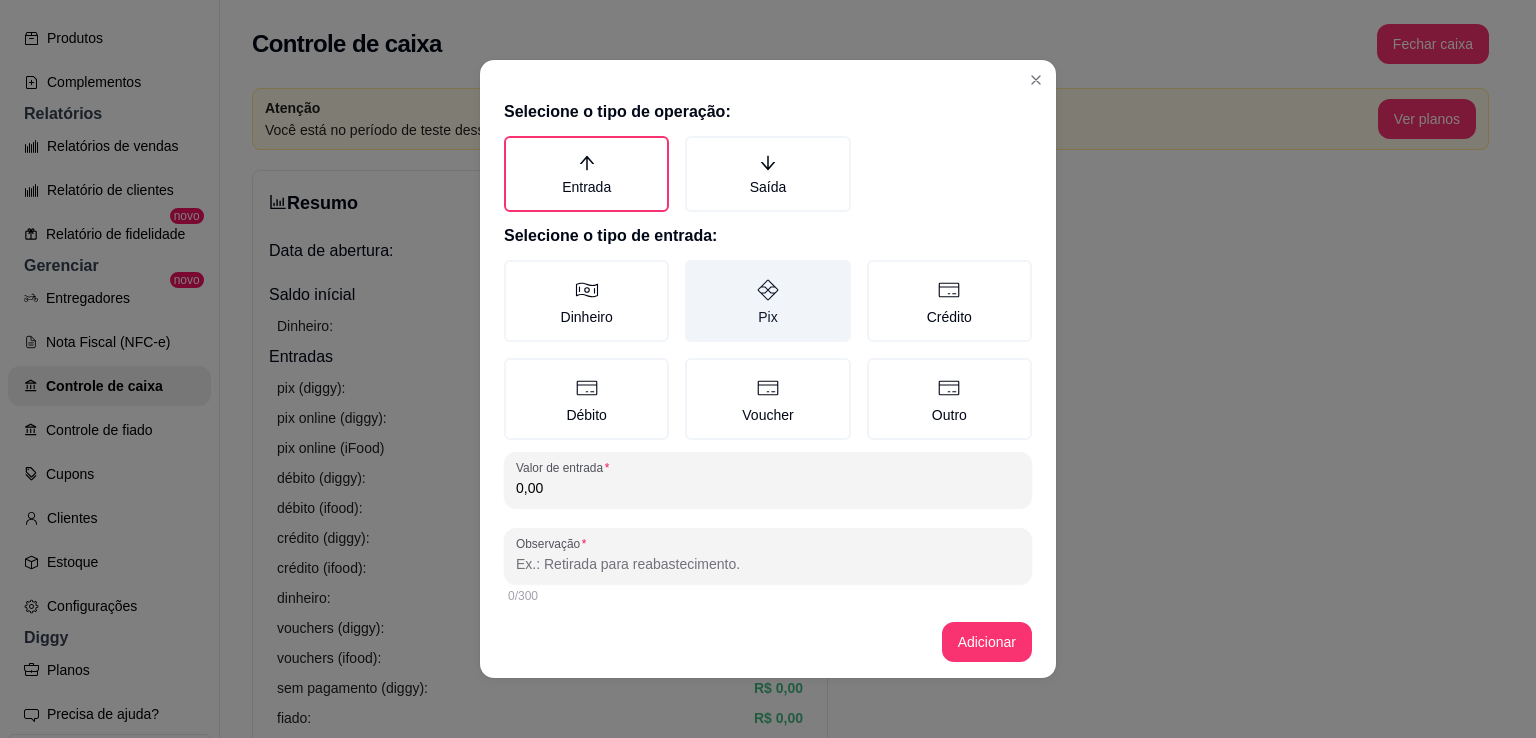 click on "Pix" at bounding box center (767, 301) 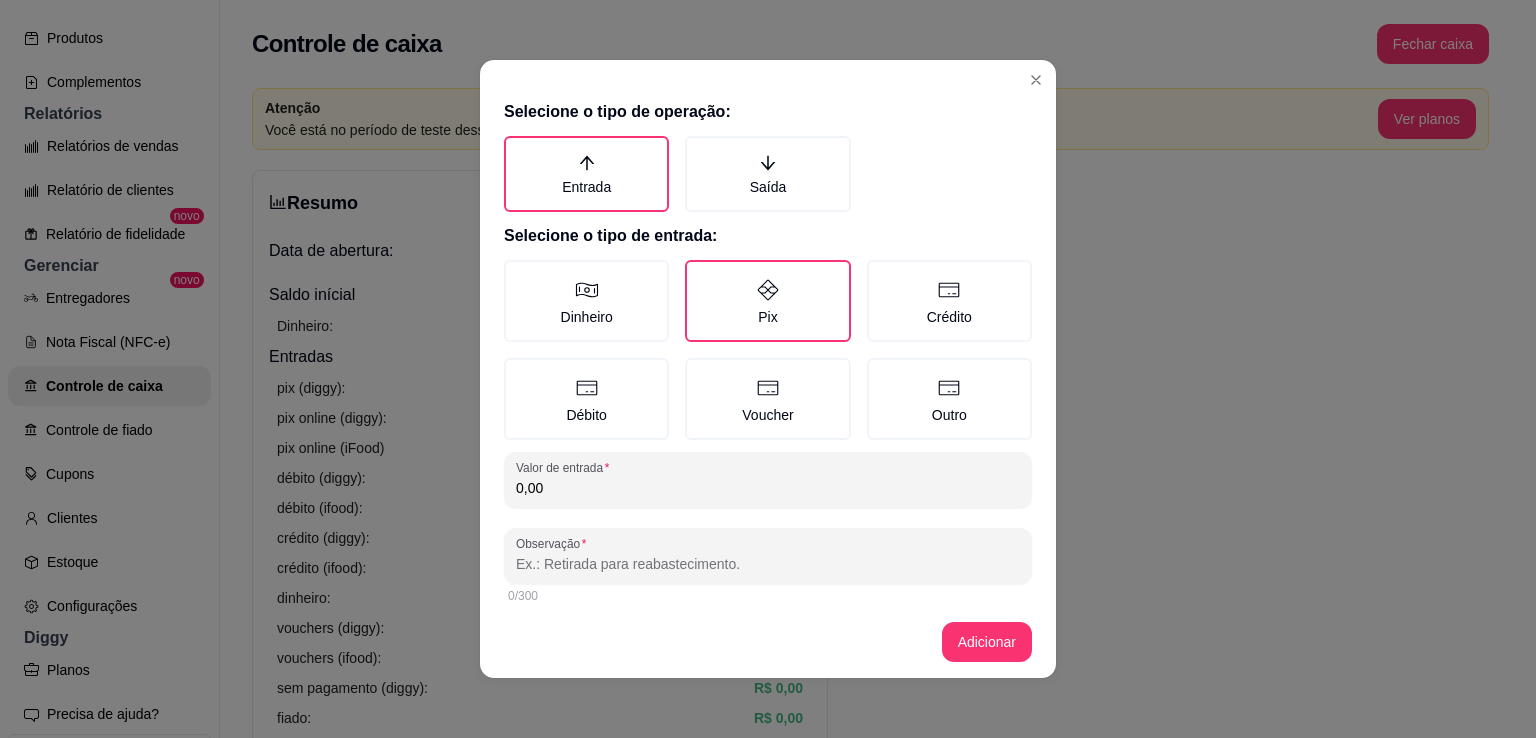 click on "Valor  de entrada
0,00" at bounding box center [768, 480] 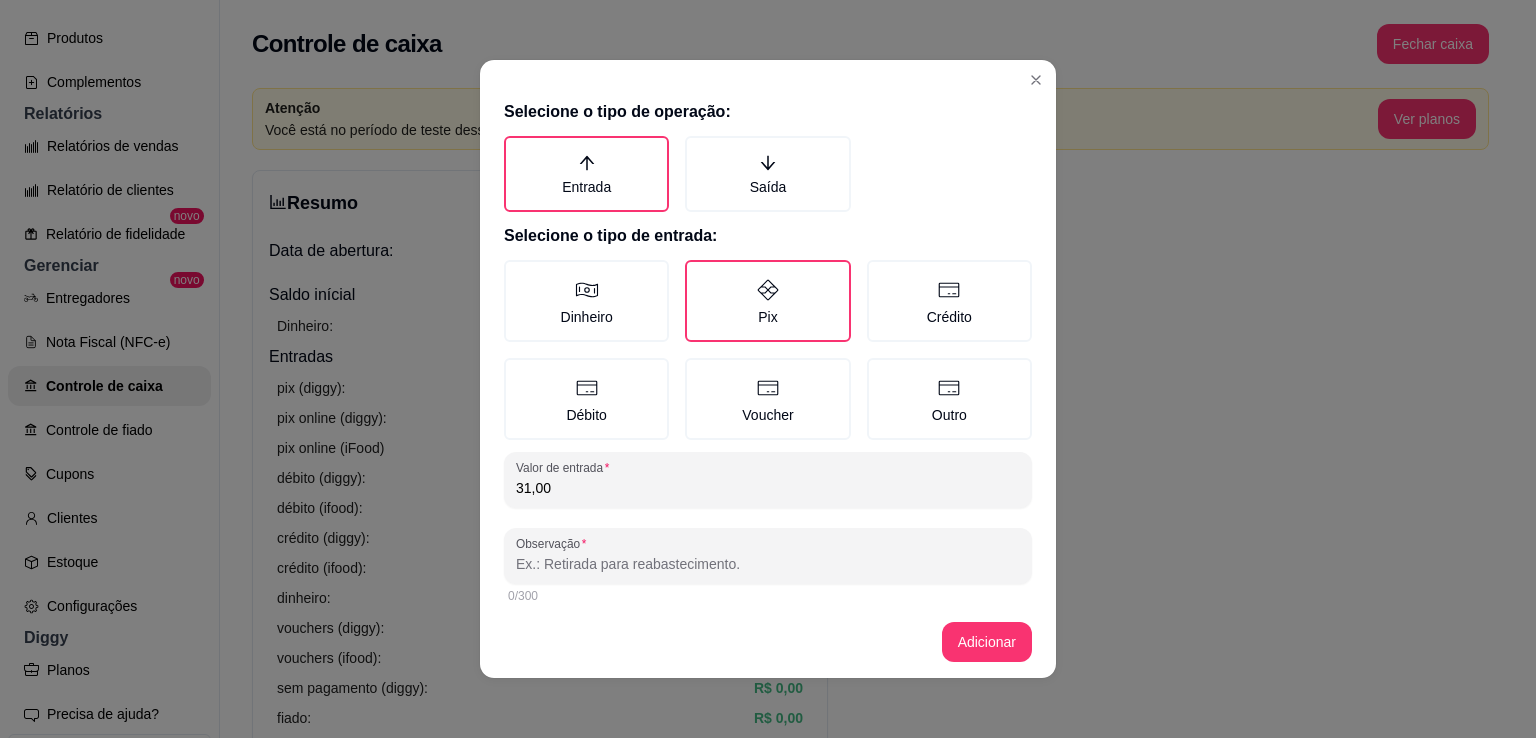 type on "31,00" 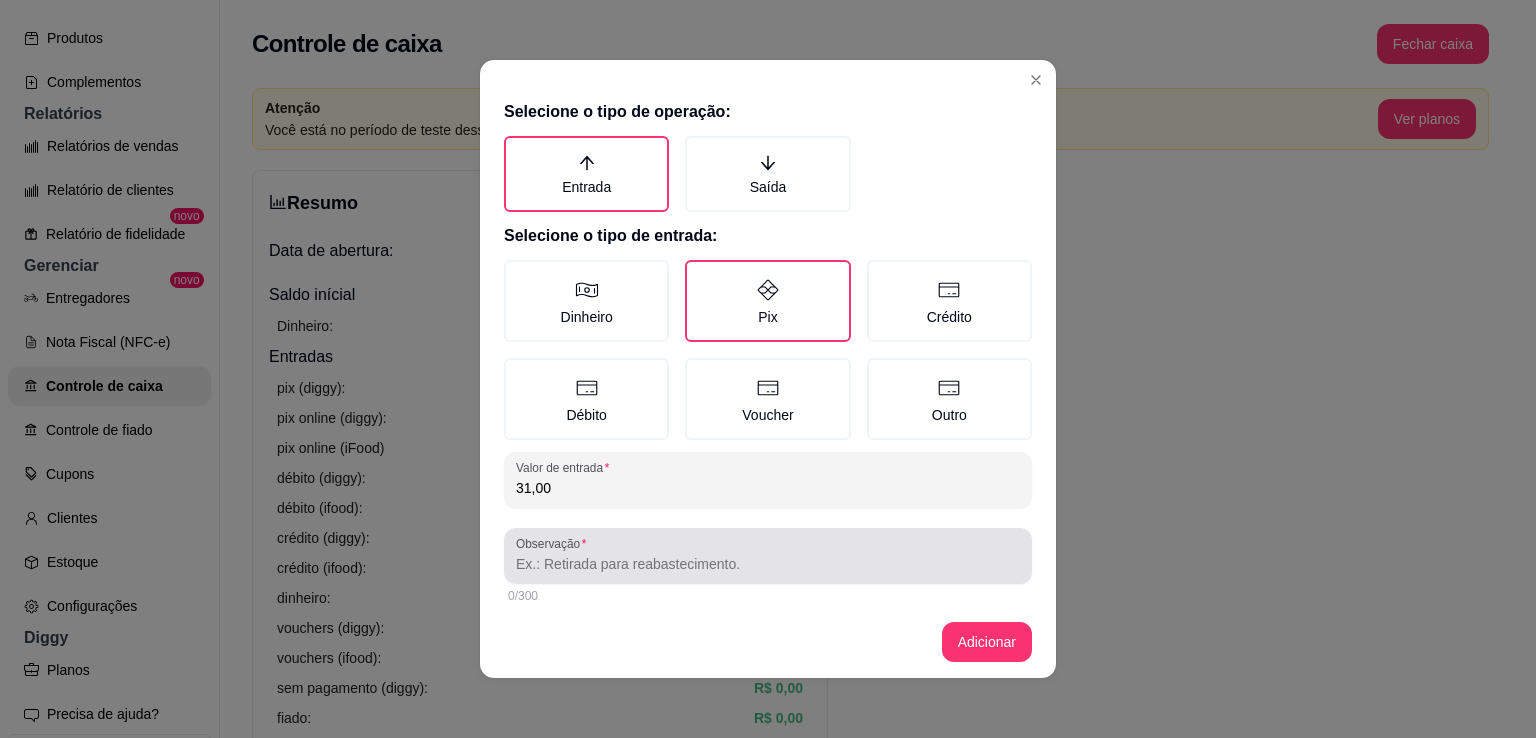 click on "Observação" at bounding box center [768, 564] 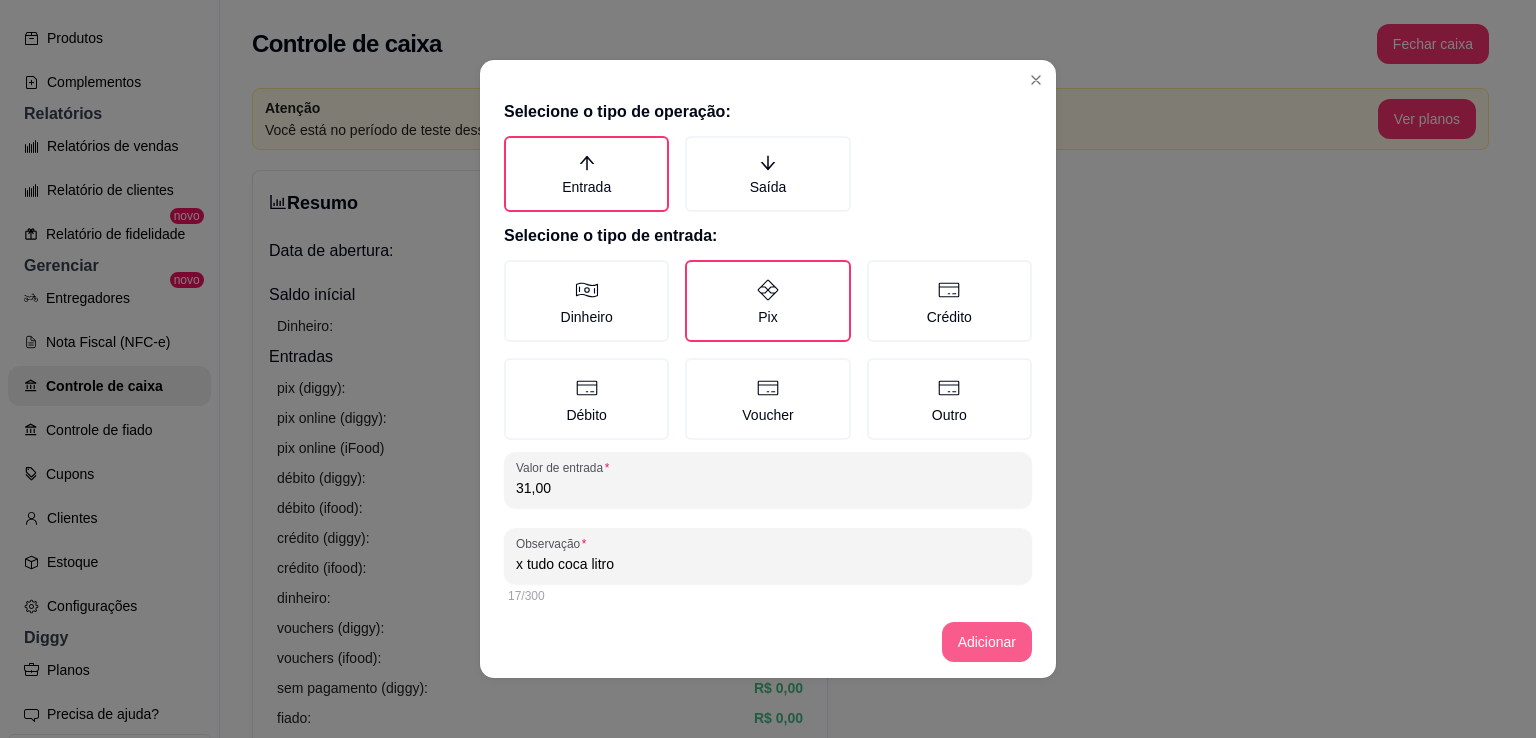 type on "x tudo coca litro" 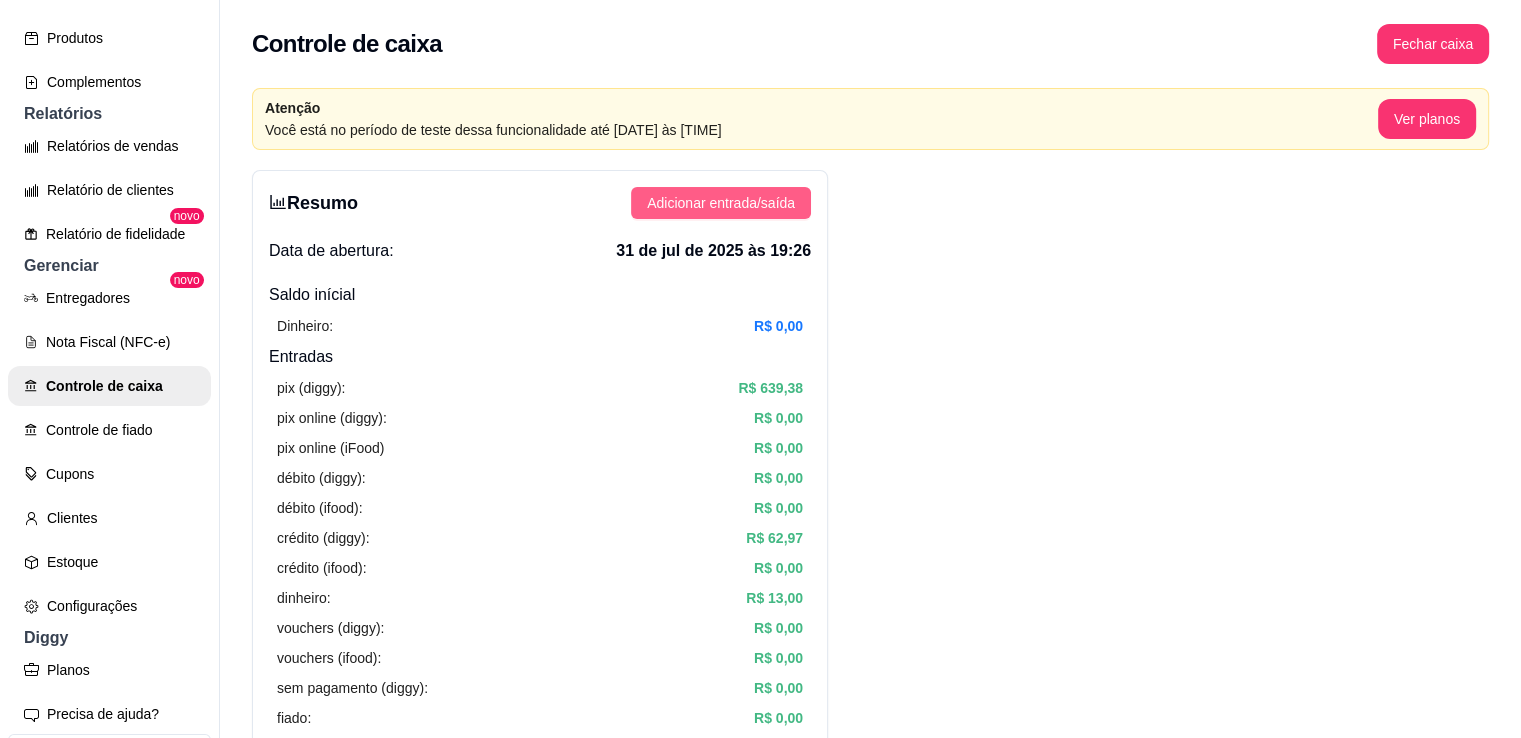 click on "Adicionar entrada/saída" at bounding box center [721, 203] 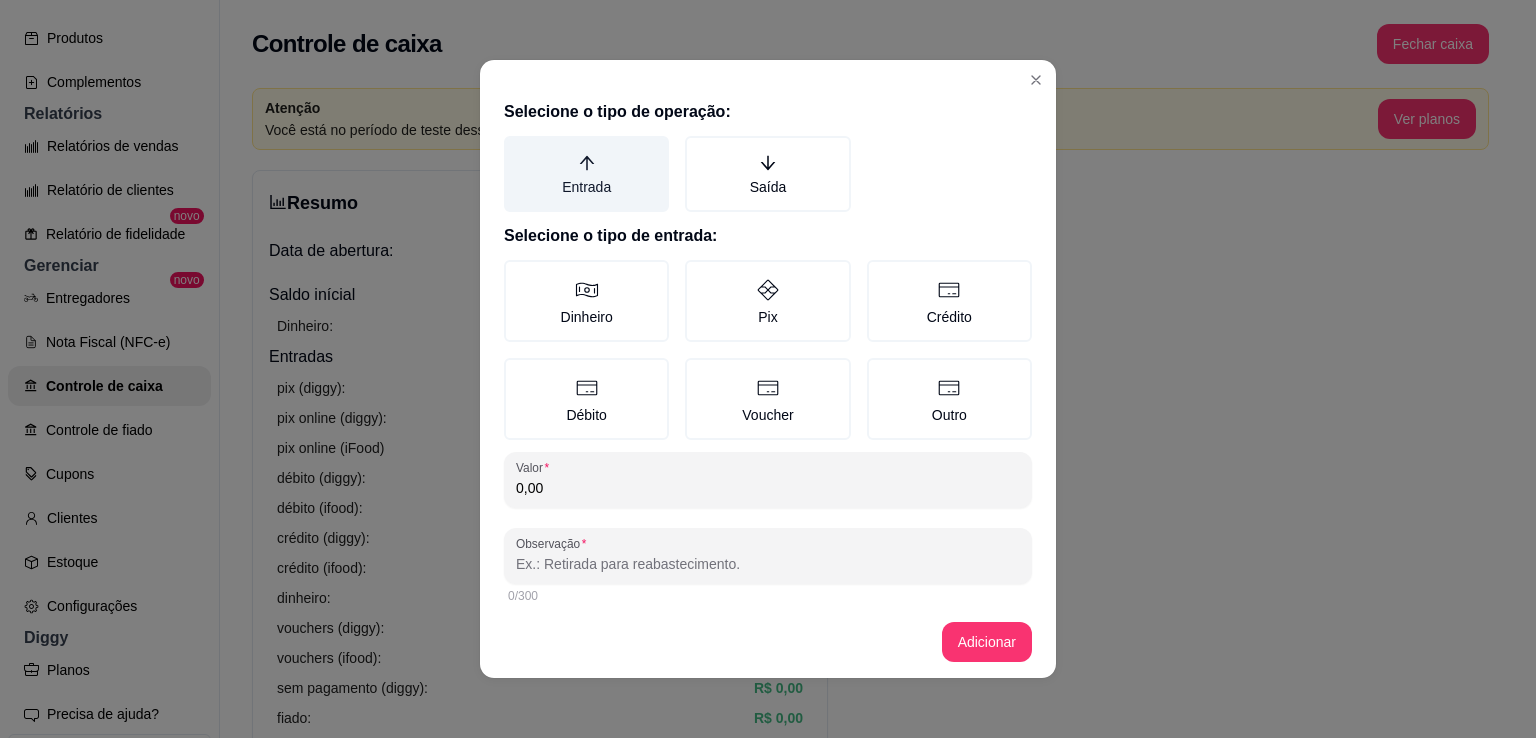 click on "Entrada" at bounding box center (586, 174) 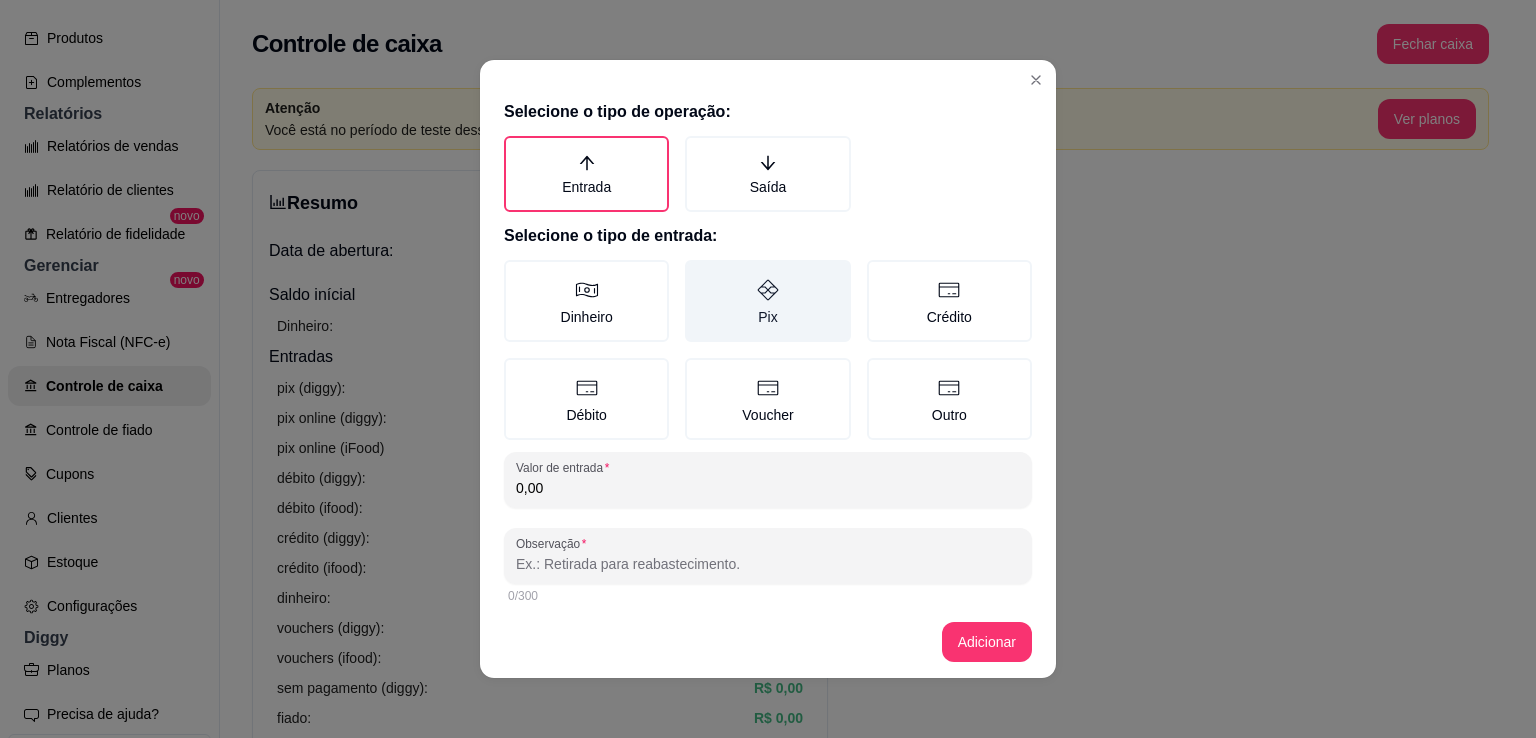 click on "Pix" at bounding box center (767, 301) 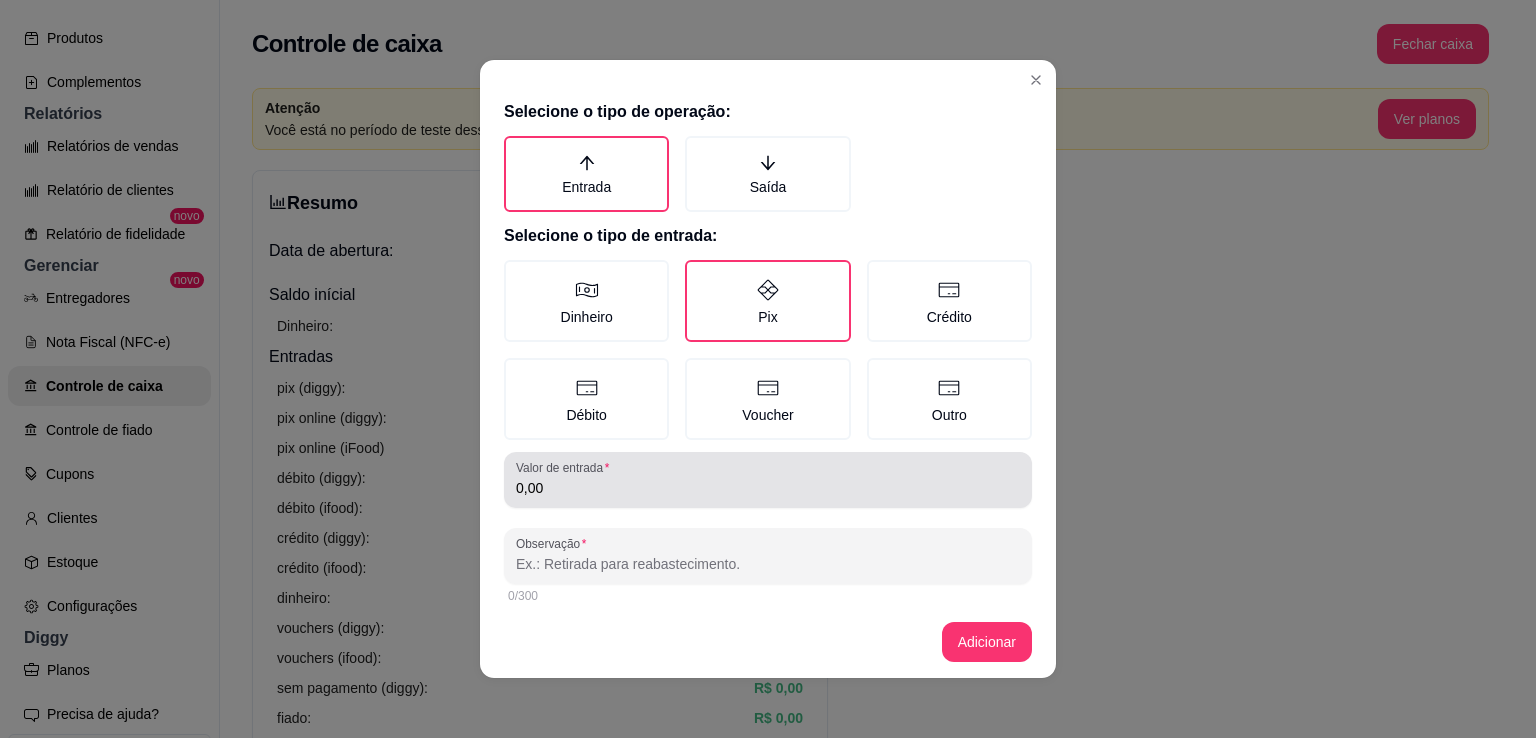 click on "0,00" at bounding box center (768, 488) 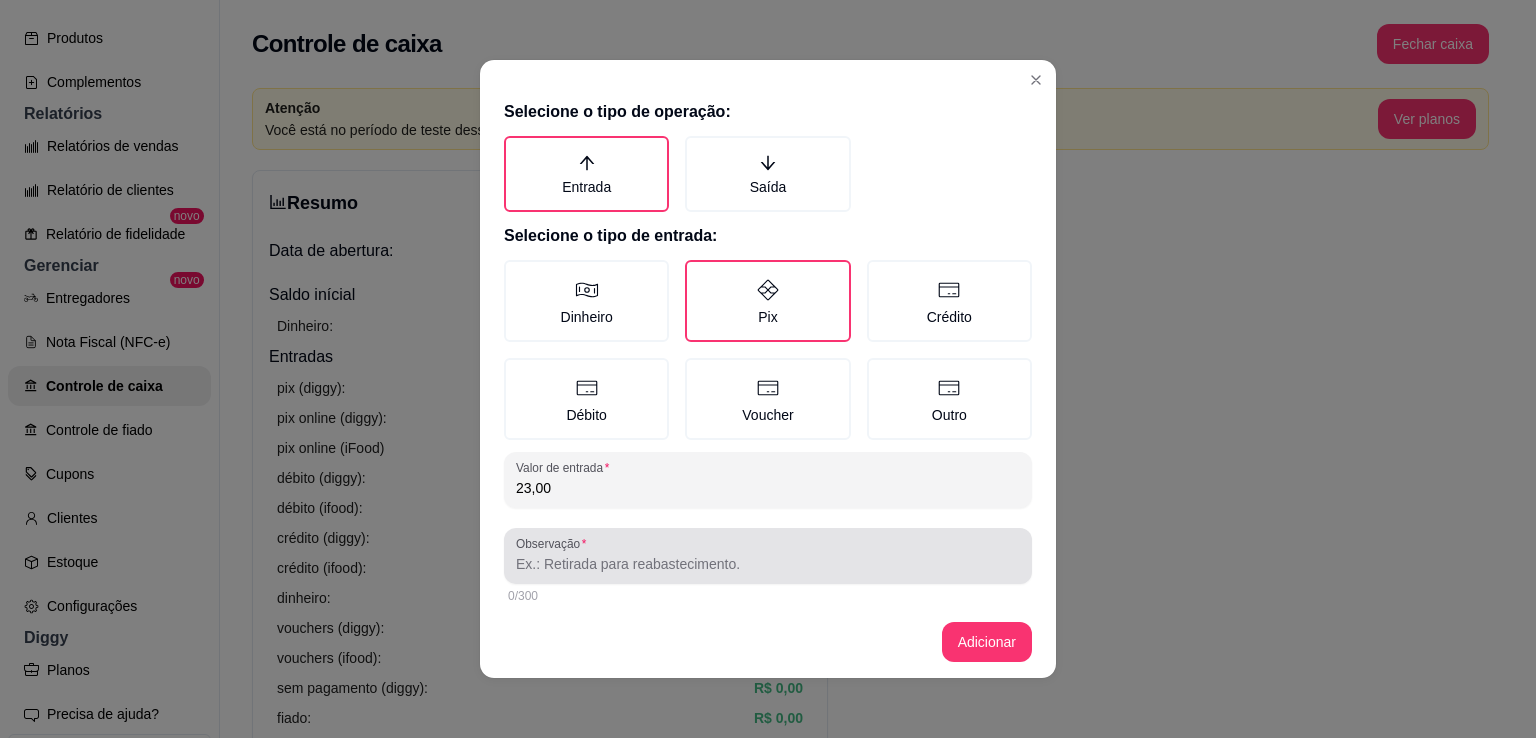 type on "23,00" 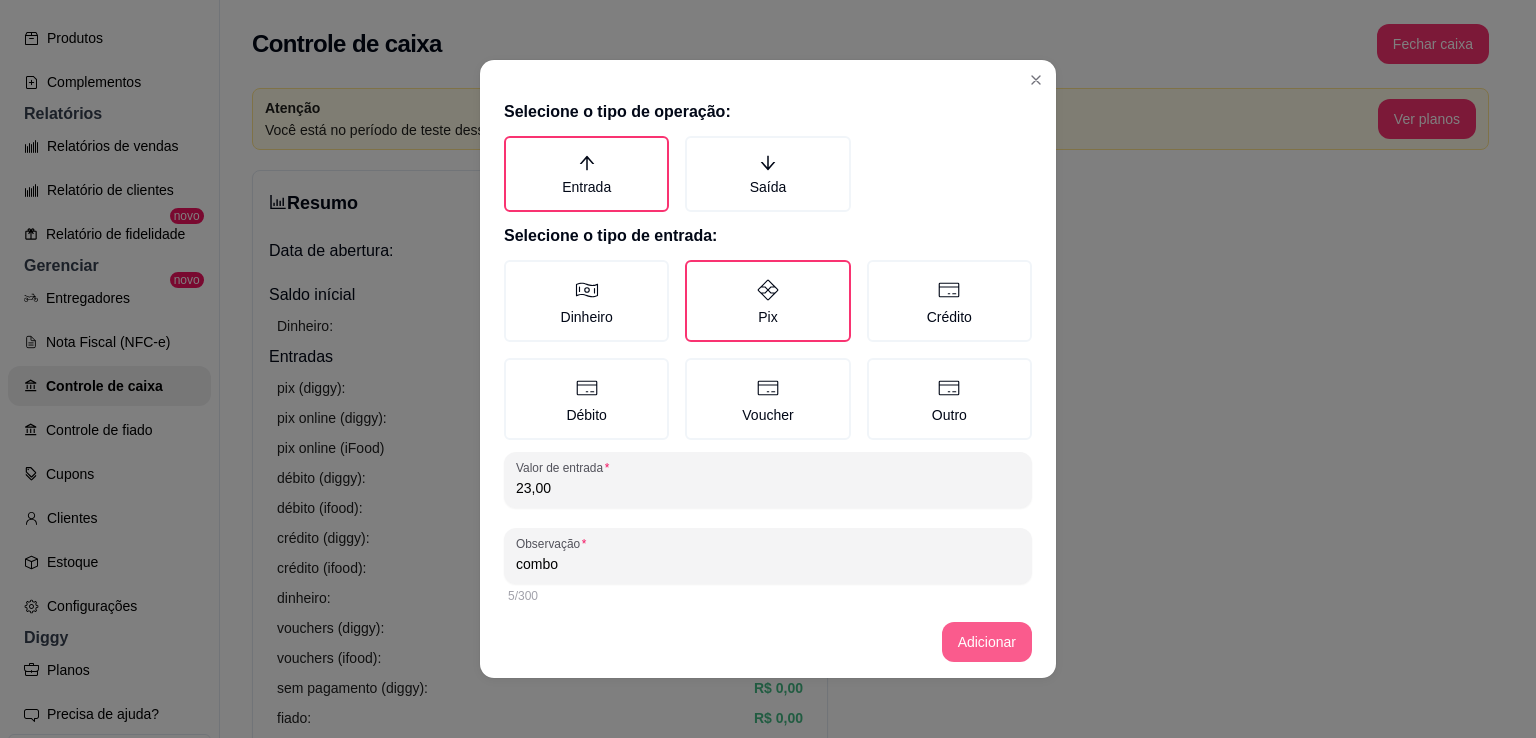 type on "combo" 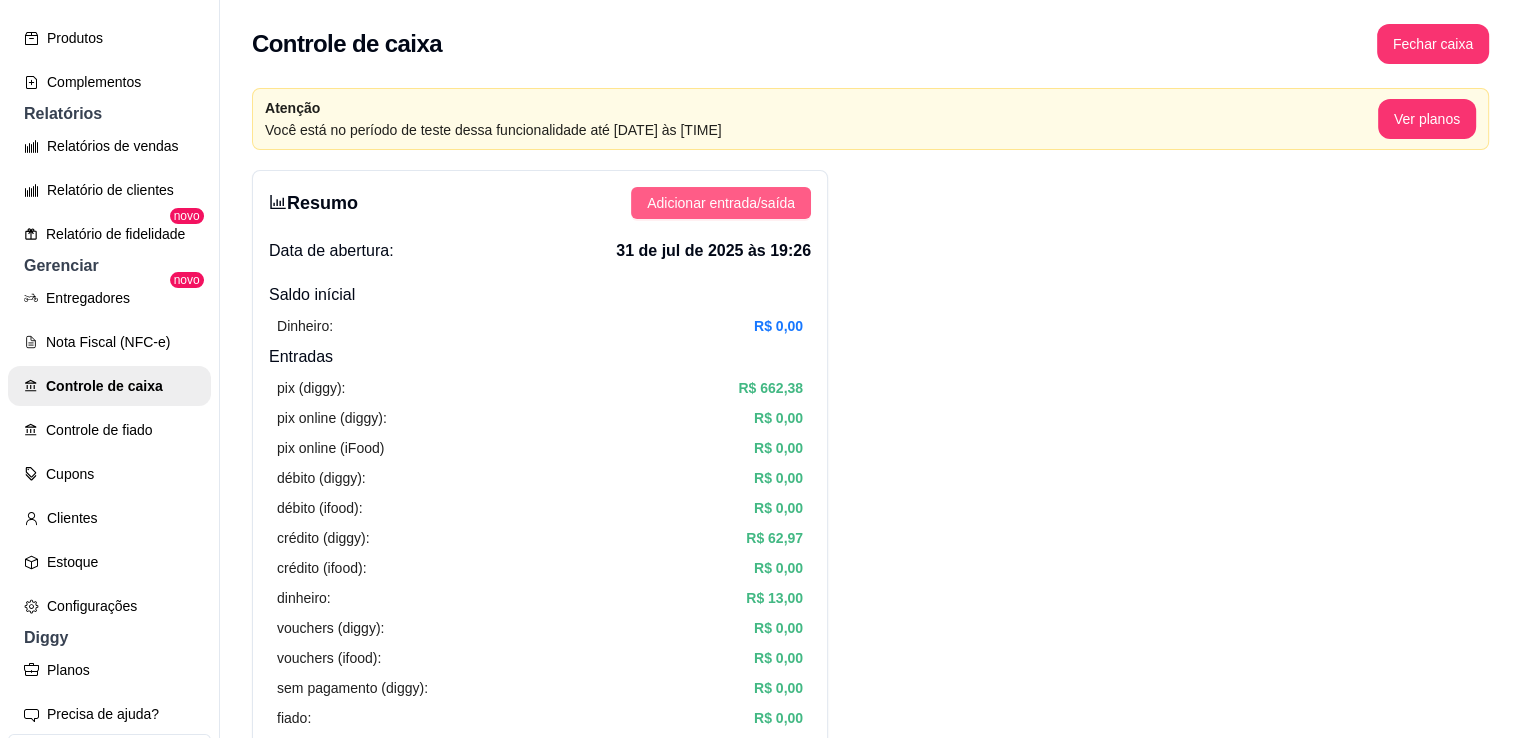 click on "Adicionar entrada/saída" at bounding box center [721, 203] 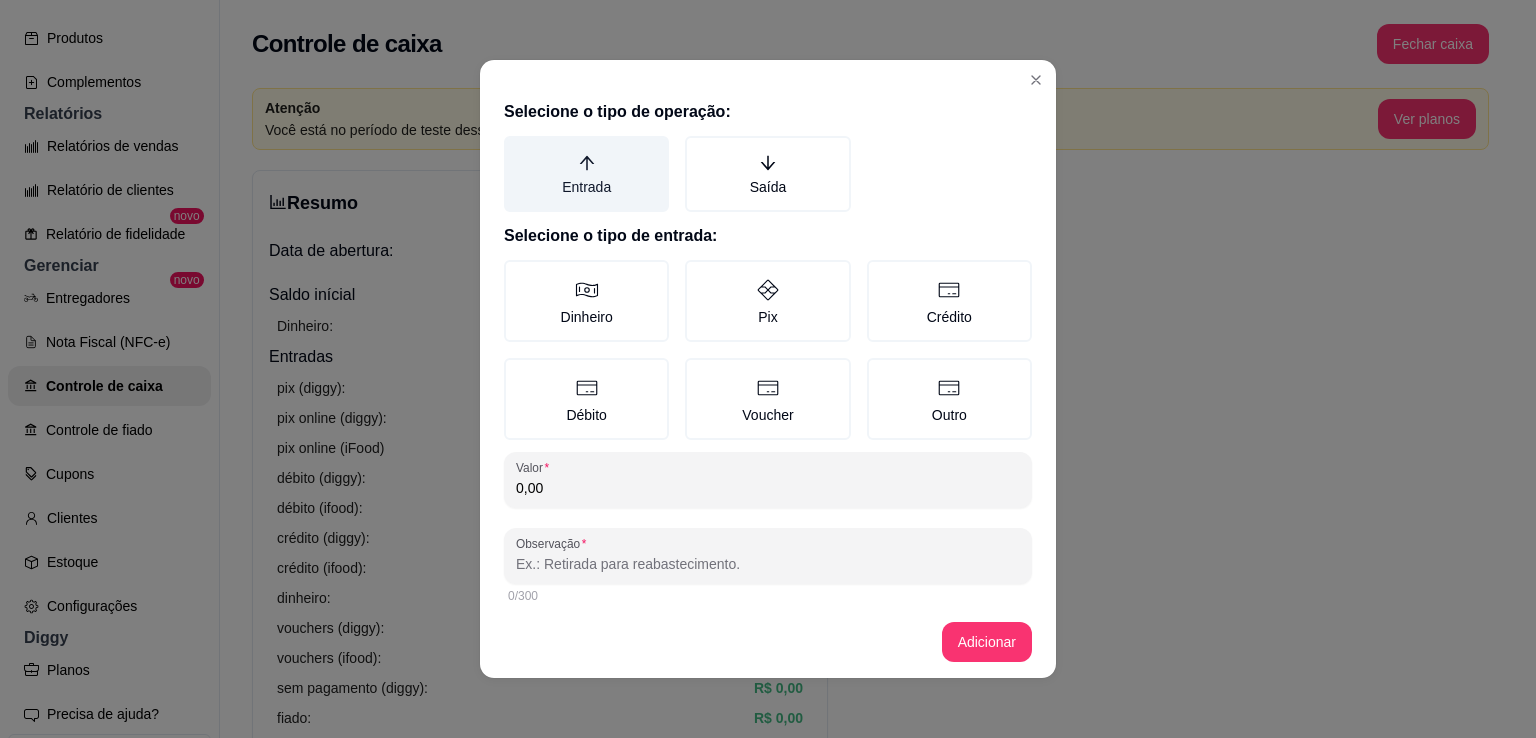 click on "Entrada" at bounding box center (586, 174) 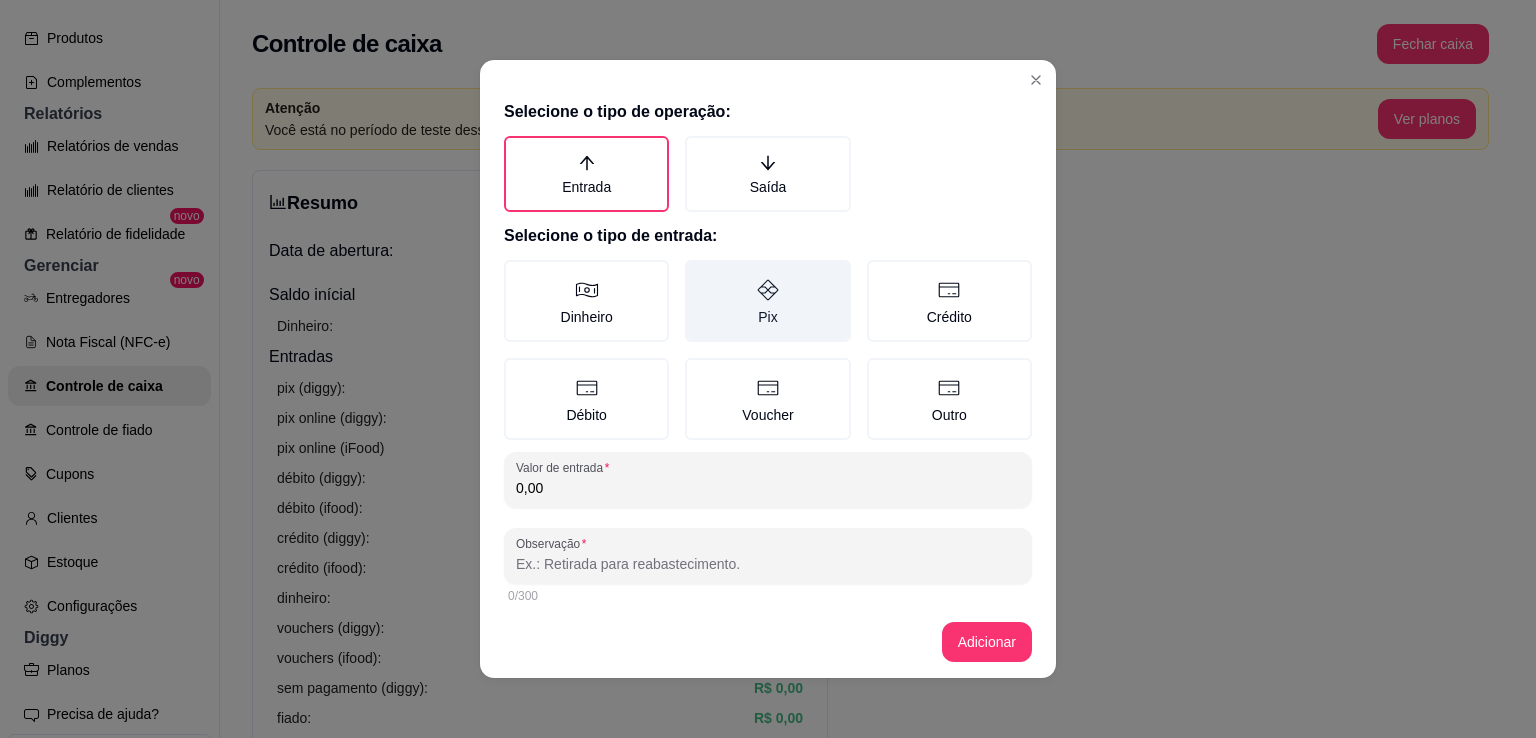 click 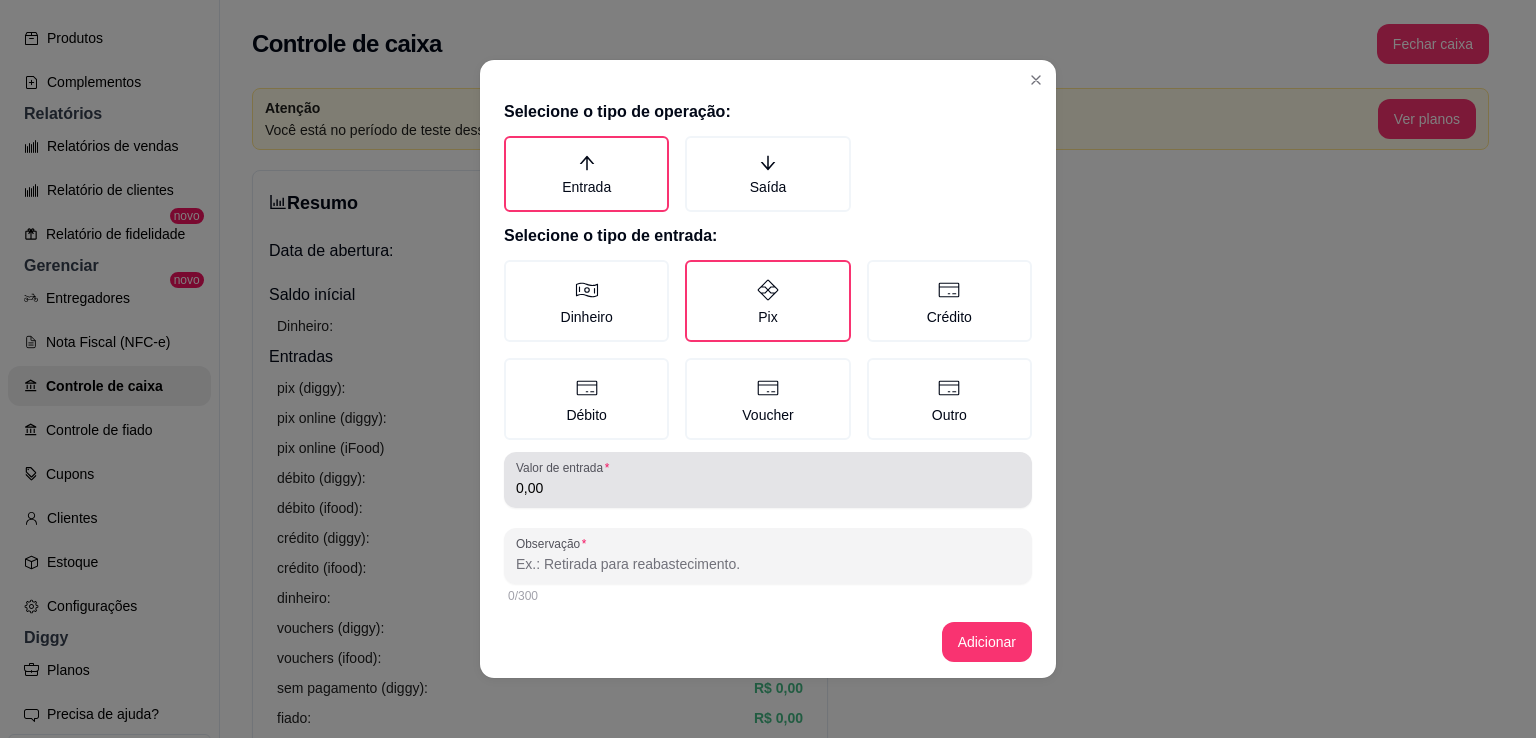 click on "Valor  de entrada
0,00" at bounding box center (768, 480) 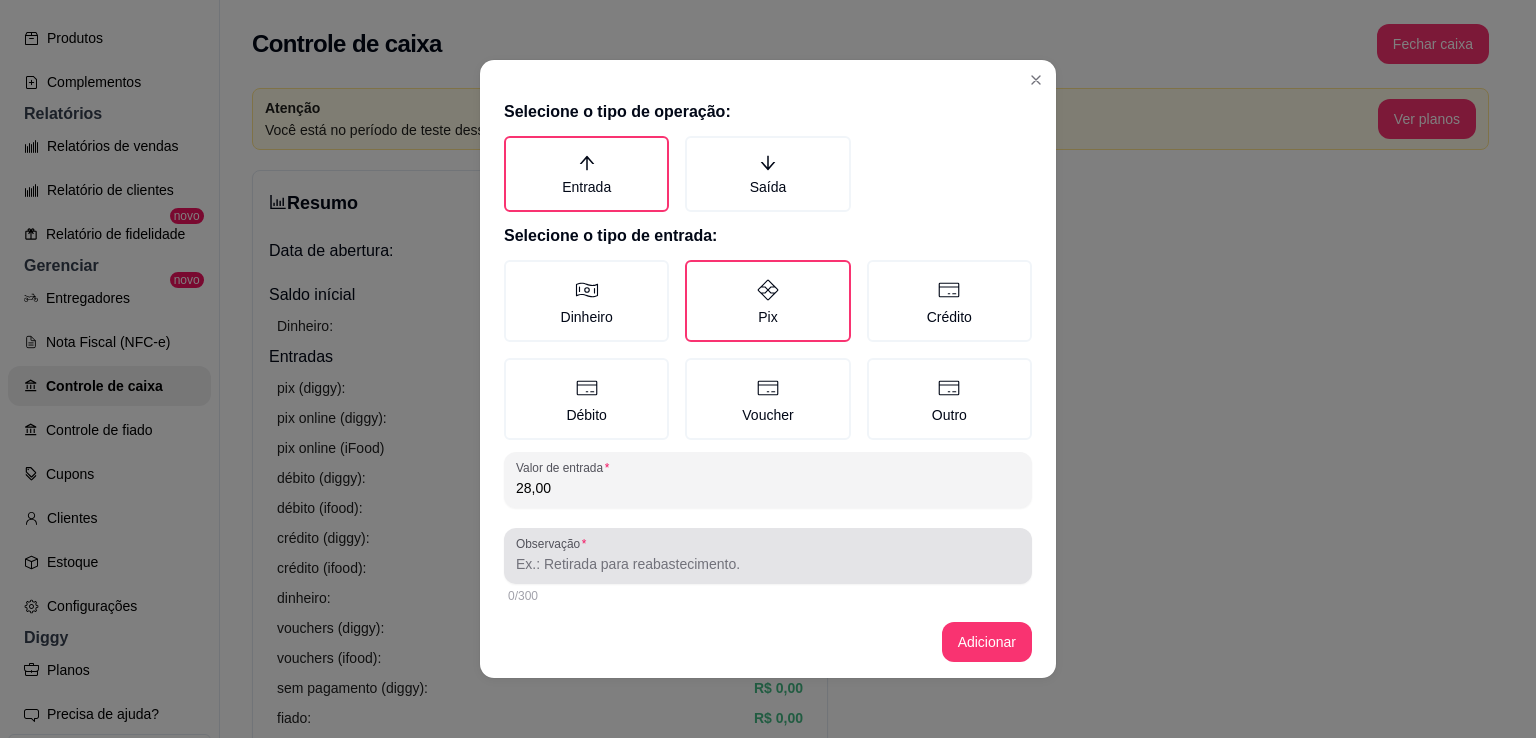 type on "28,00" 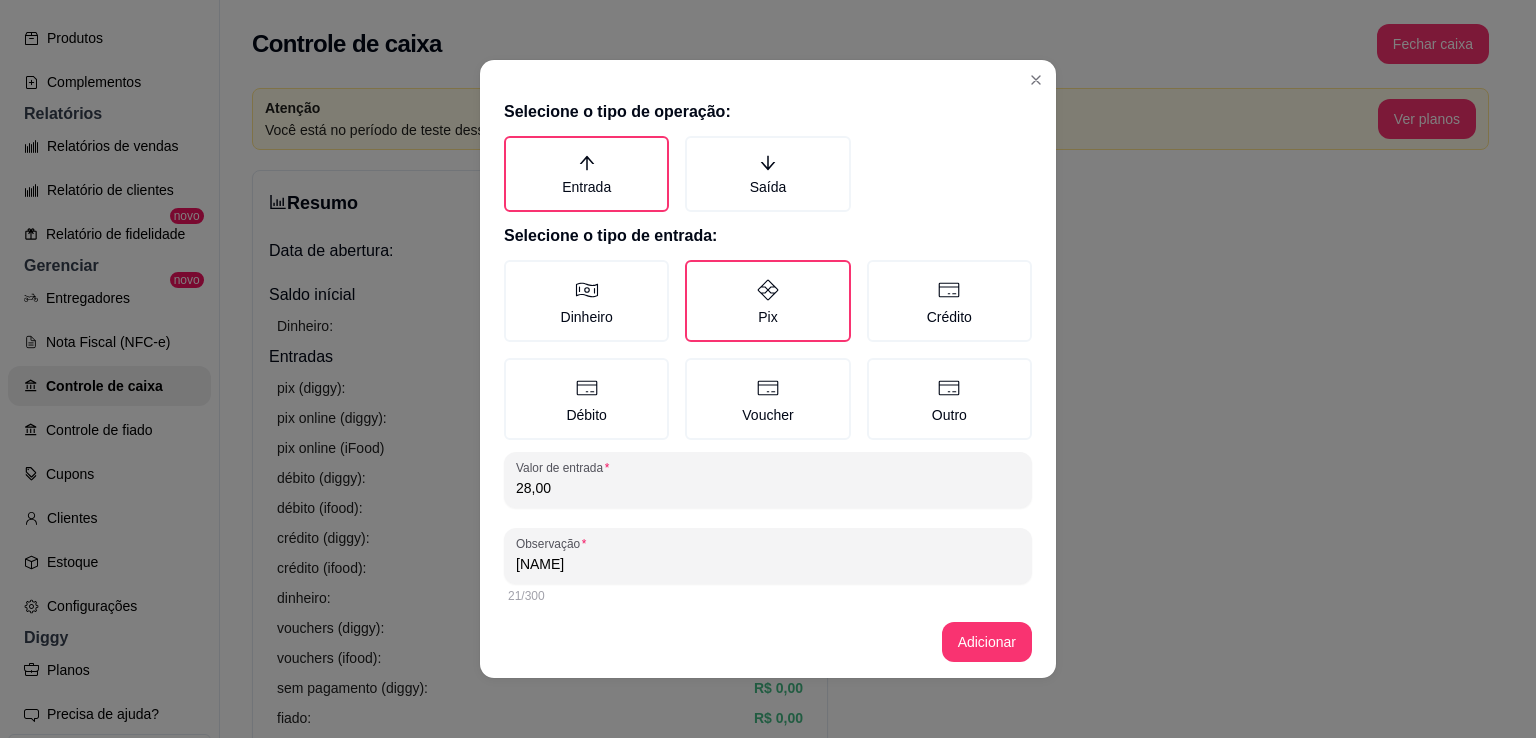 type on "[NAME]" 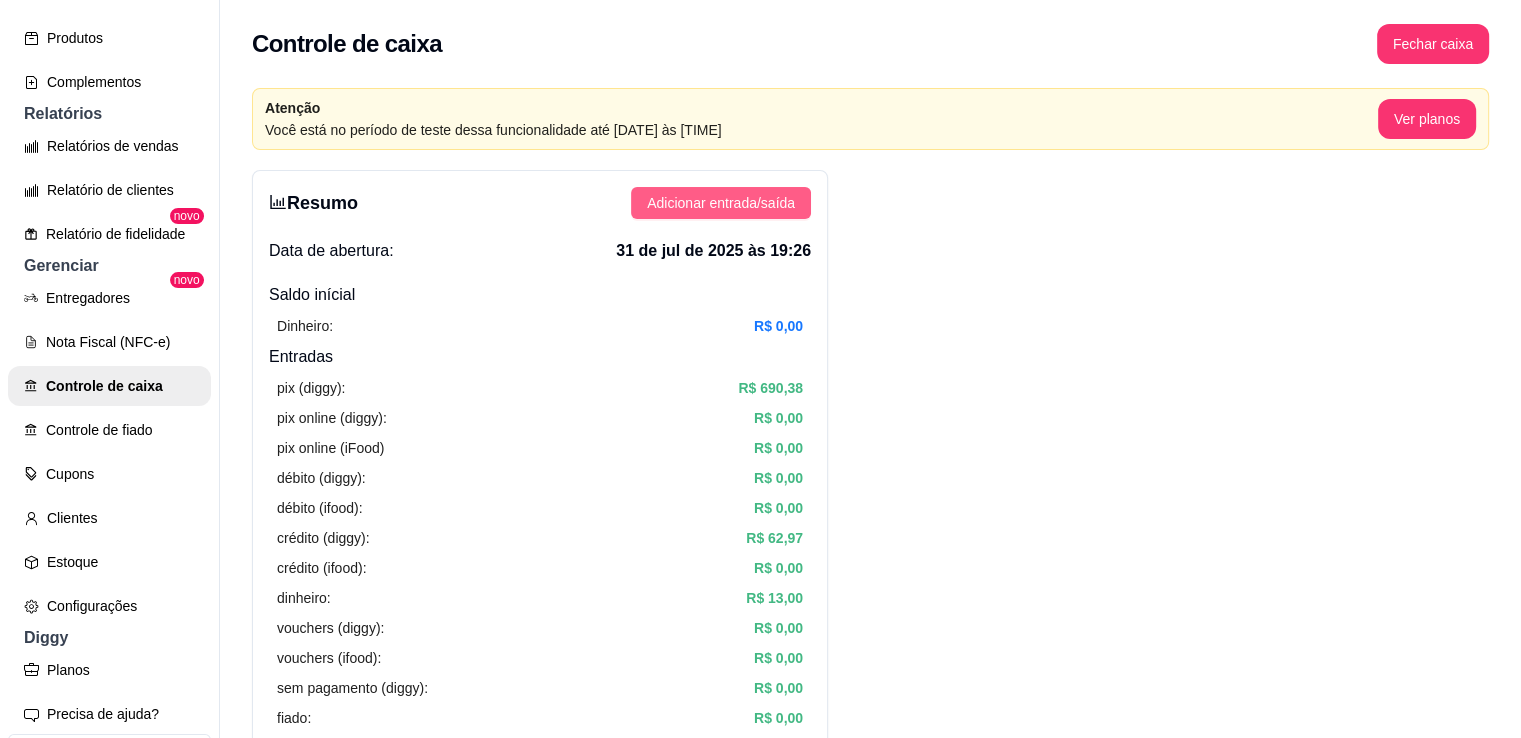 click on "Adicionar entrada/saída" at bounding box center [721, 203] 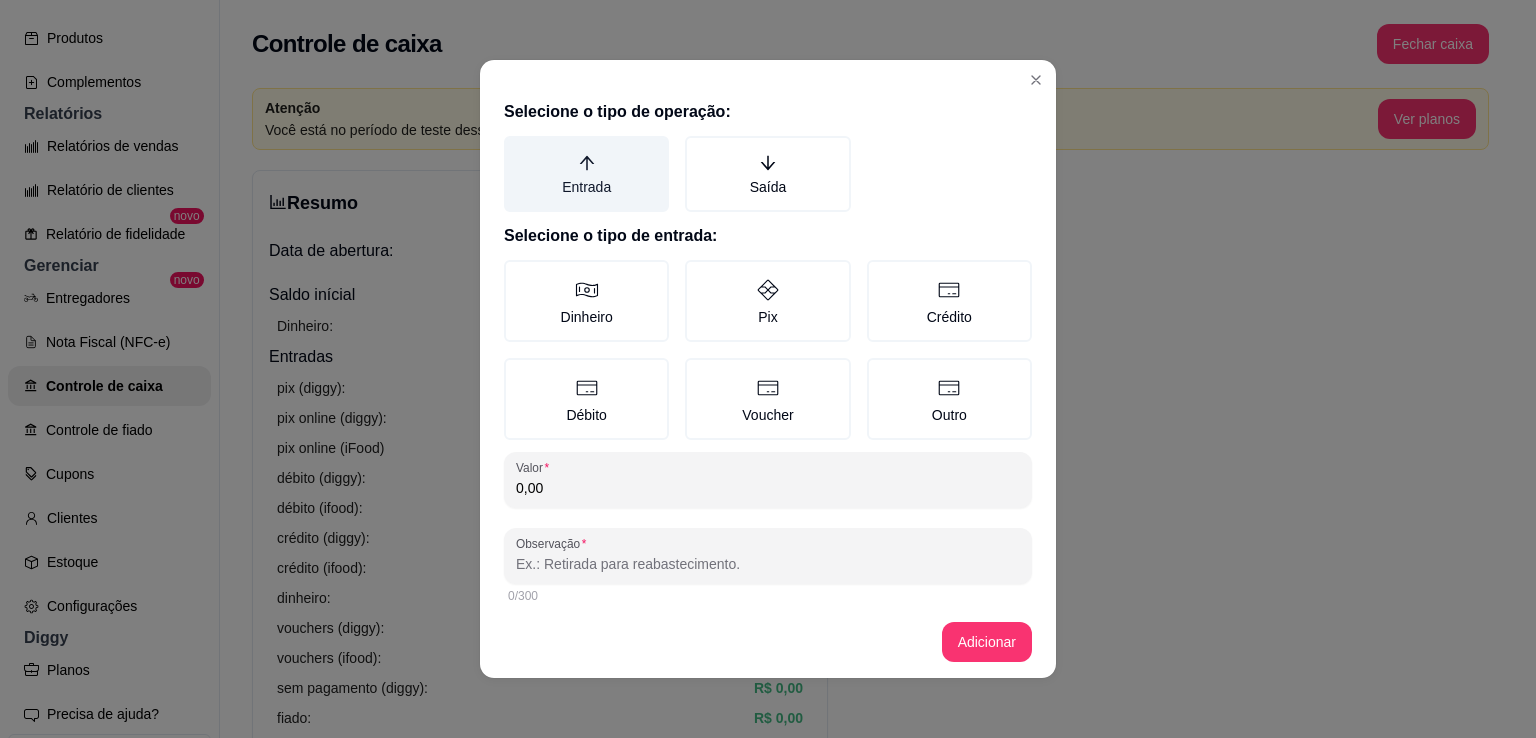click on "Entrada" at bounding box center (586, 174) 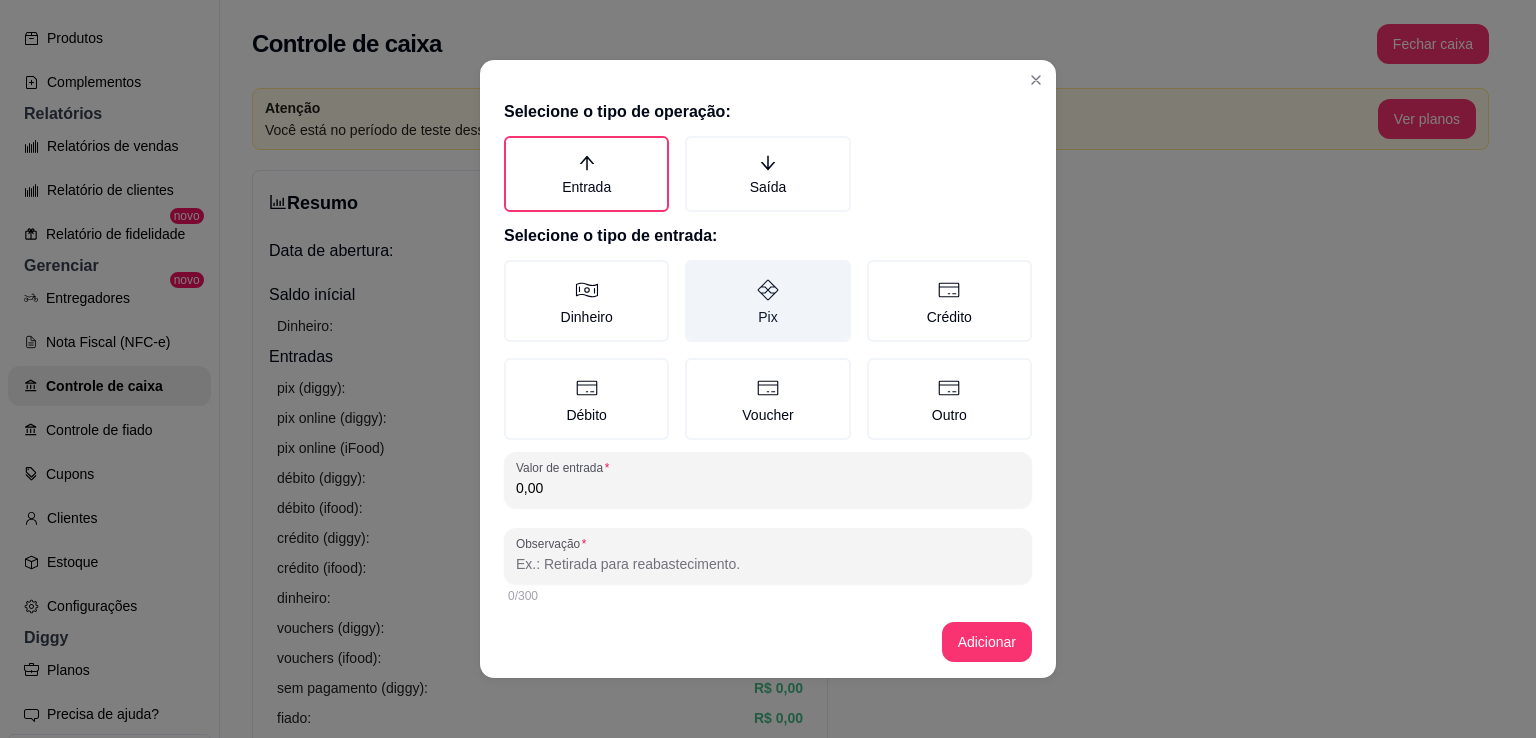 click on "Pix" at bounding box center (767, 301) 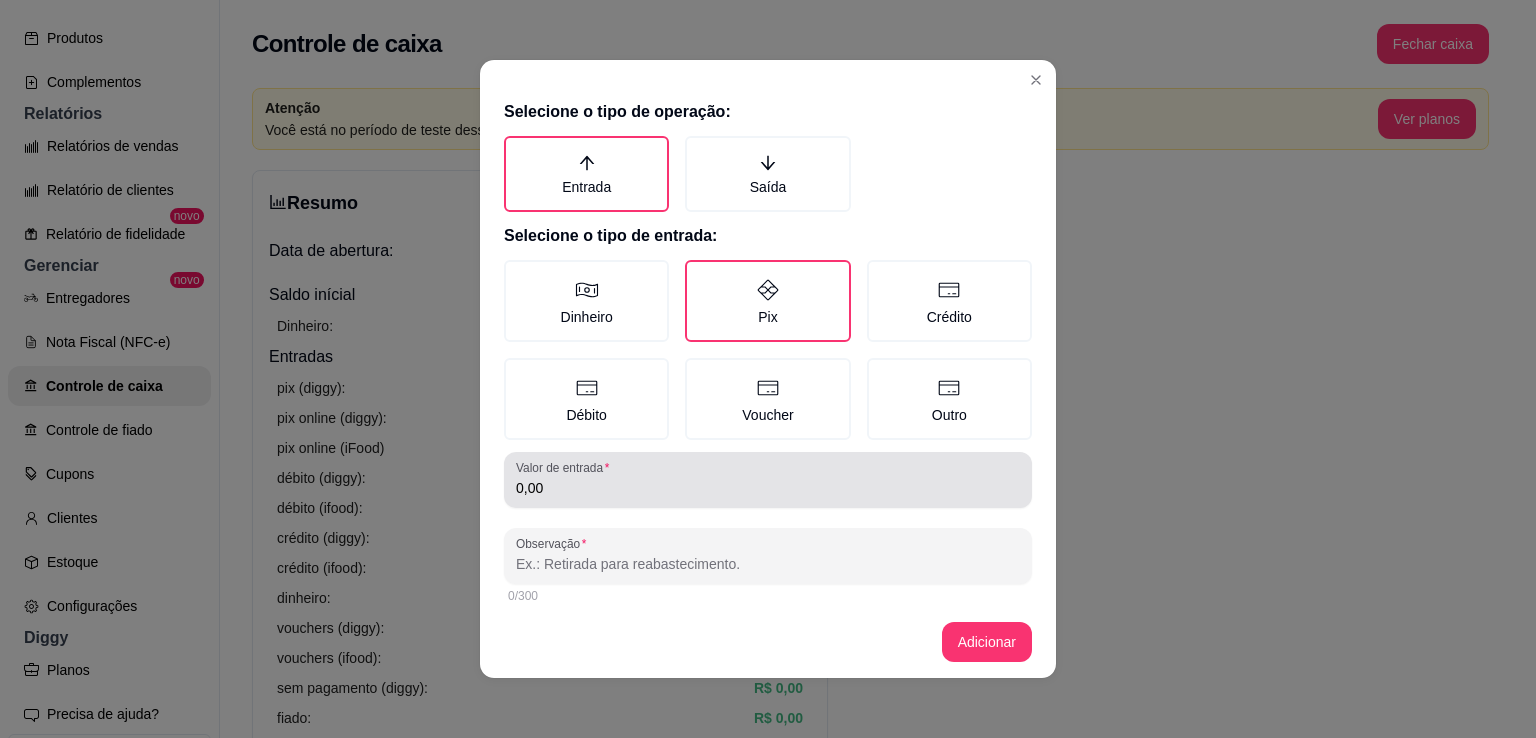 click on "Valor  de entrada
0,00" at bounding box center (768, 480) 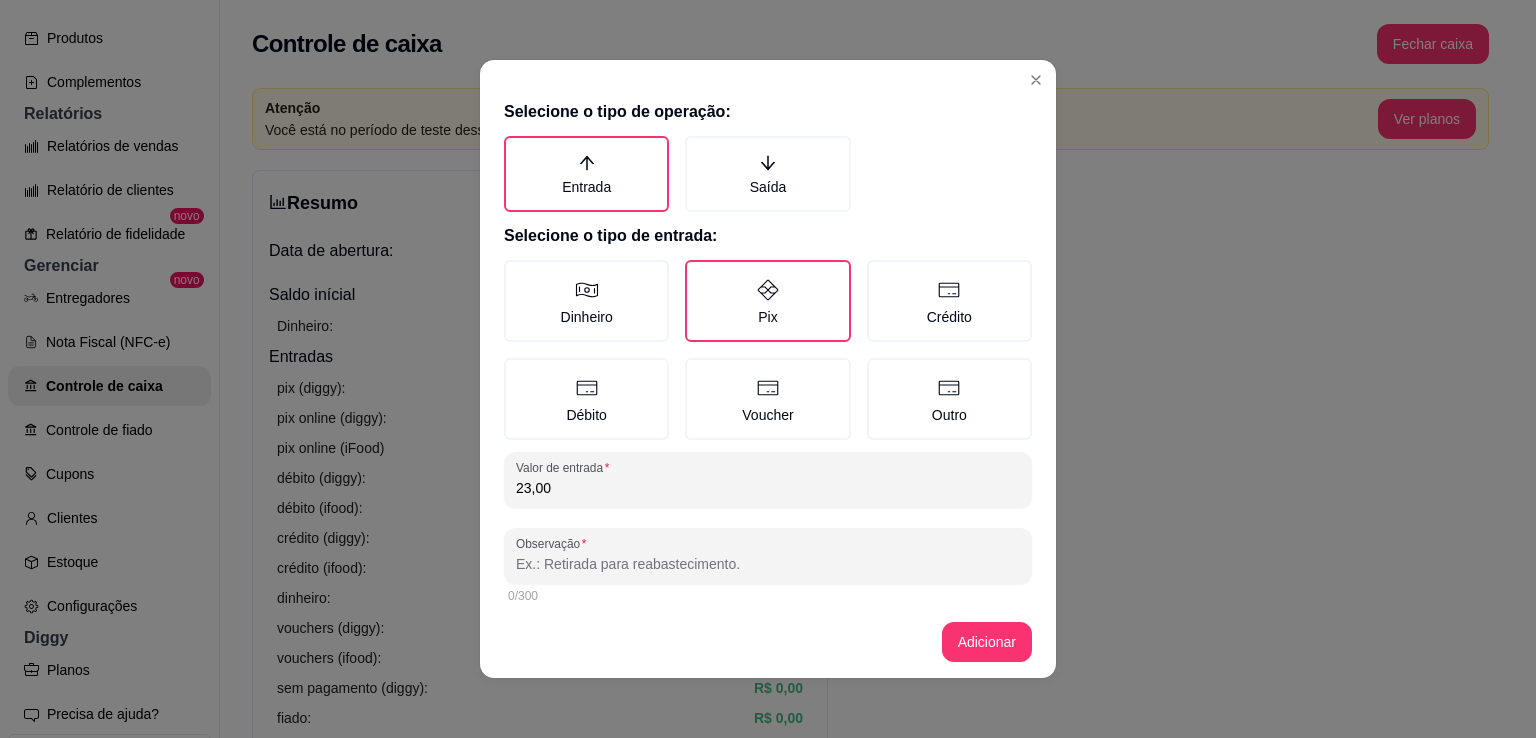 type on "23,00" 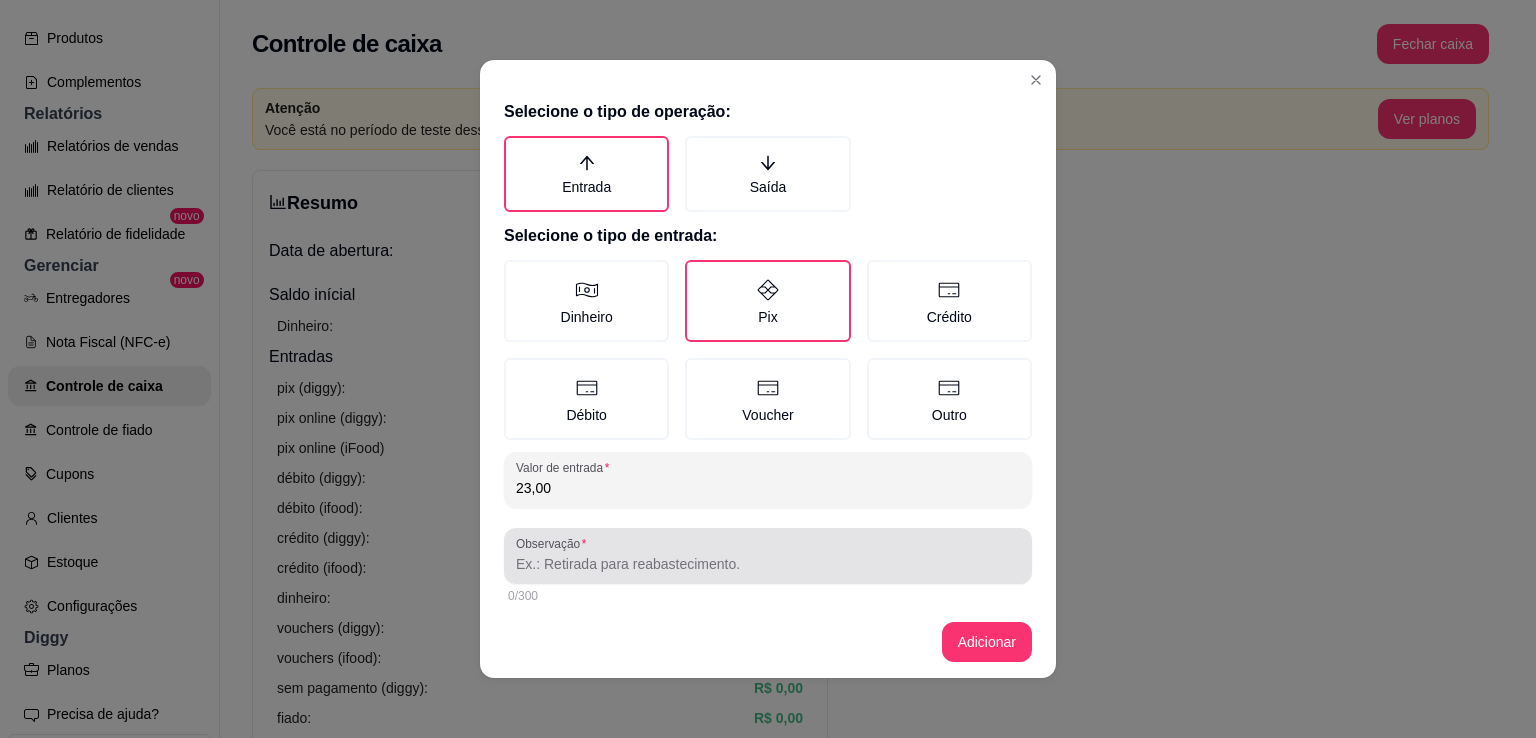 click on "Observação" at bounding box center [768, 556] 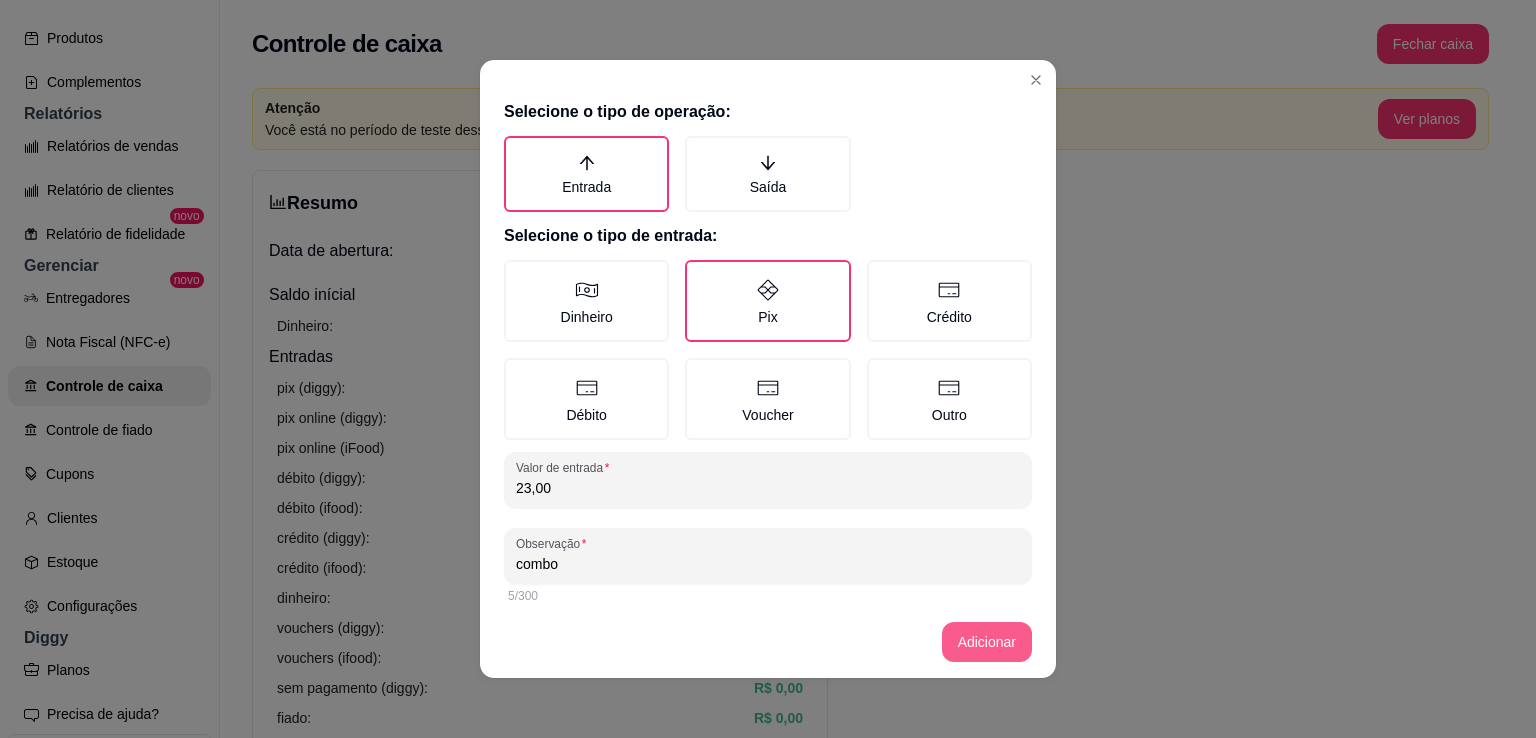 type on "combo" 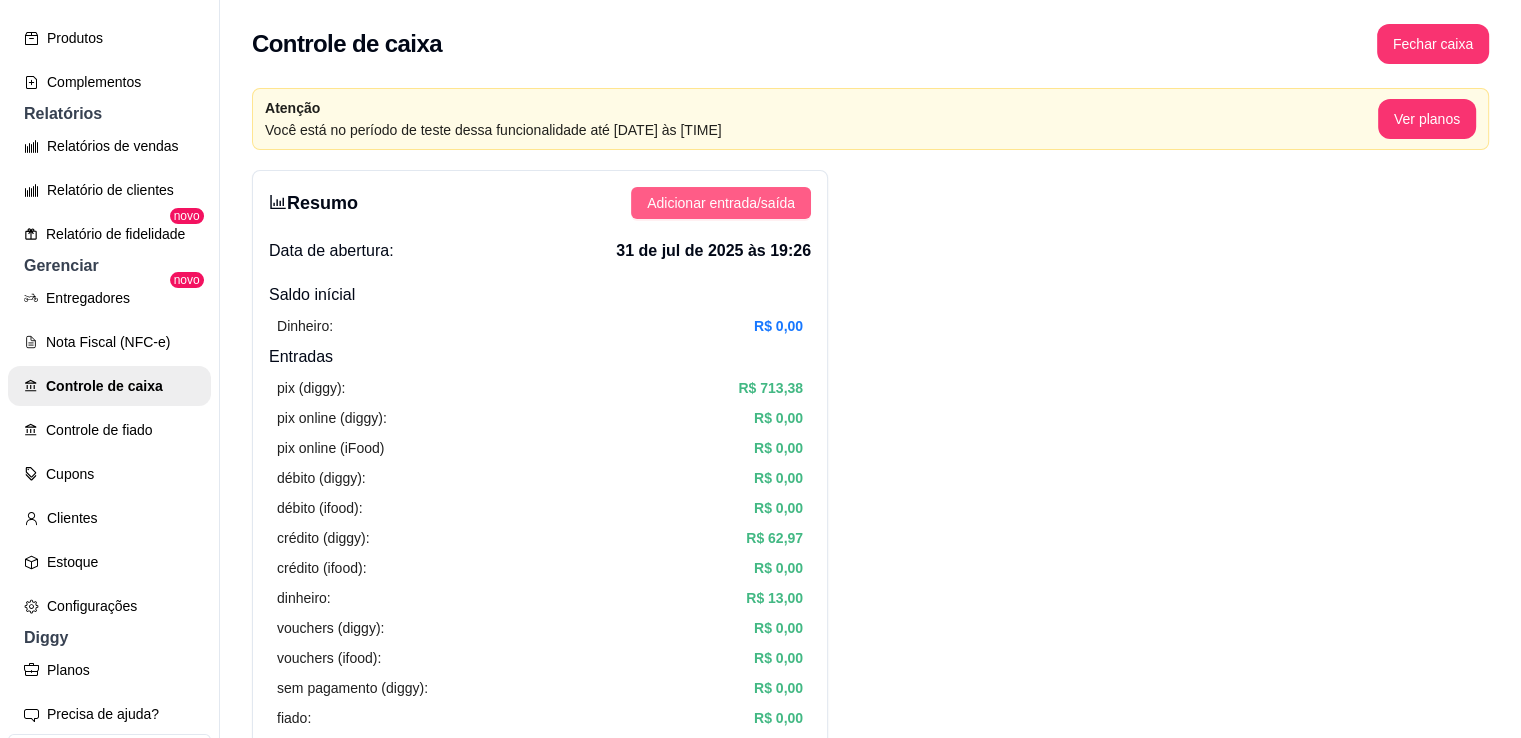click on "Adicionar entrada/saída" at bounding box center (721, 203) 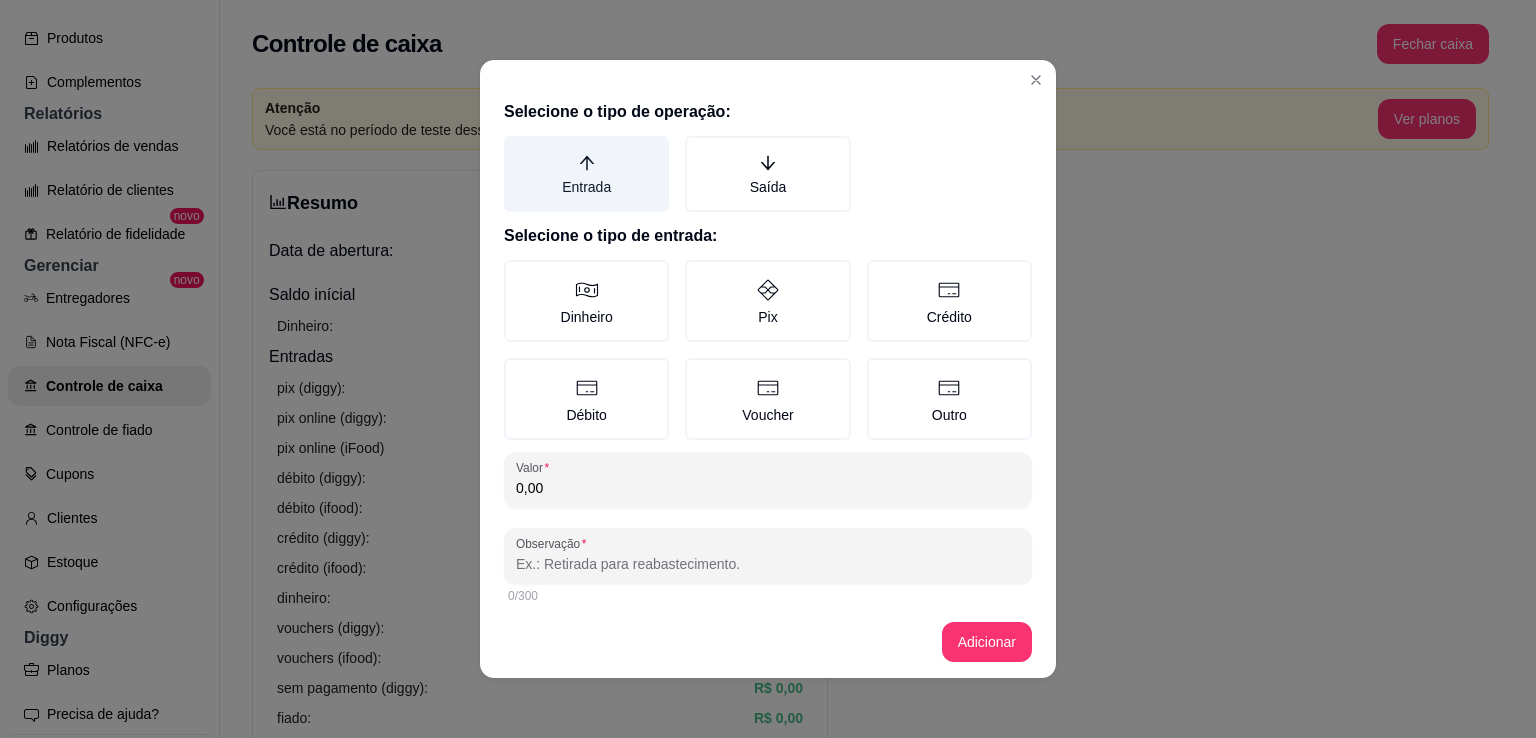 click on "Entrada" at bounding box center (586, 174) 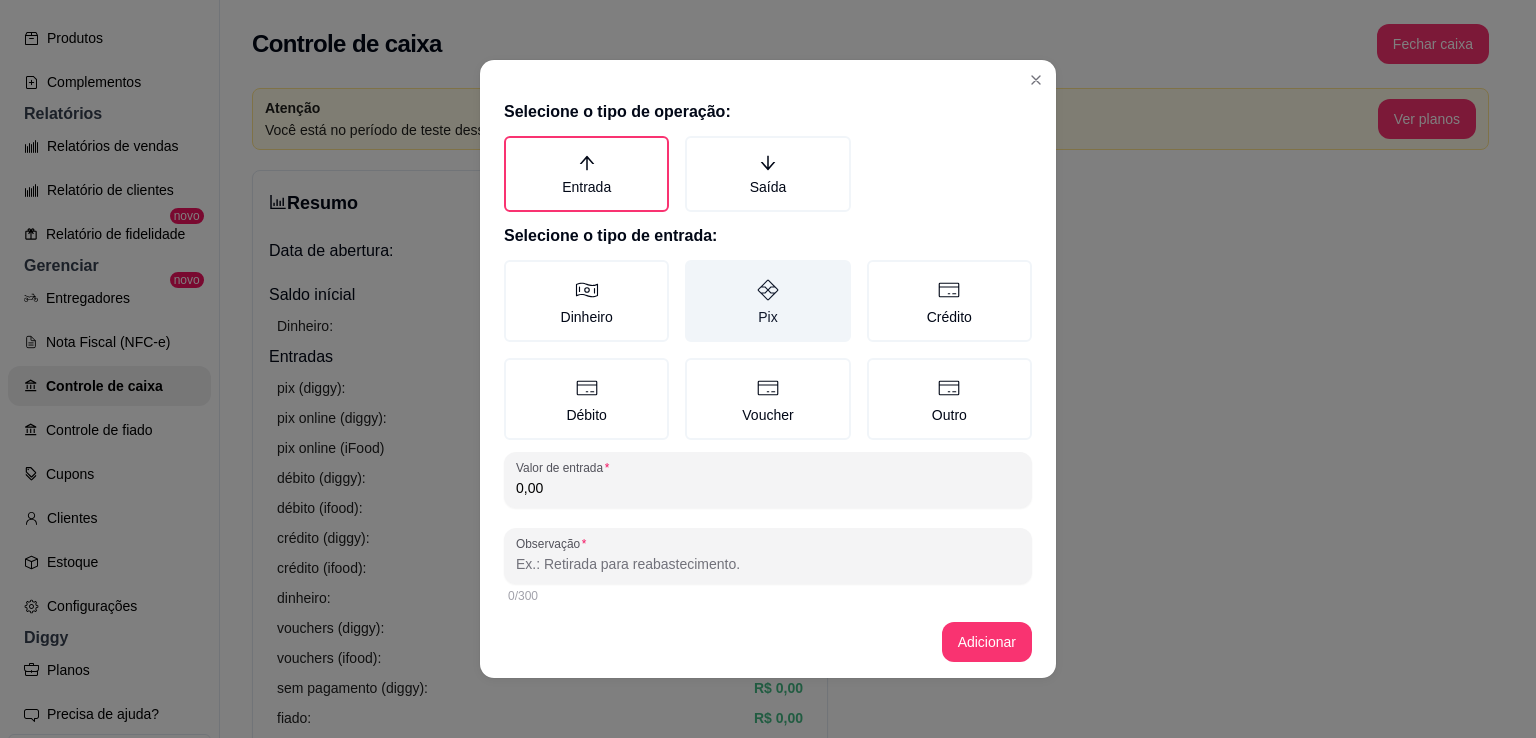 click on "Pix" at bounding box center [767, 301] 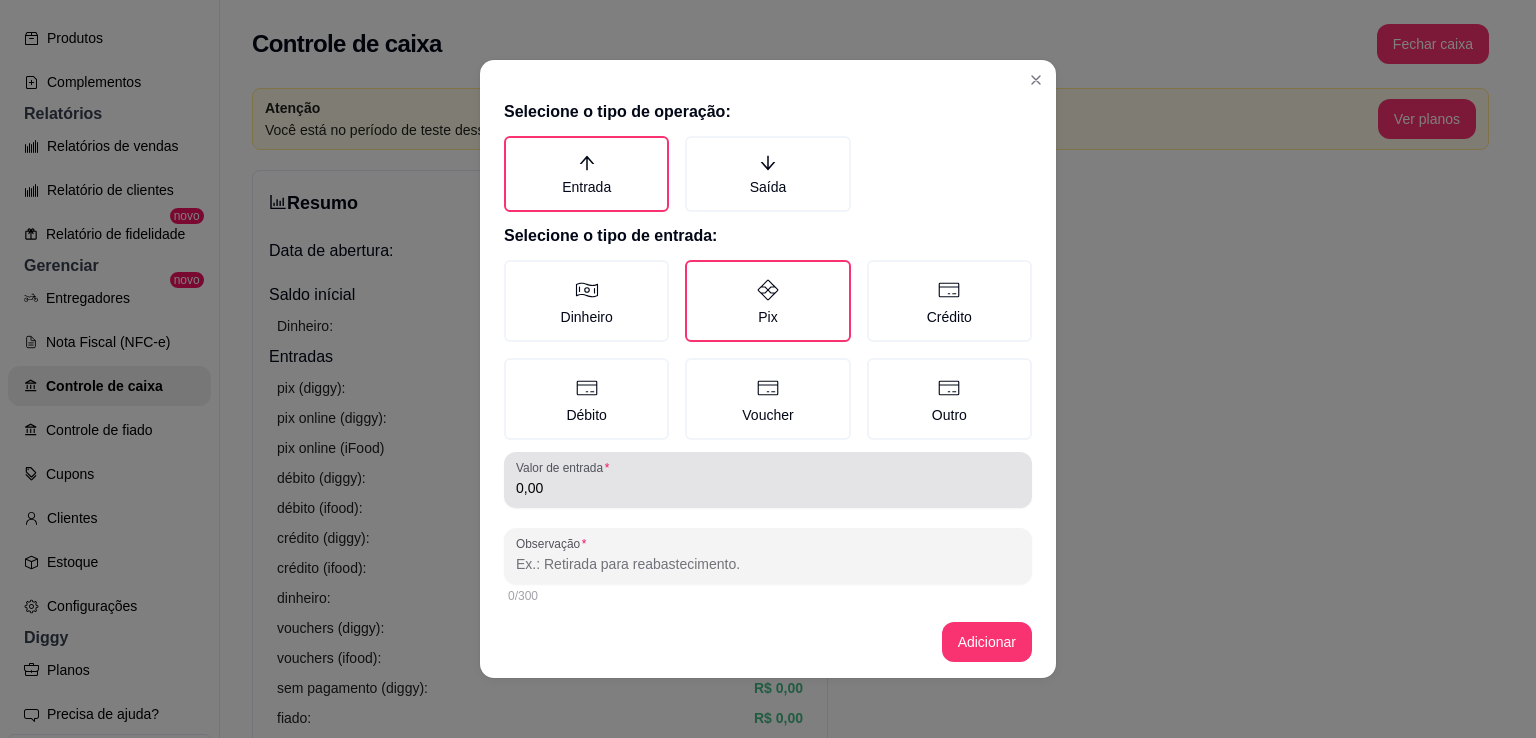 click on "0,00" at bounding box center (768, 488) 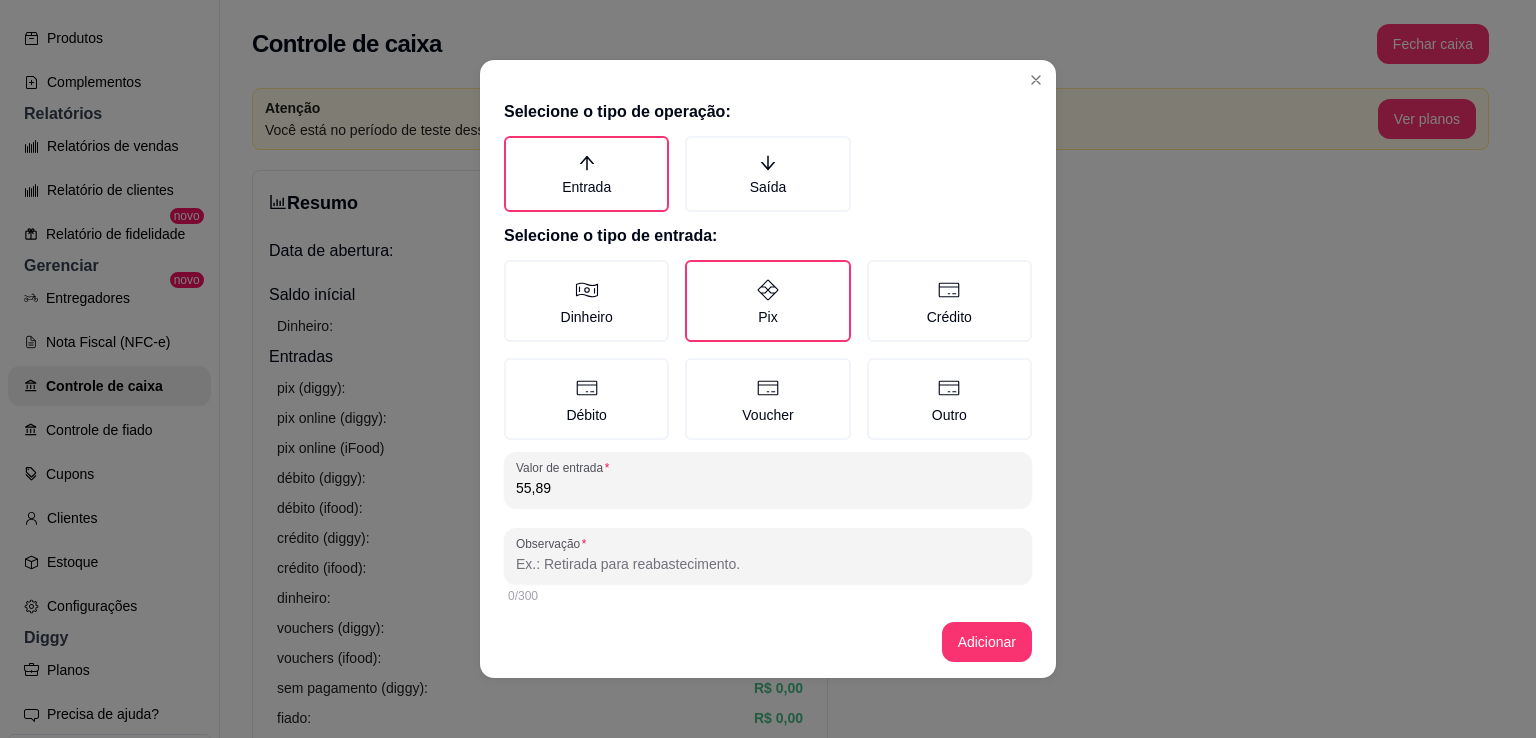 type on "55,89" 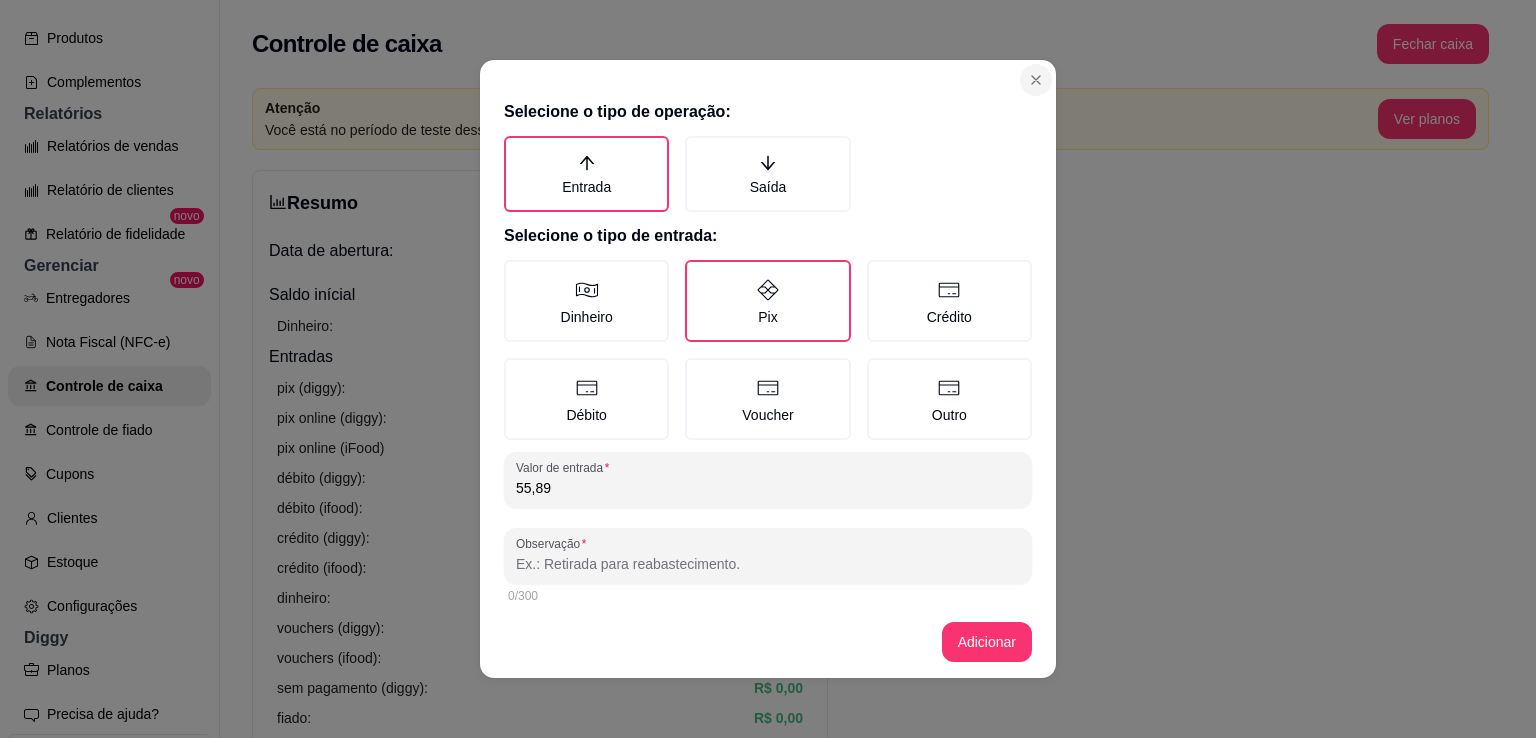 click at bounding box center [1036, 80] 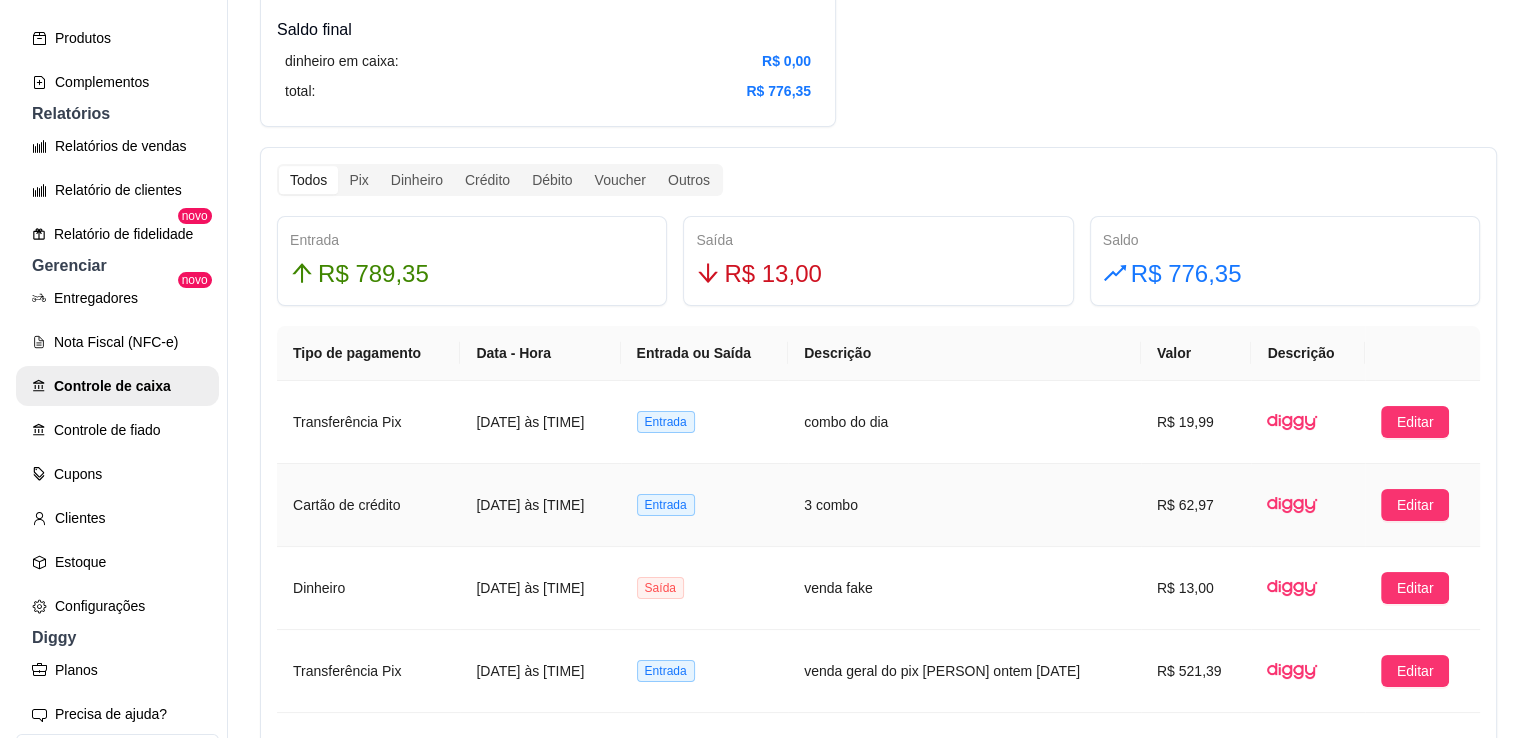 scroll, scrollTop: 1200, scrollLeft: 0, axis: vertical 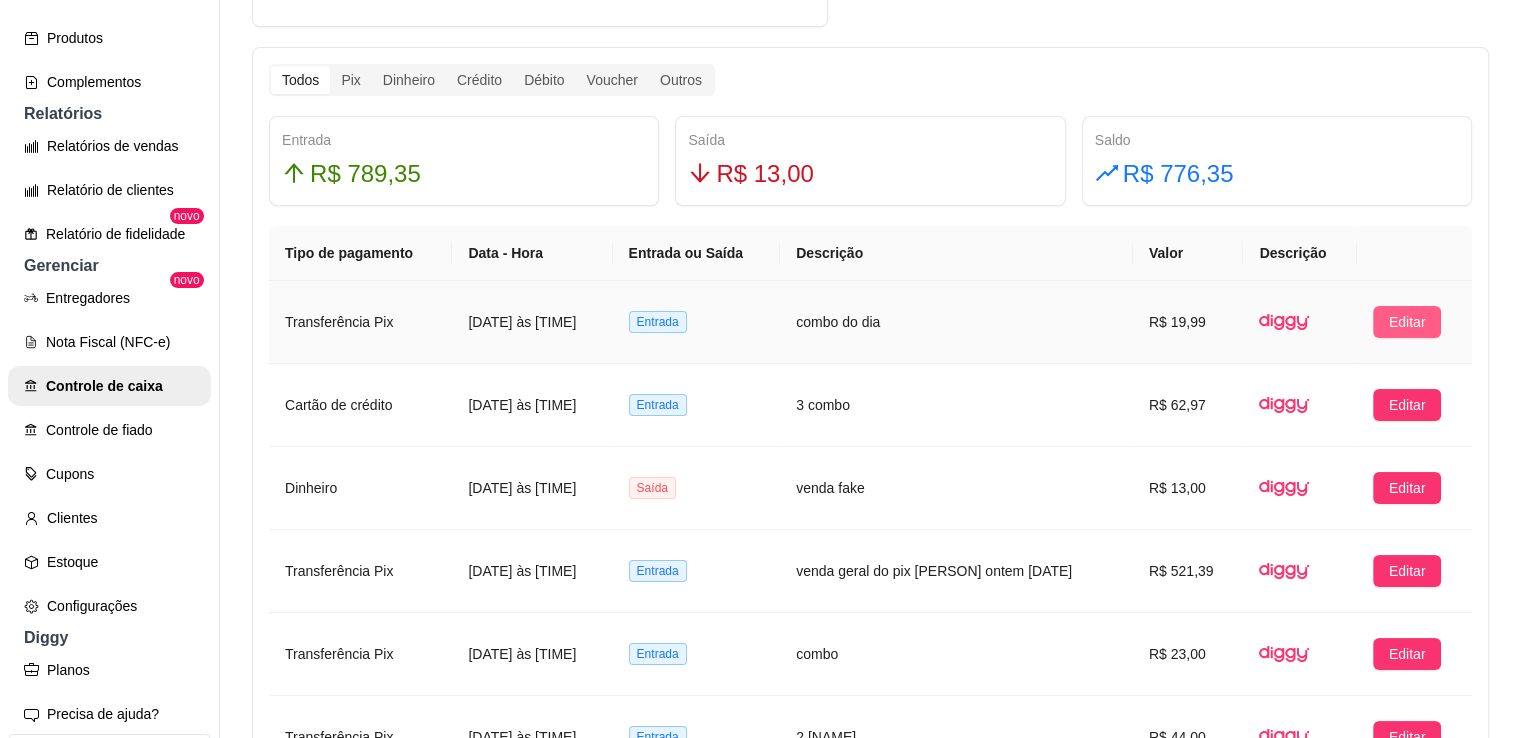 click on "Editar" at bounding box center (1407, 322) 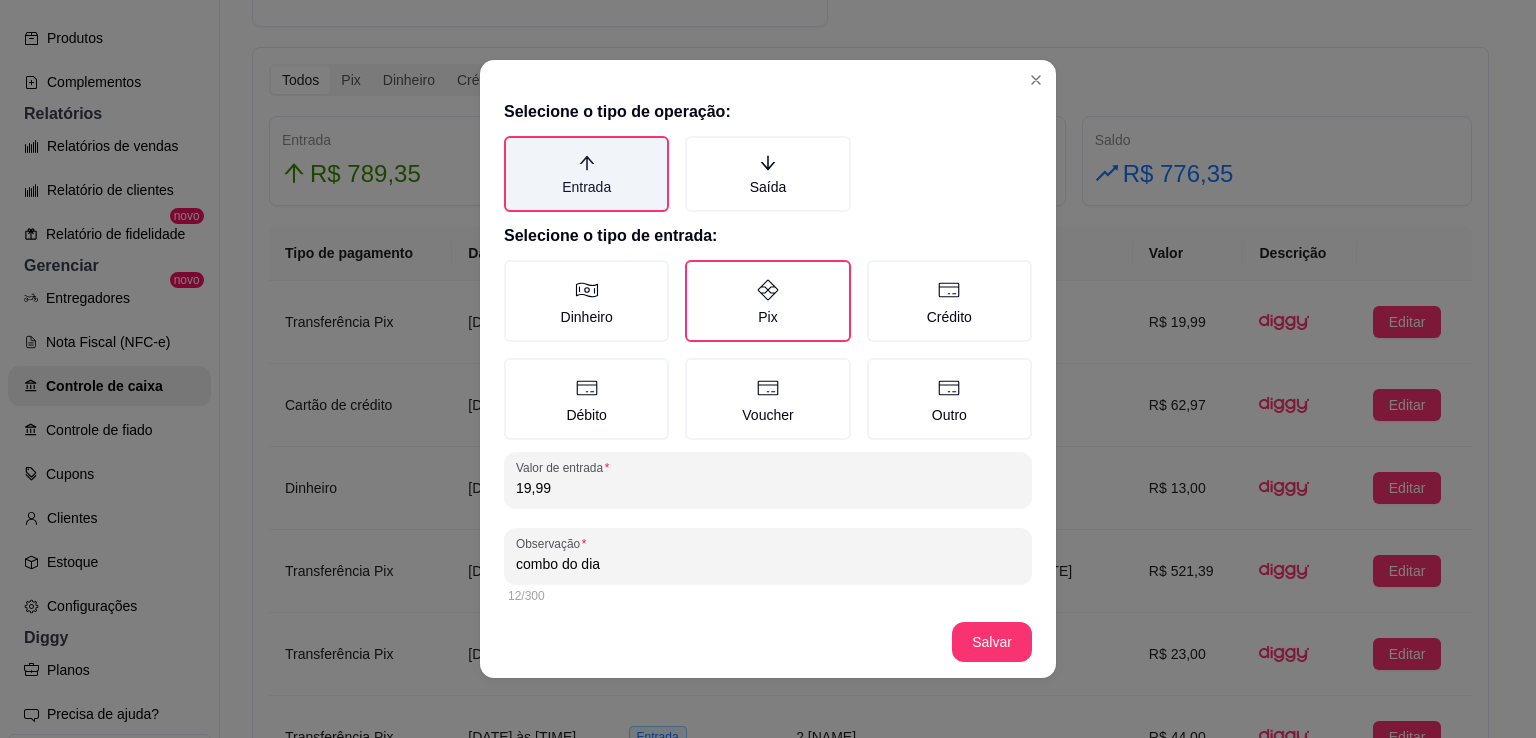 click on "Entrada" at bounding box center (586, 174) 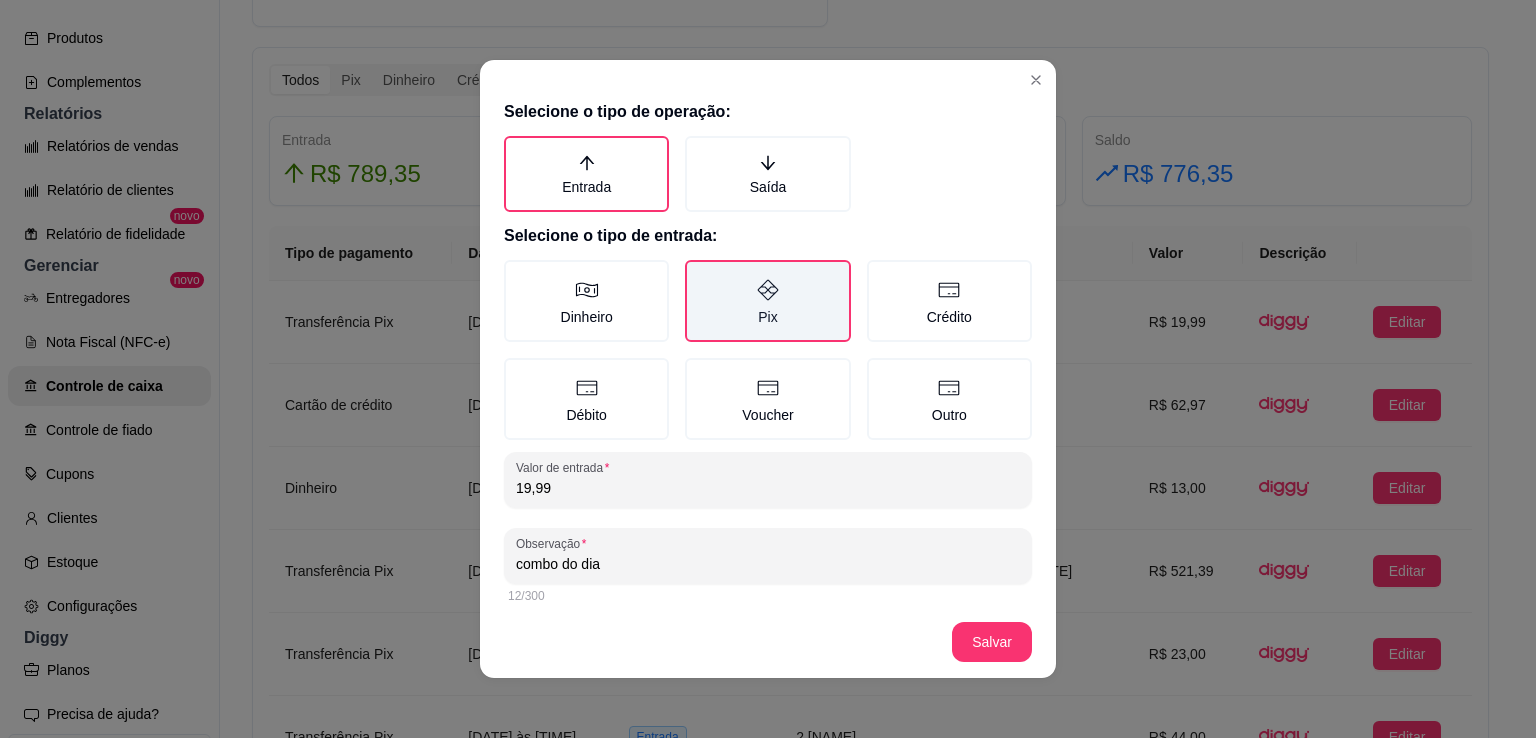 click 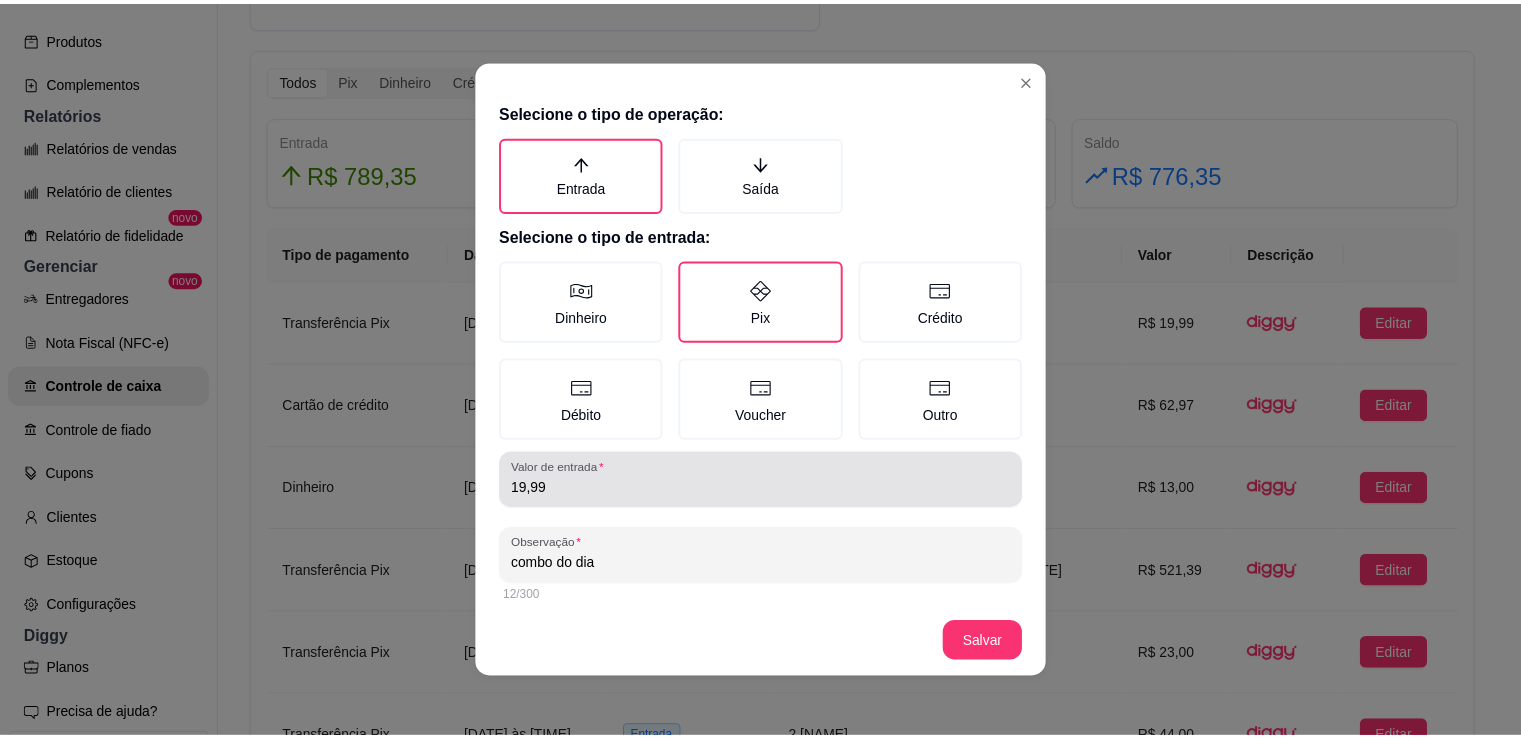scroll, scrollTop: 8, scrollLeft: 0, axis: vertical 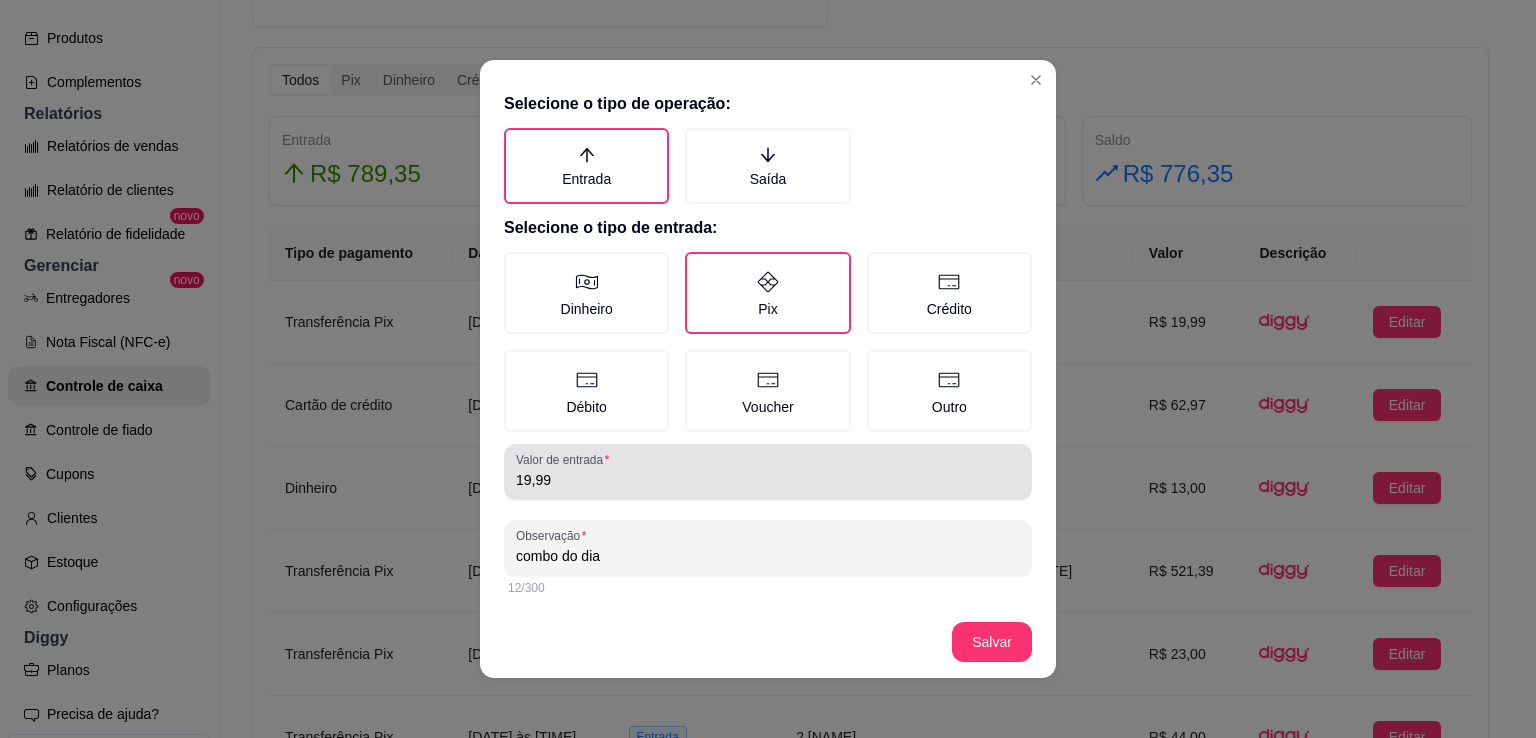 click on "19,99" at bounding box center [768, 472] 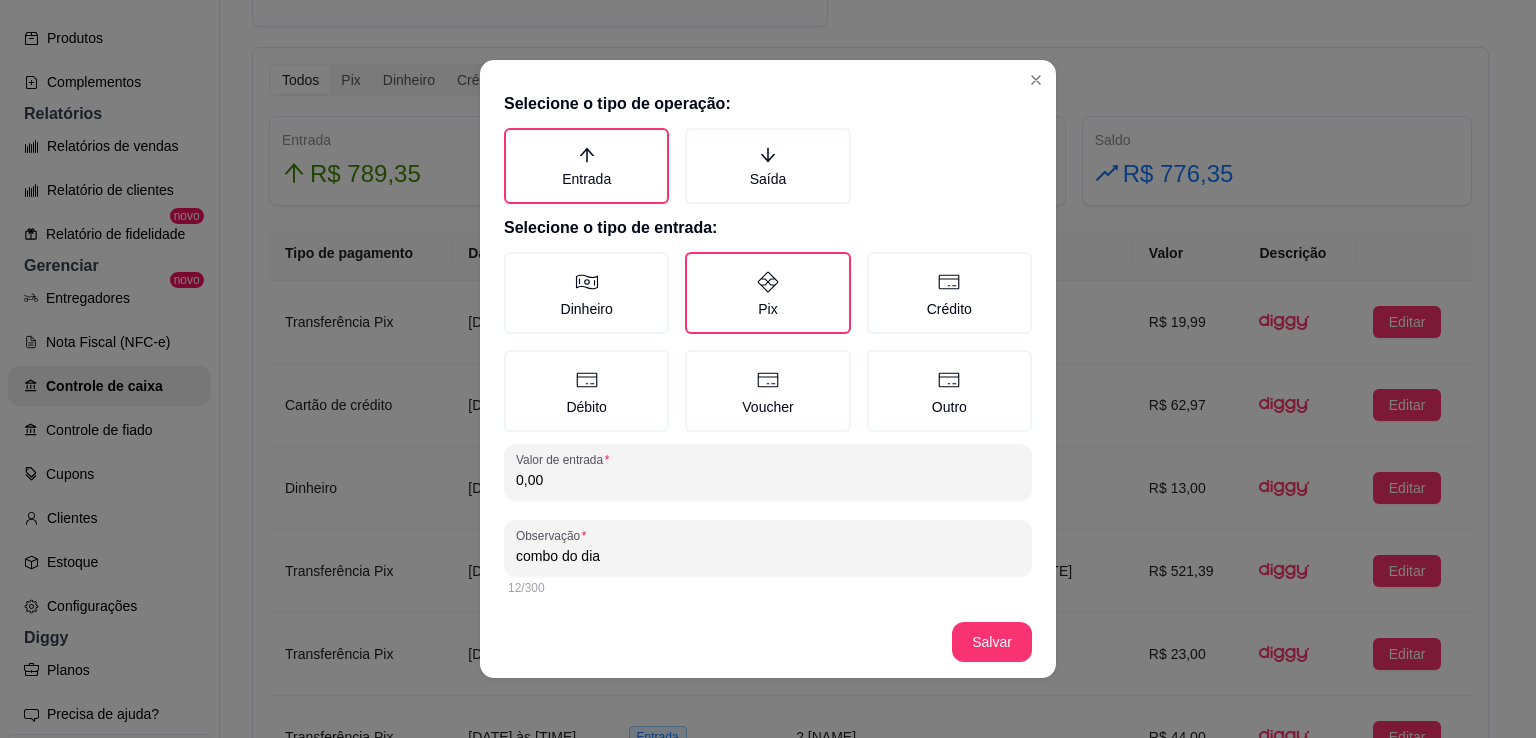 type on "0,00" 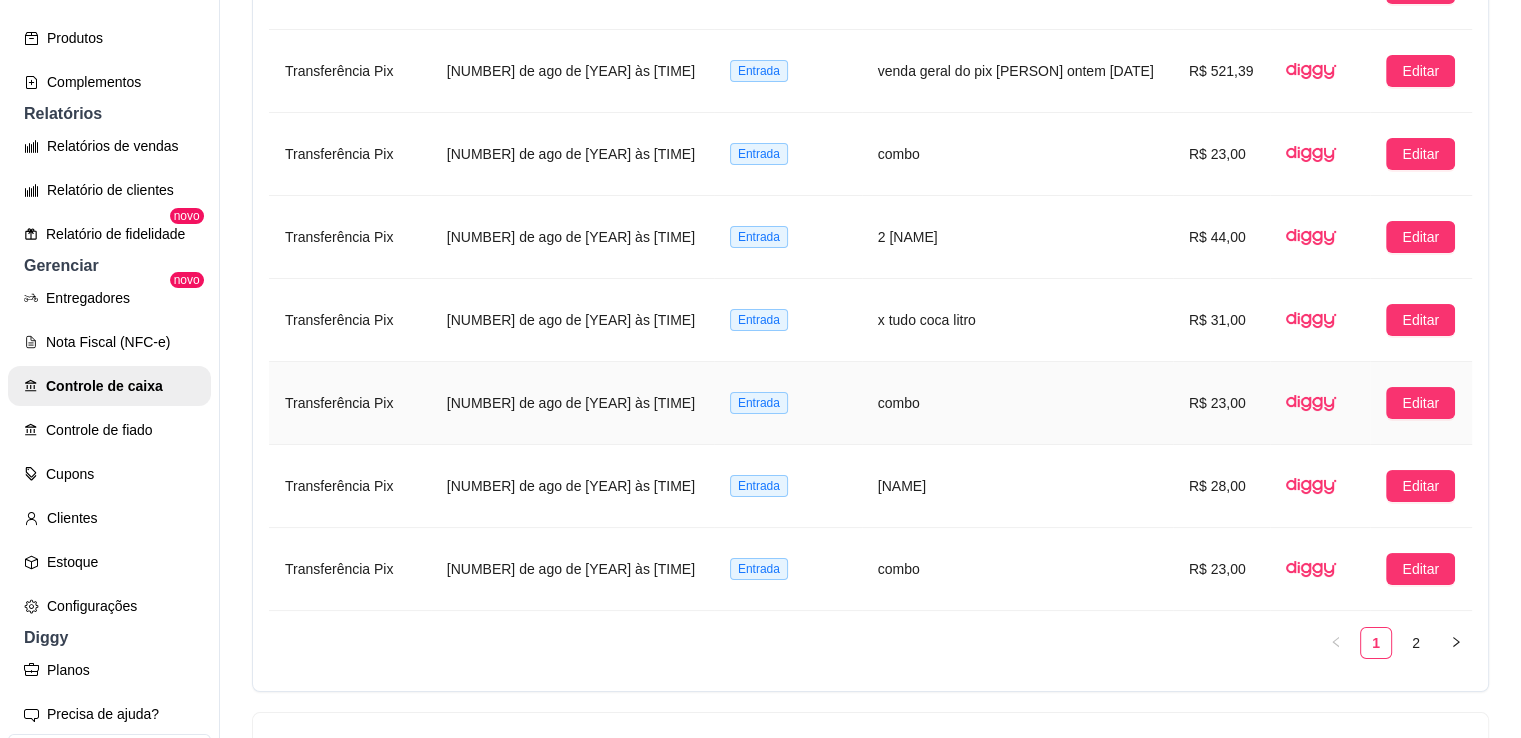 scroll, scrollTop: 1900, scrollLeft: 0, axis: vertical 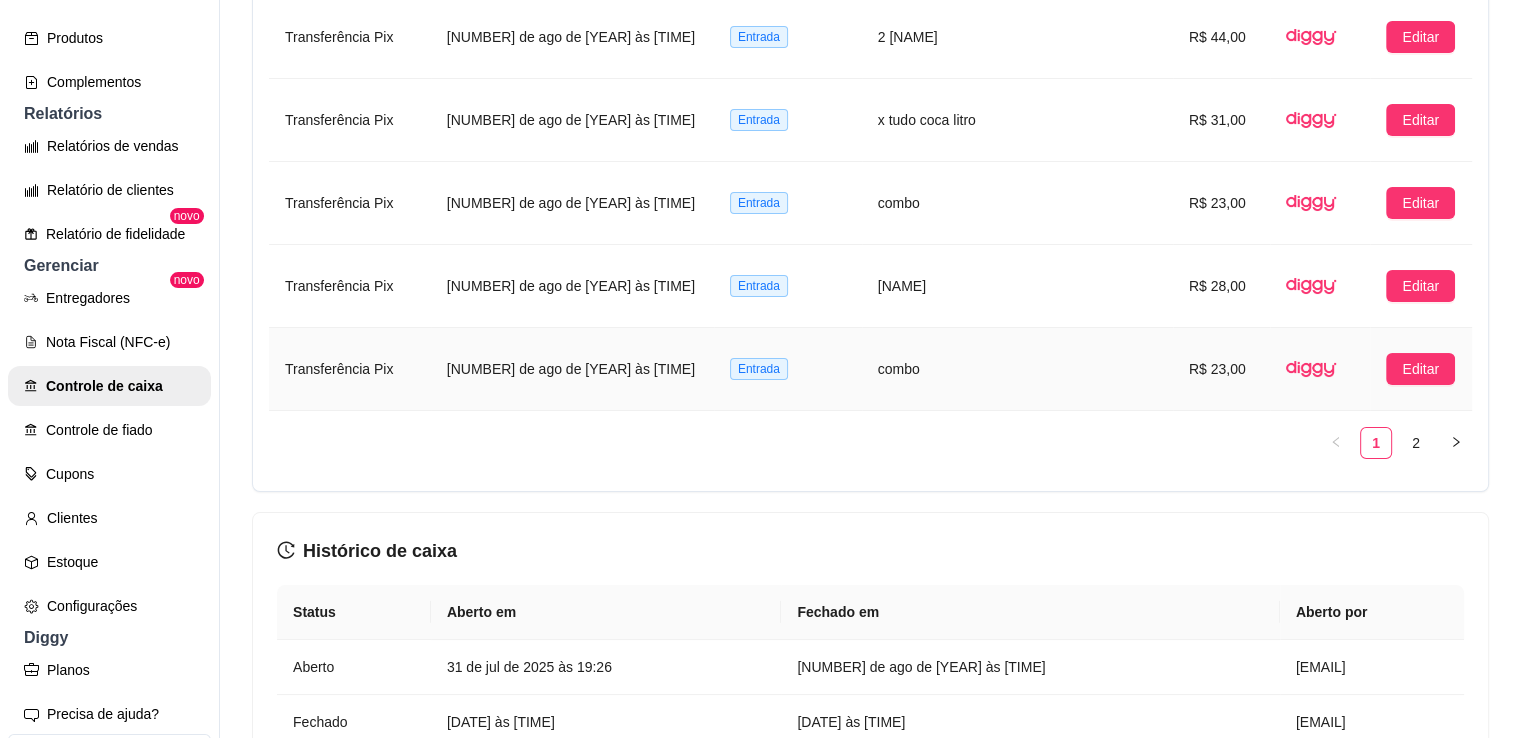click on "Editar" at bounding box center [1421, 369] 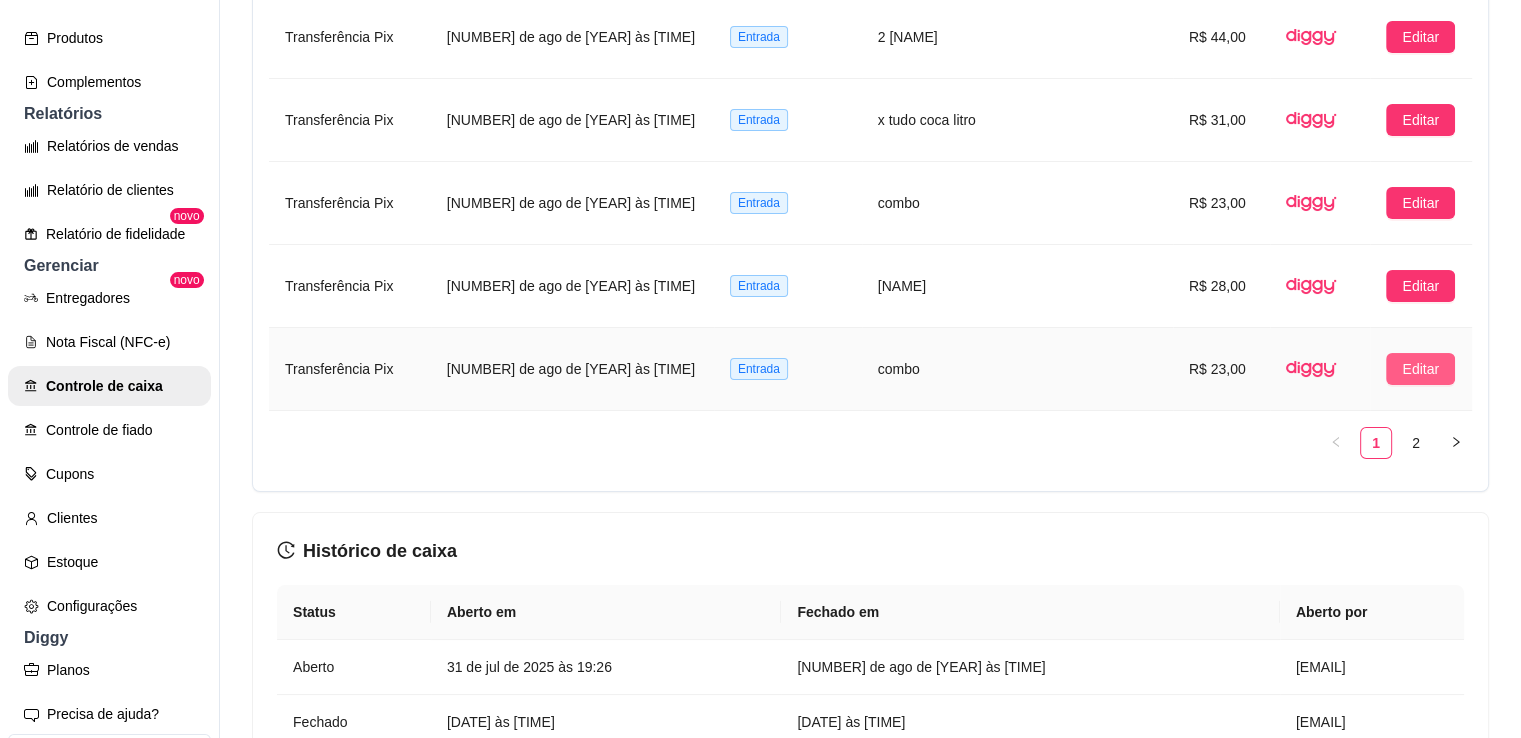 click on "Editar" at bounding box center (1420, 369) 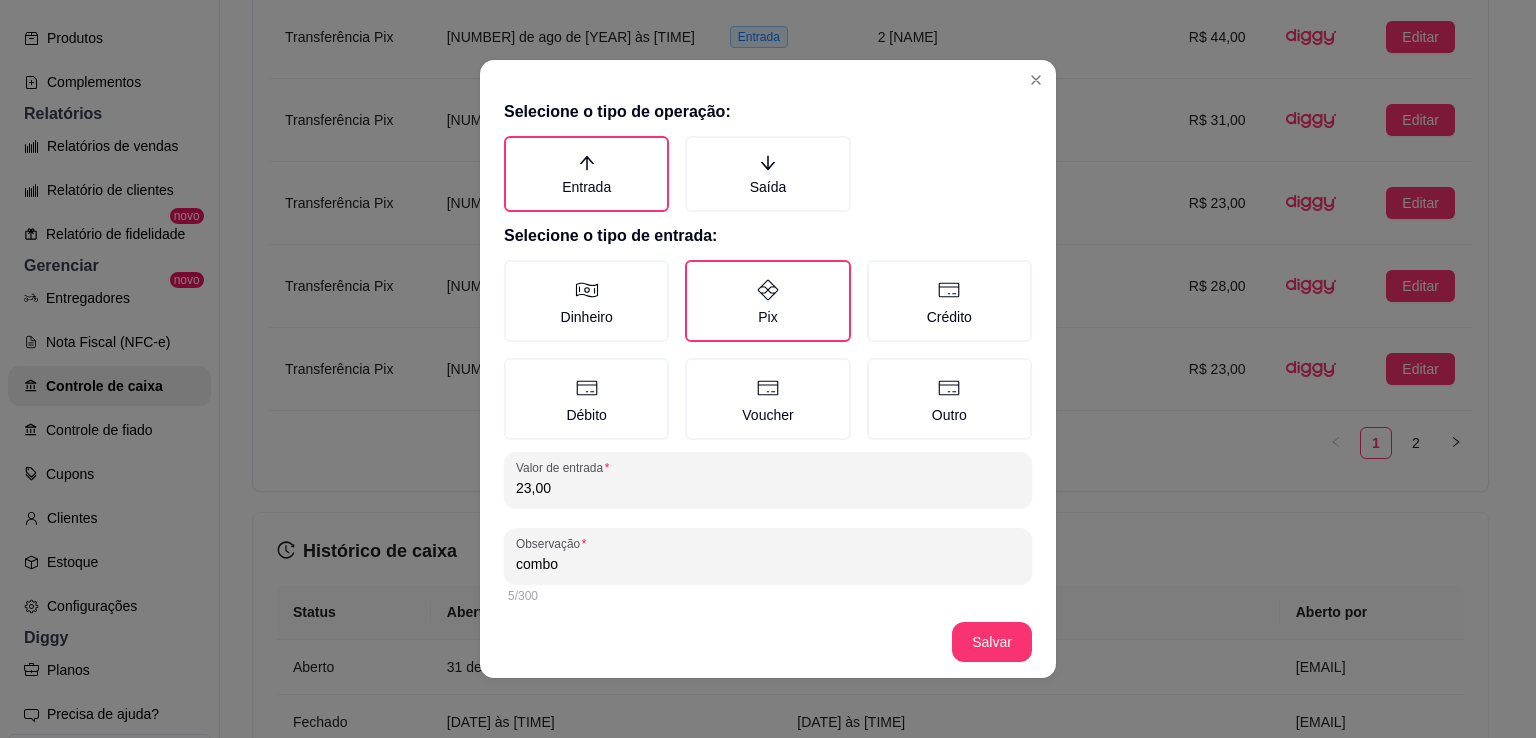 drag, startPoint x: 595, startPoint y: 489, endPoint x: 371, endPoint y: 509, distance: 224.89108 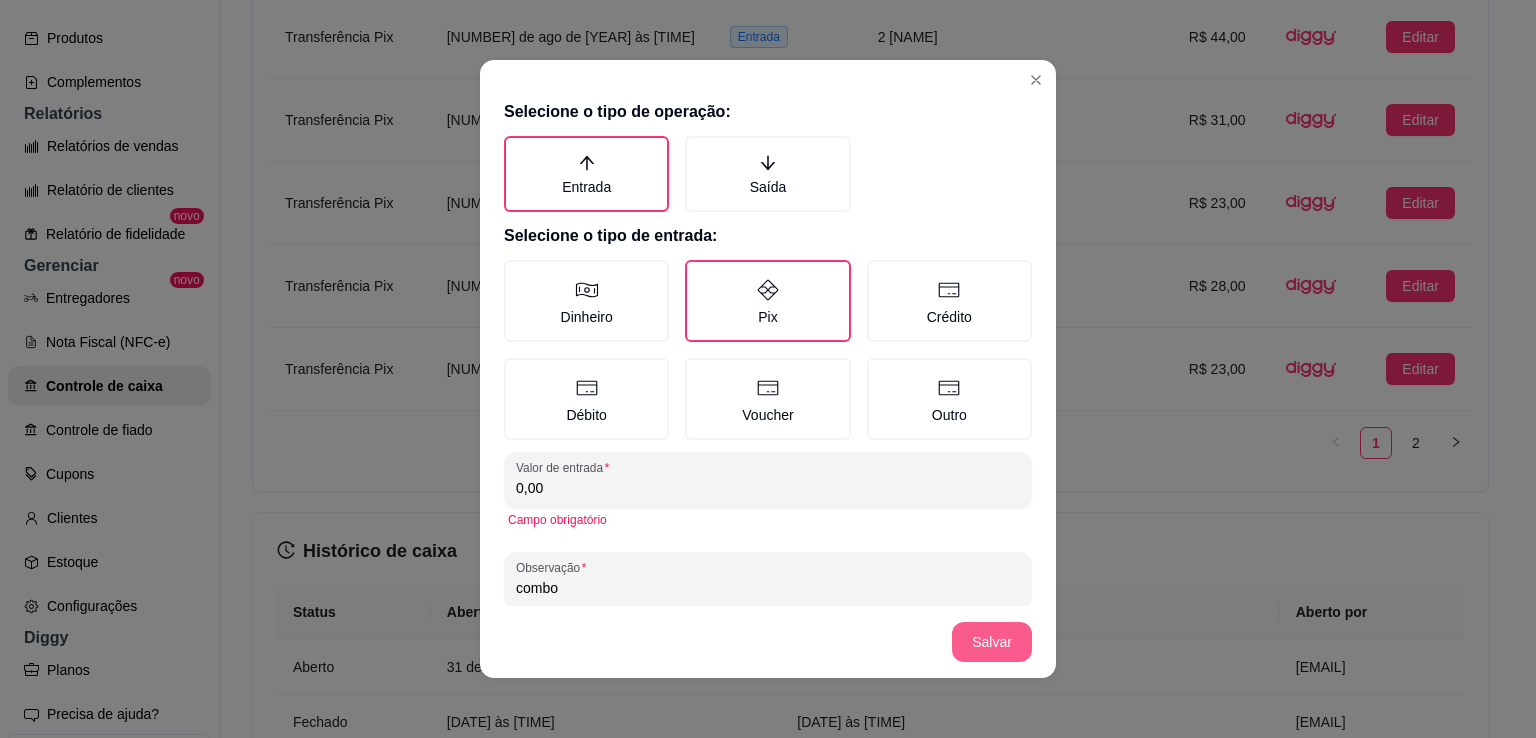 type on "0,00" 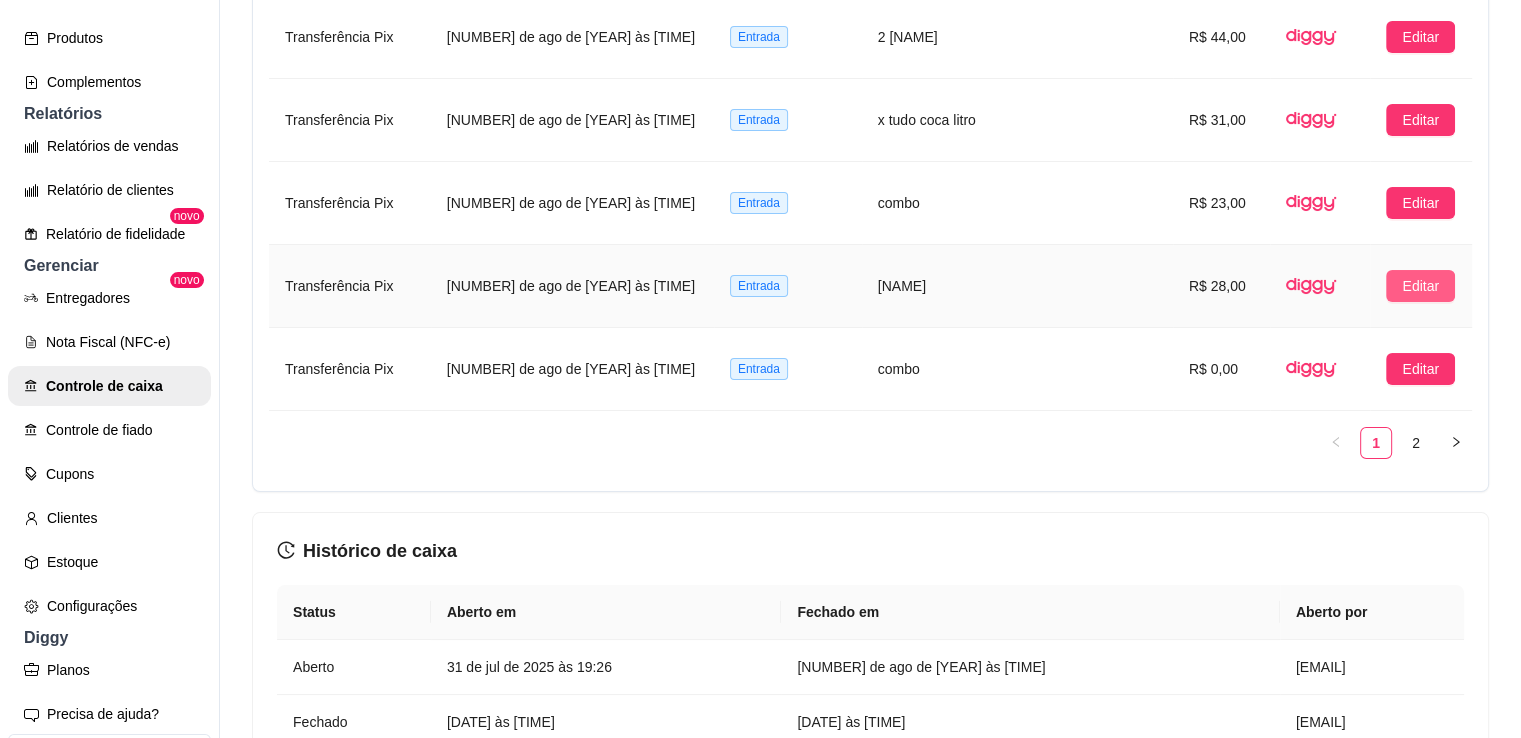 click on "Editar" at bounding box center (1420, 286) 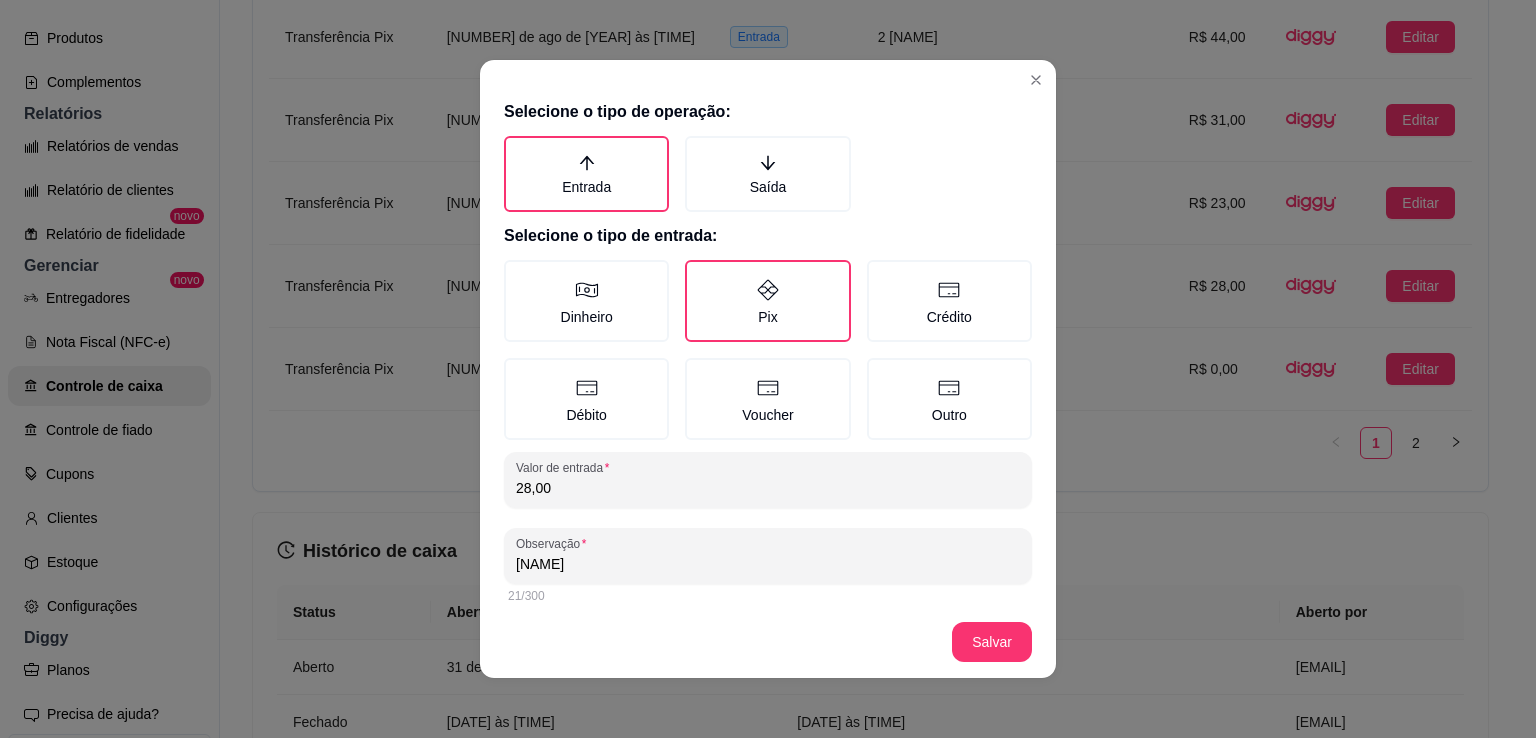 drag, startPoint x: 620, startPoint y: 495, endPoint x: 250, endPoint y: 527, distance: 371.3812 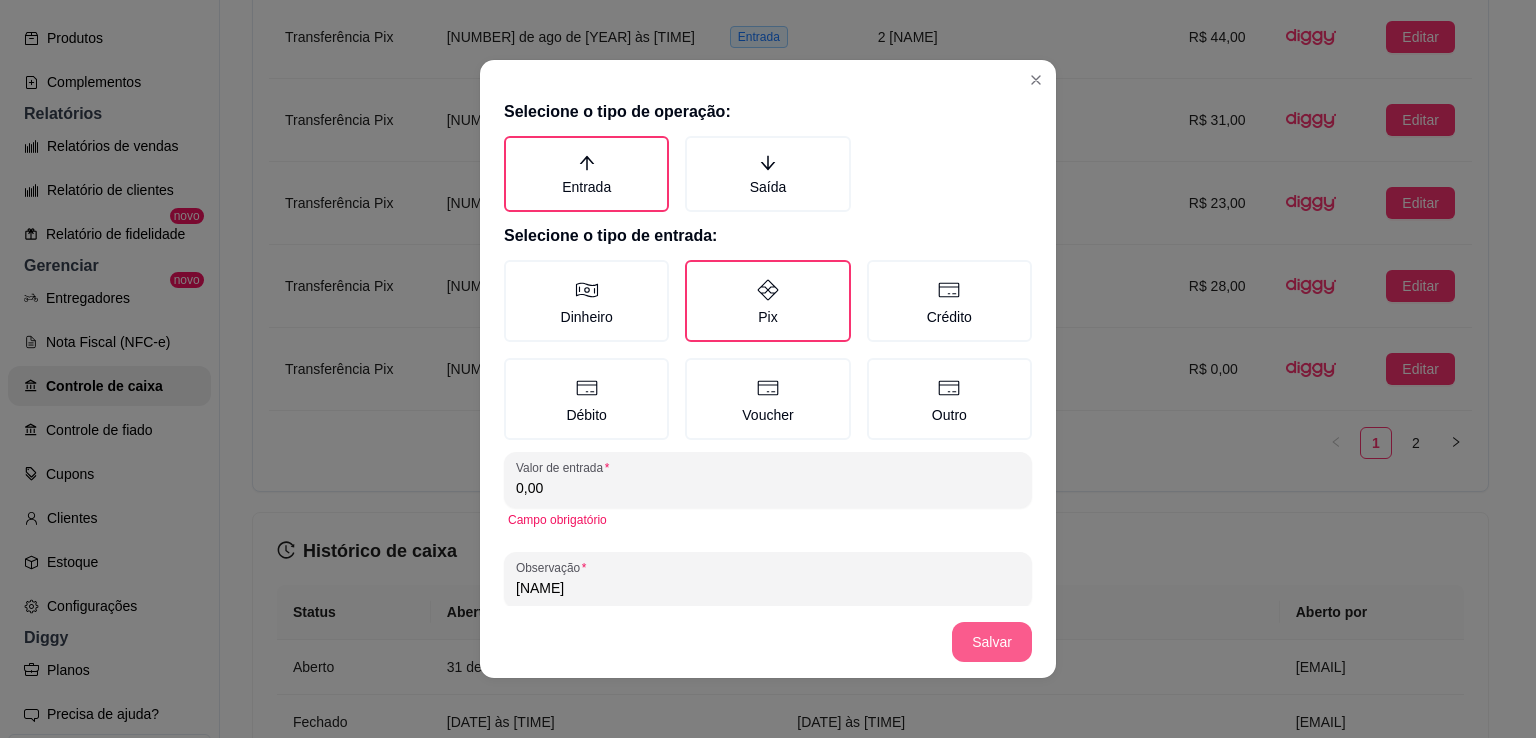 type on "0,00" 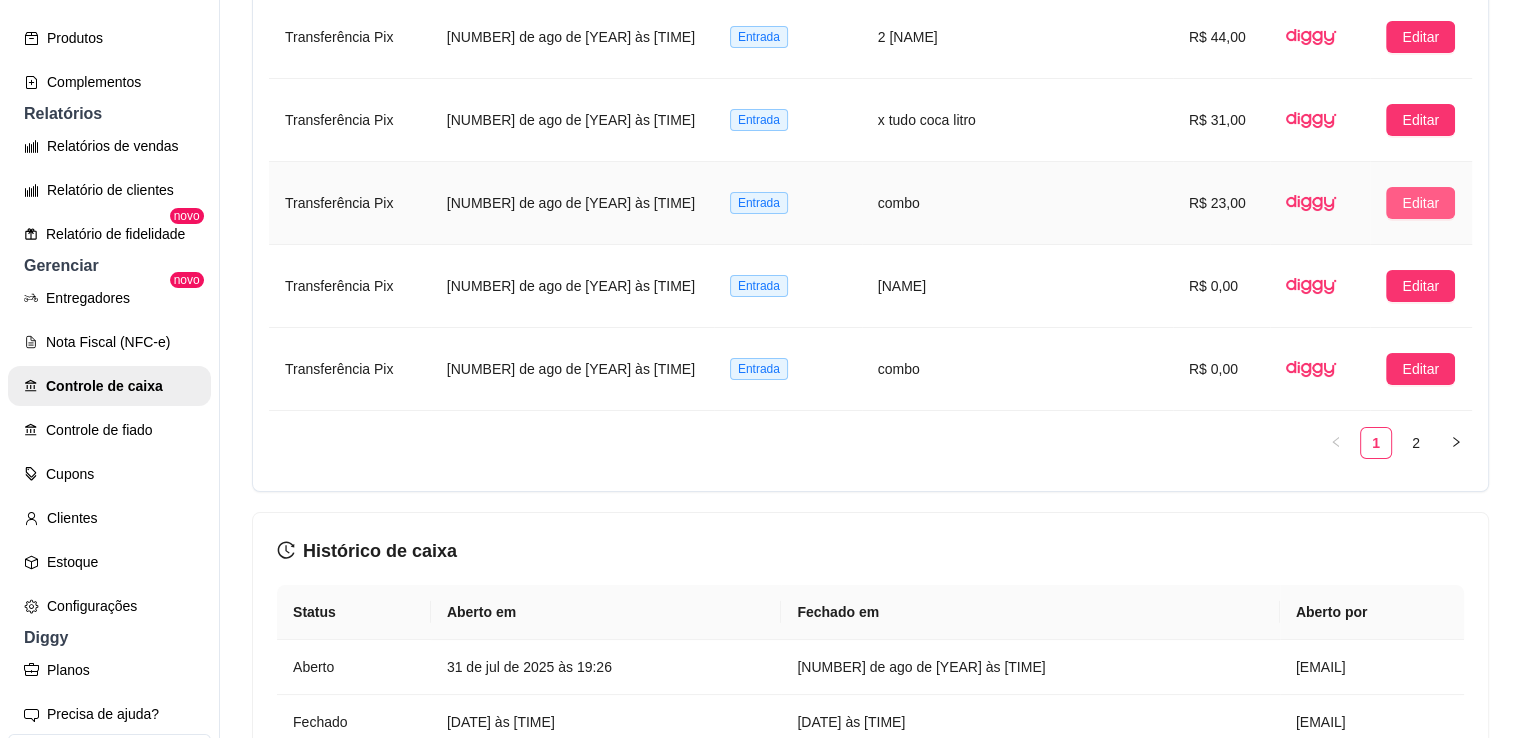 click on "Editar" at bounding box center [1420, 203] 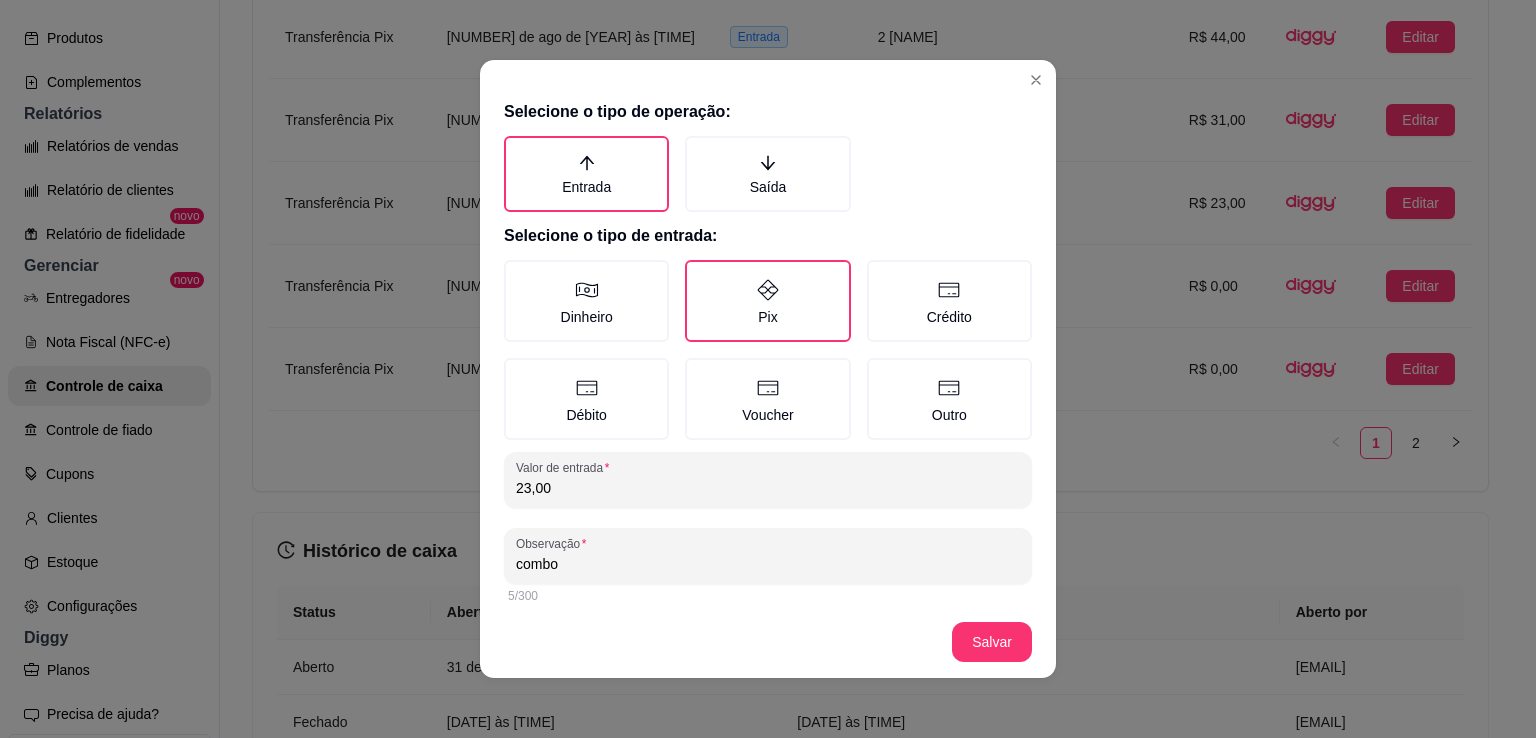 drag, startPoint x: 607, startPoint y: 492, endPoint x: 313, endPoint y: 549, distance: 299.47455 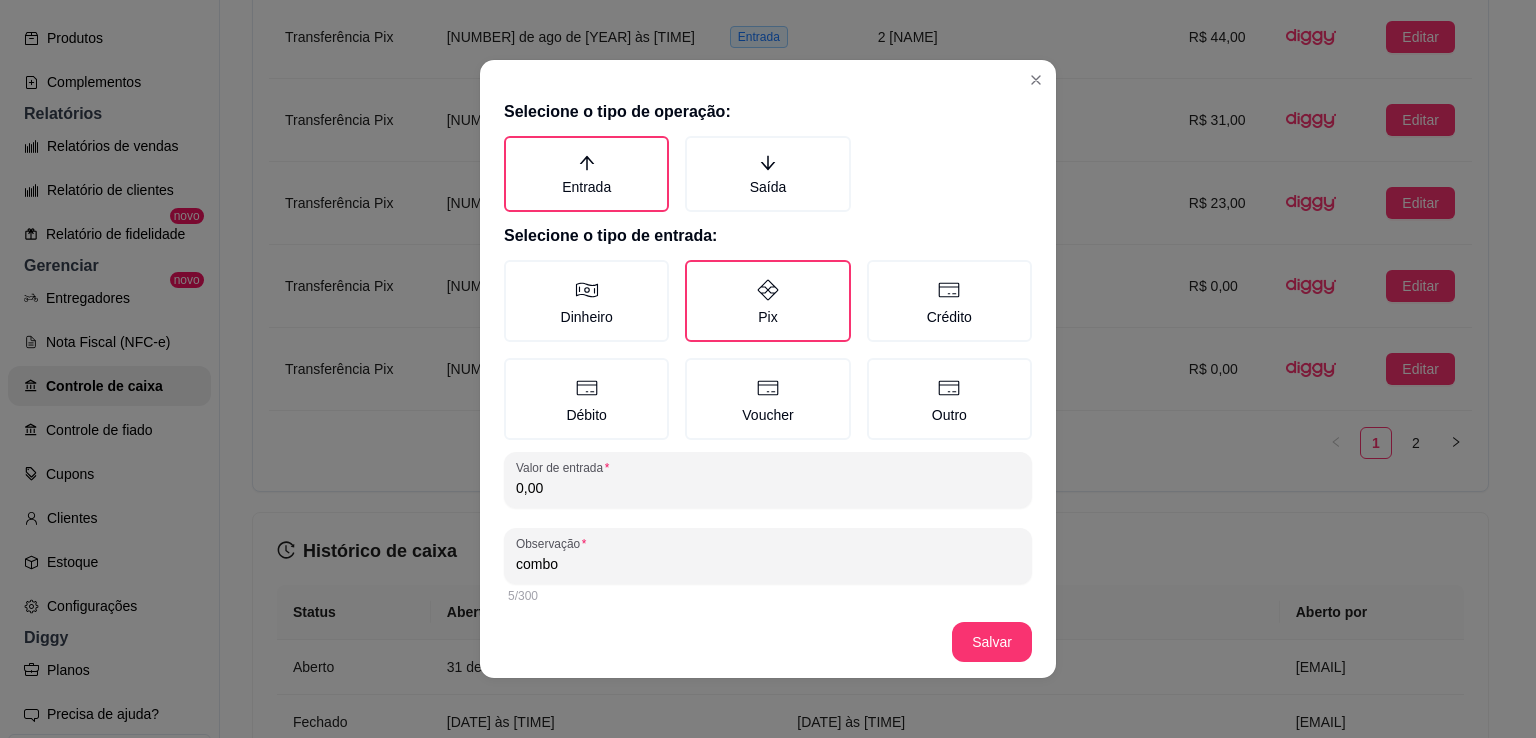 type on "0,00" 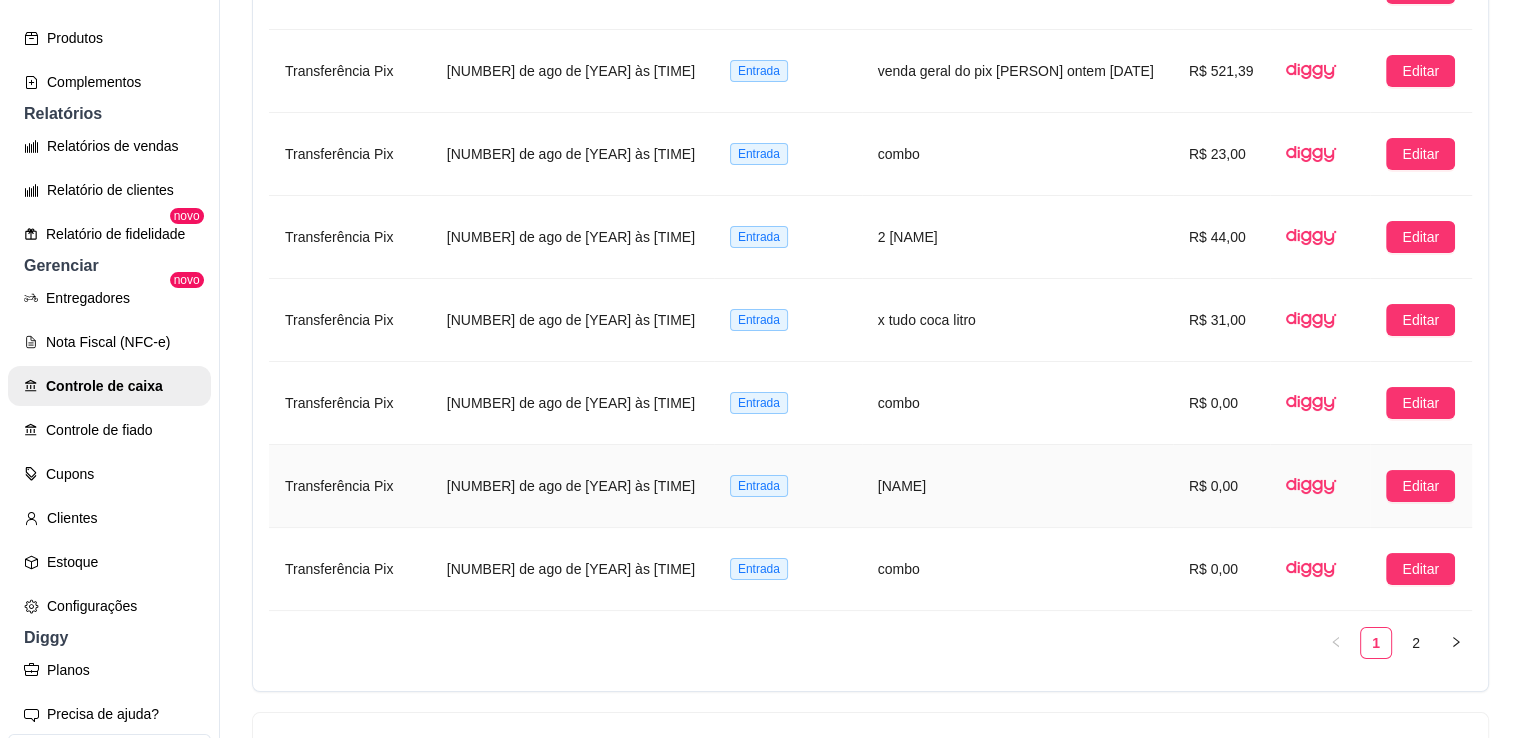 scroll, scrollTop: 1600, scrollLeft: 0, axis: vertical 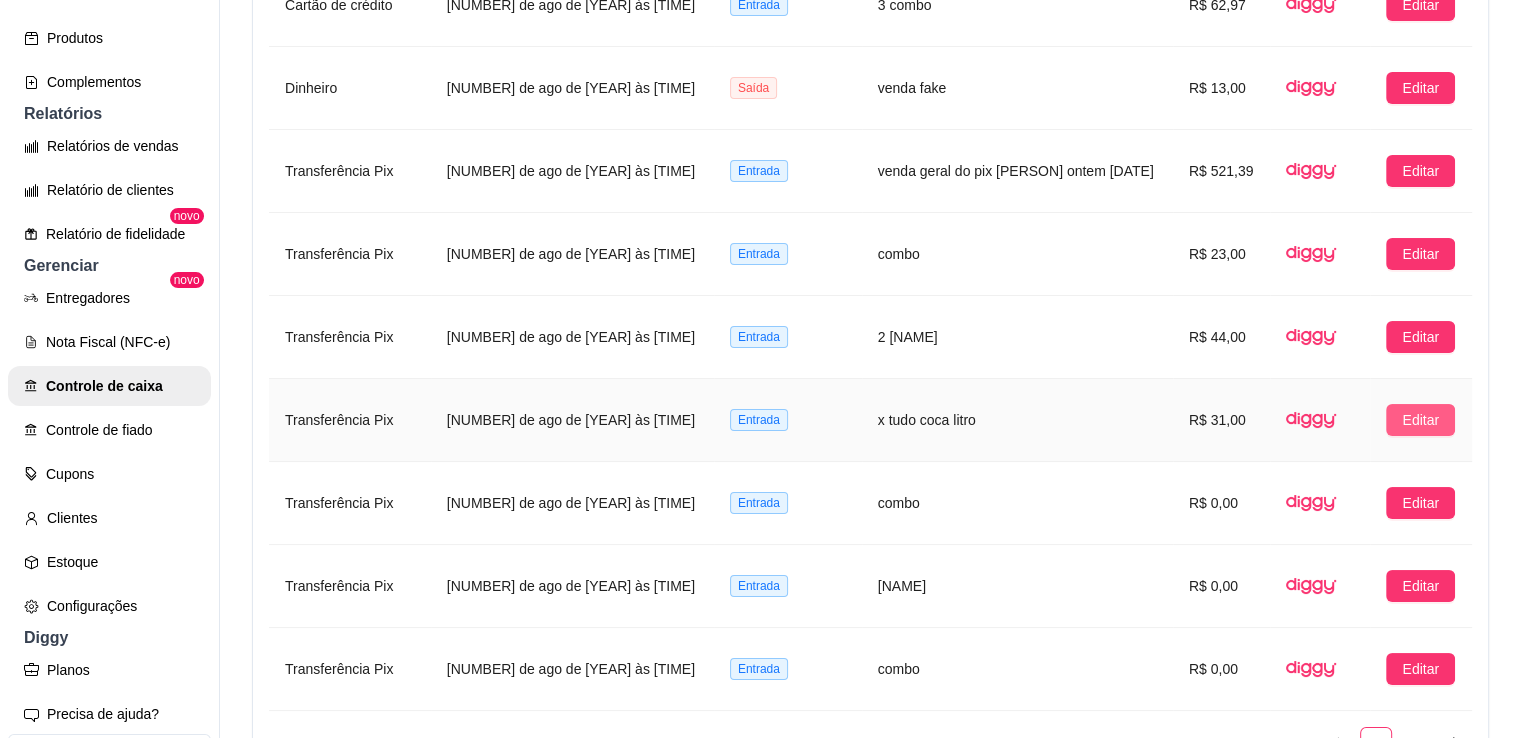click on "Editar" at bounding box center [1420, 420] 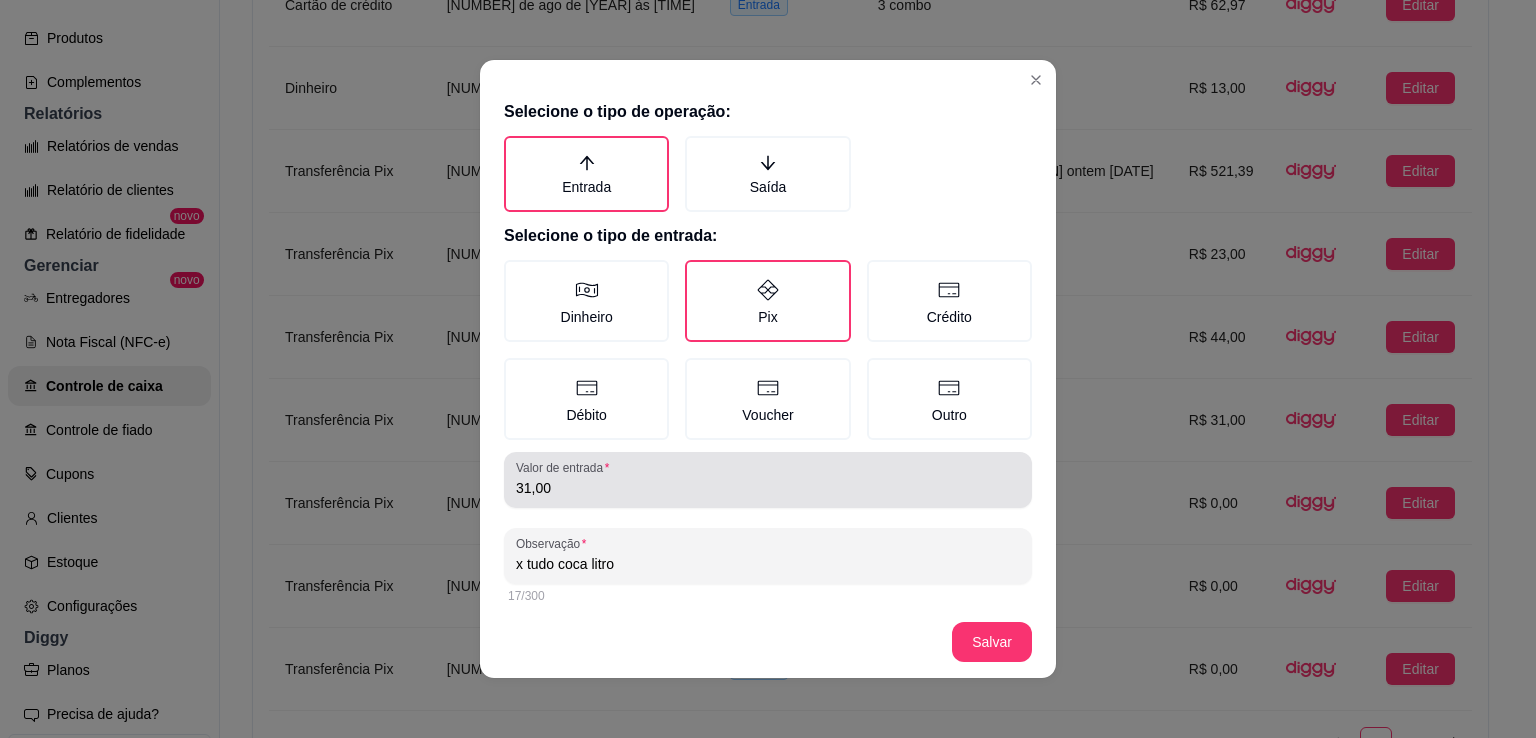 drag, startPoint x: 674, startPoint y: 491, endPoint x: 318, endPoint y: 522, distance: 357.34717 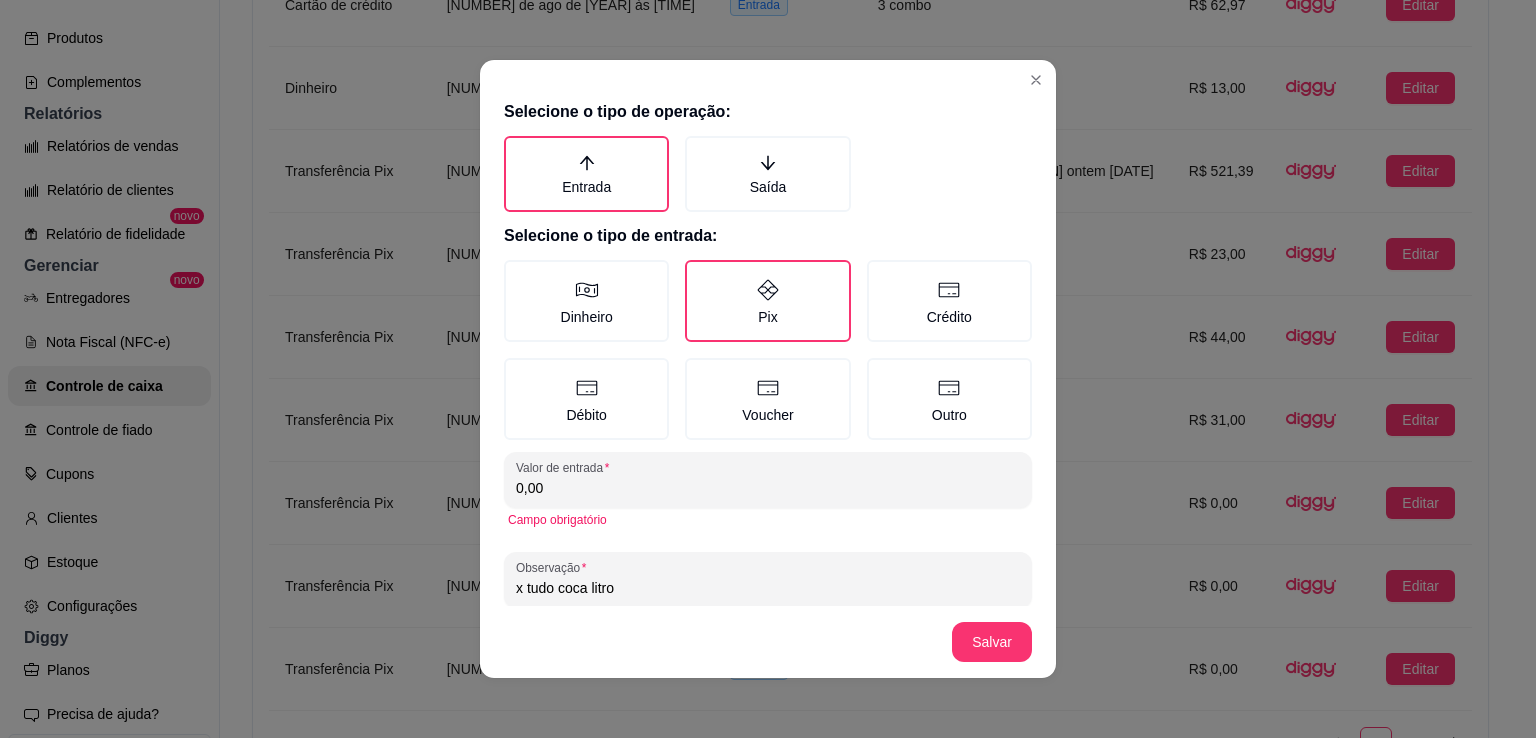 type on "0,00" 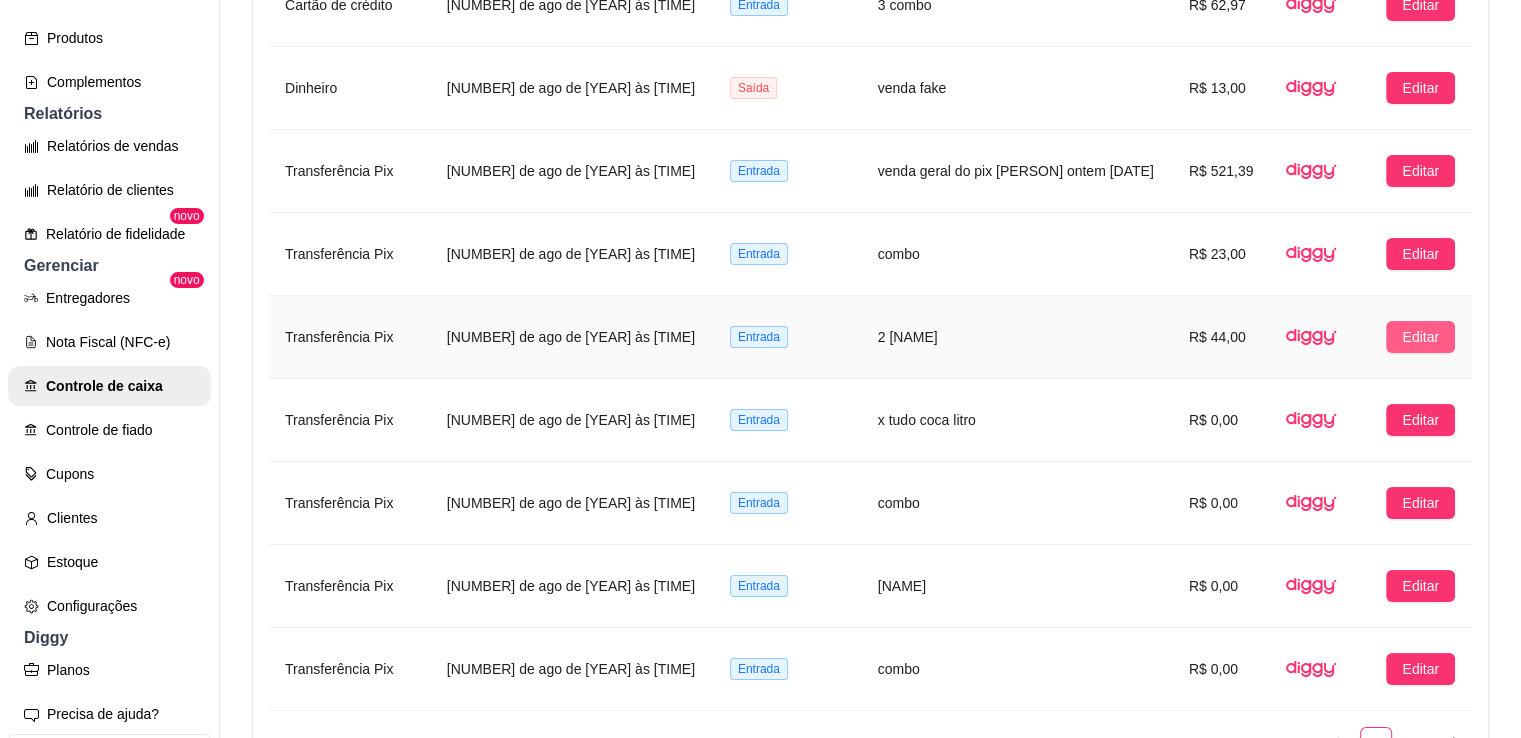 click on "Editar" at bounding box center (1420, 337) 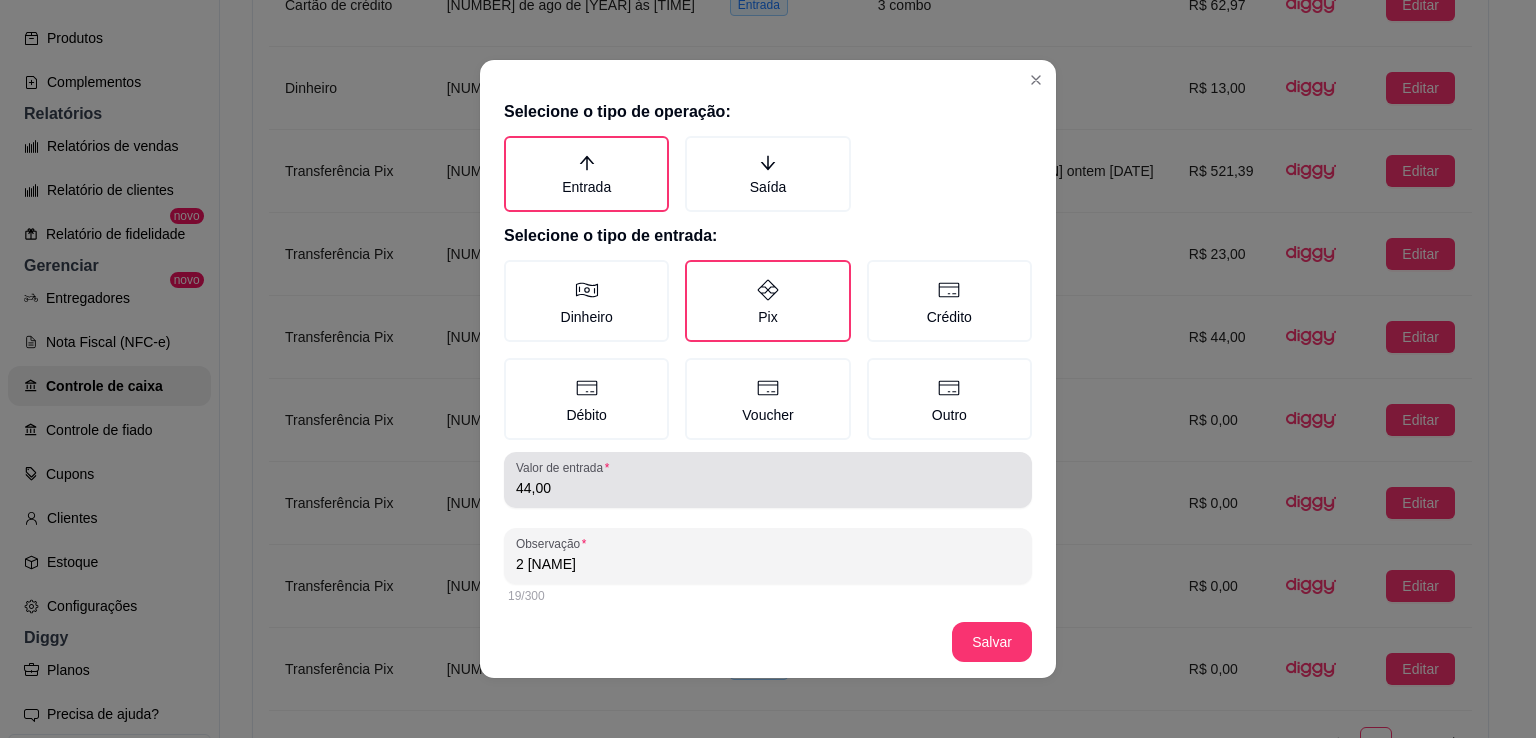 drag, startPoint x: 617, startPoint y: 493, endPoint x: 412, endPoint y: 520, distance: 206.7704 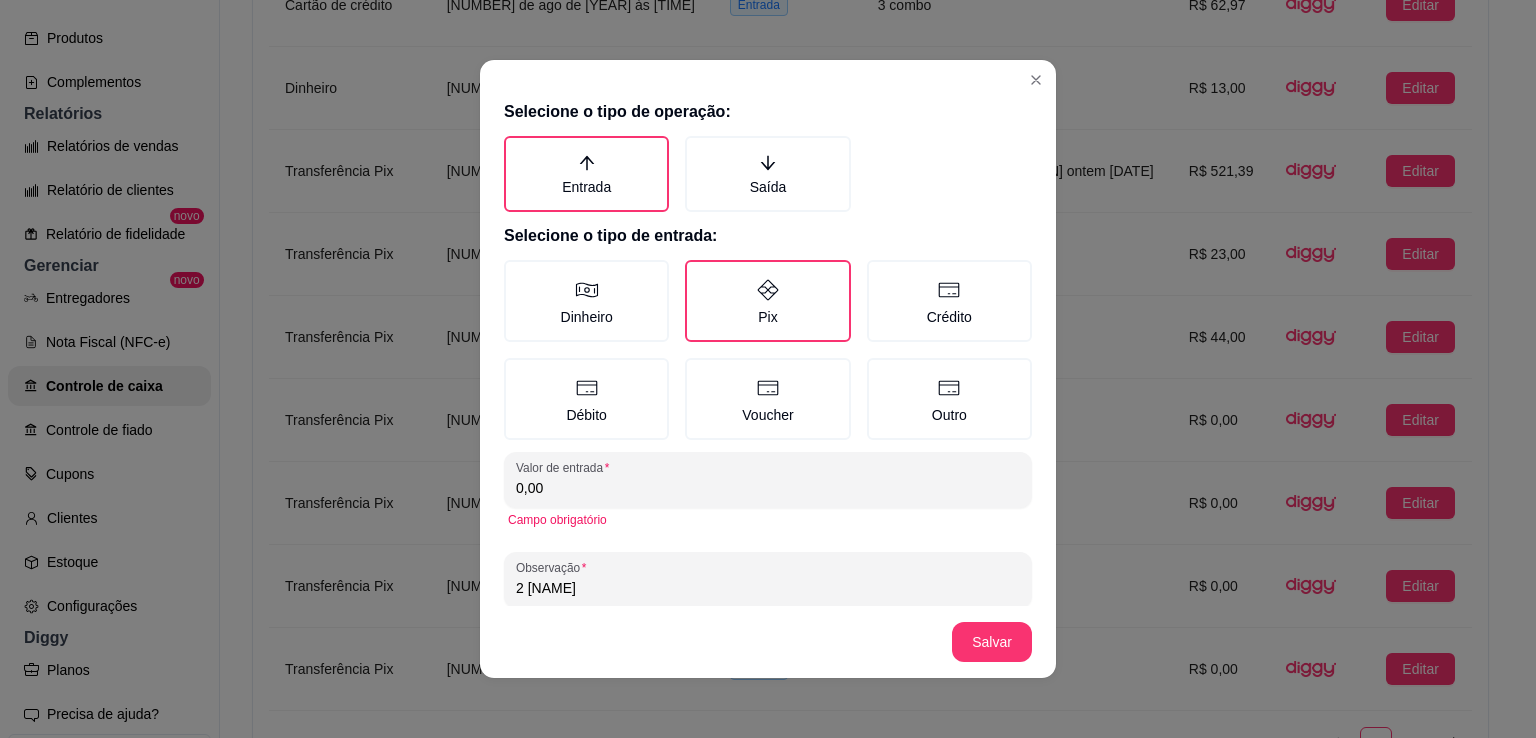type on "0,00" 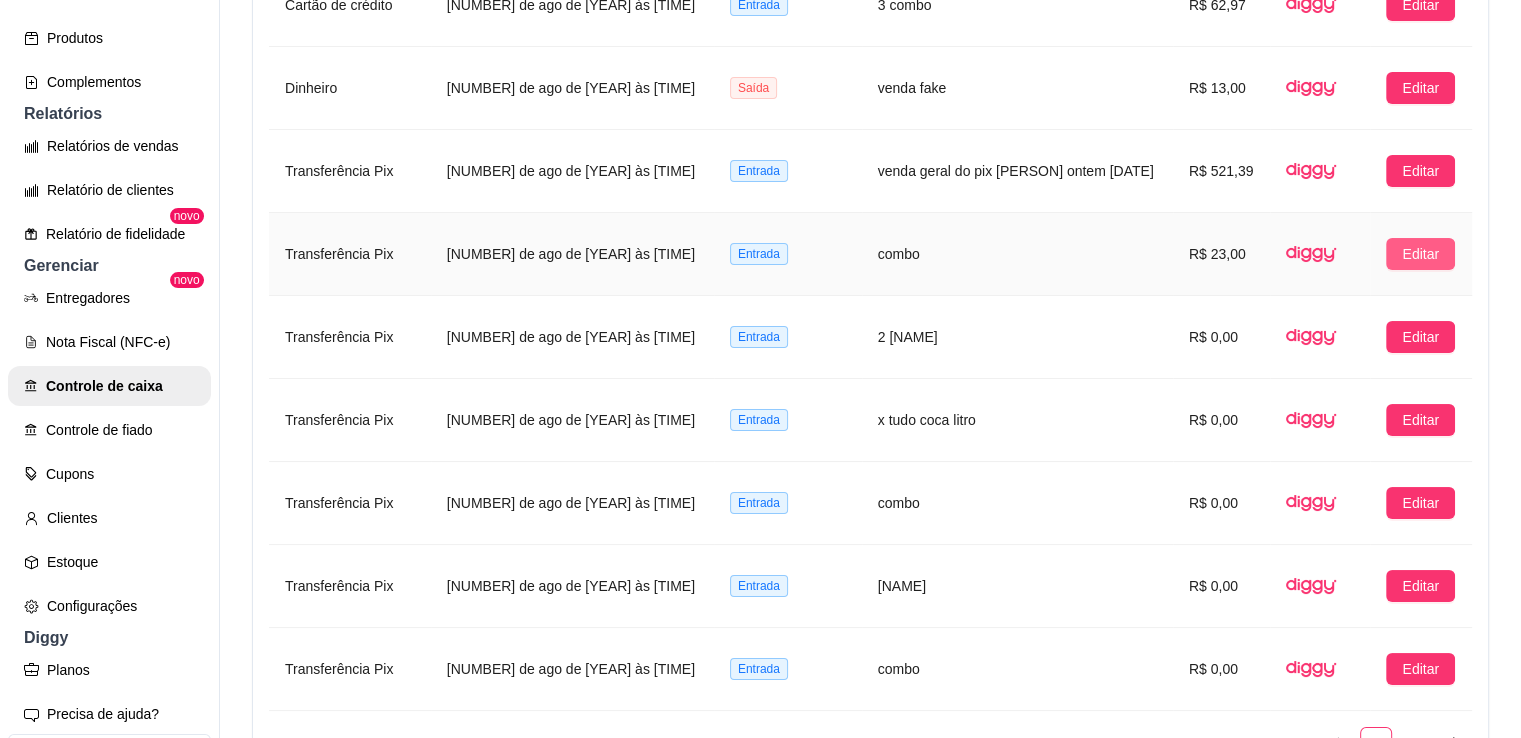 click on "Editar" at bounding box center [1420, 254] 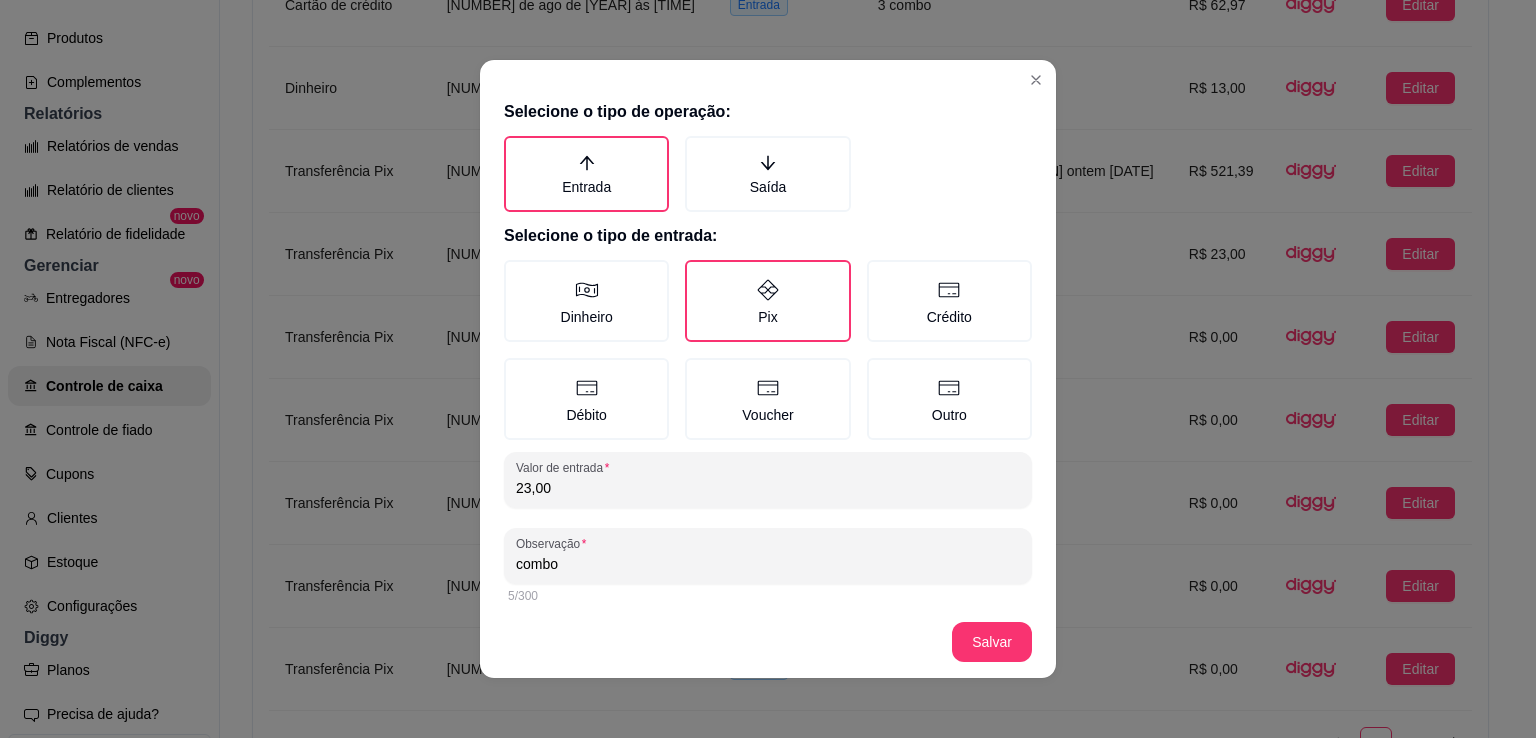 drag, startPoint x: 640, startPoint y: 502, endPoint x: 400, endPoint y: 511, distance: 240.16869 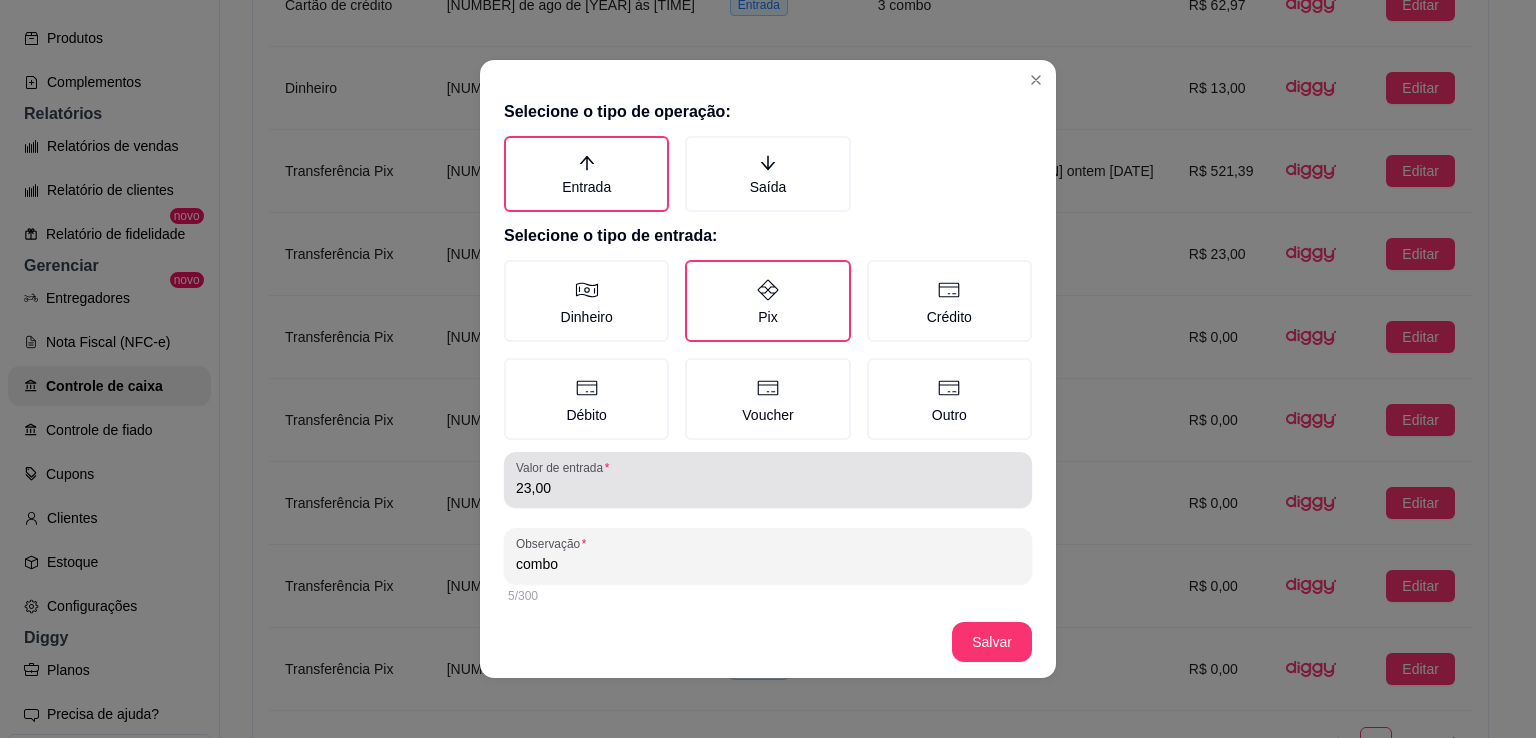 drag, startPoint x: 605, startPoint y: 490, endPoint x: 420, endPoint y: 506, distance: 185.6906 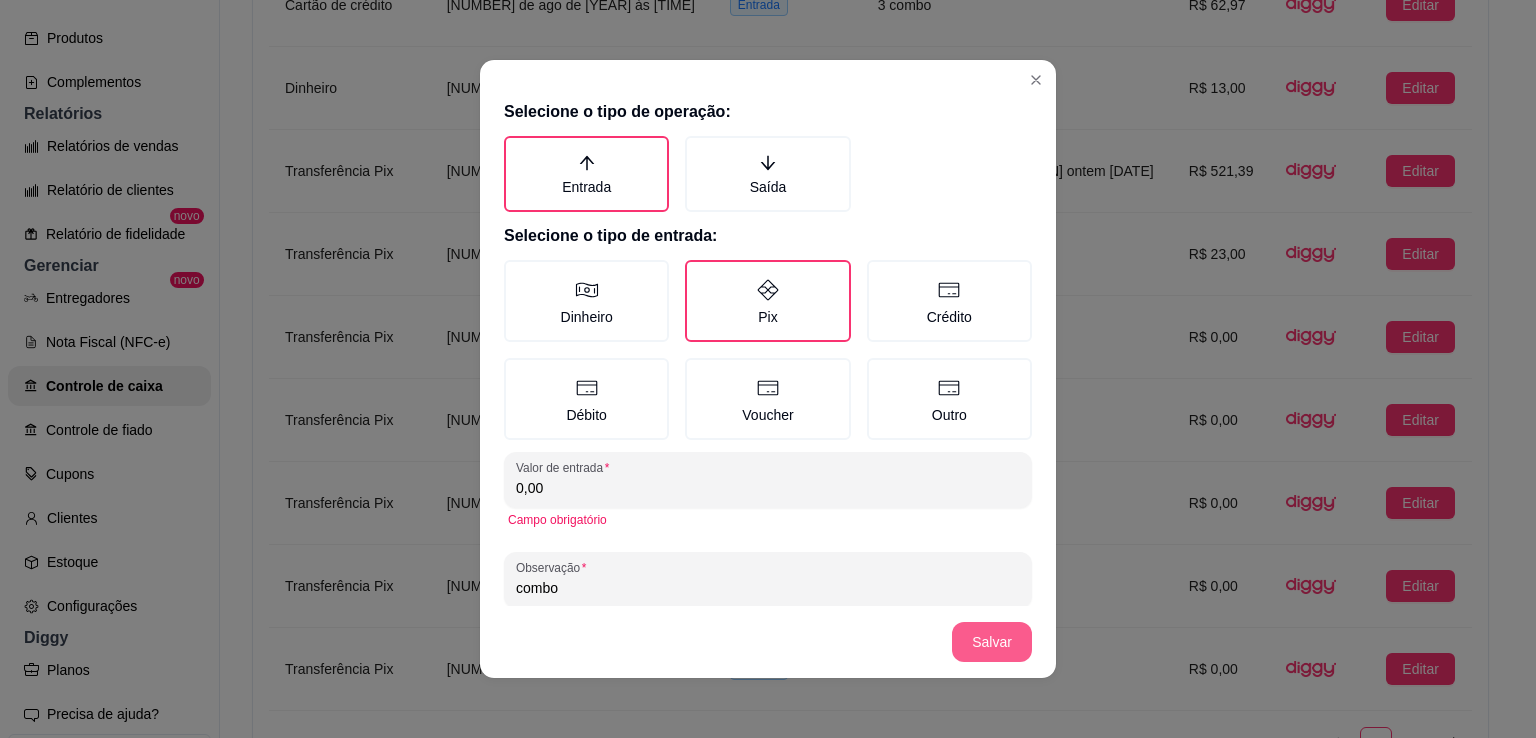 type on "0,00" 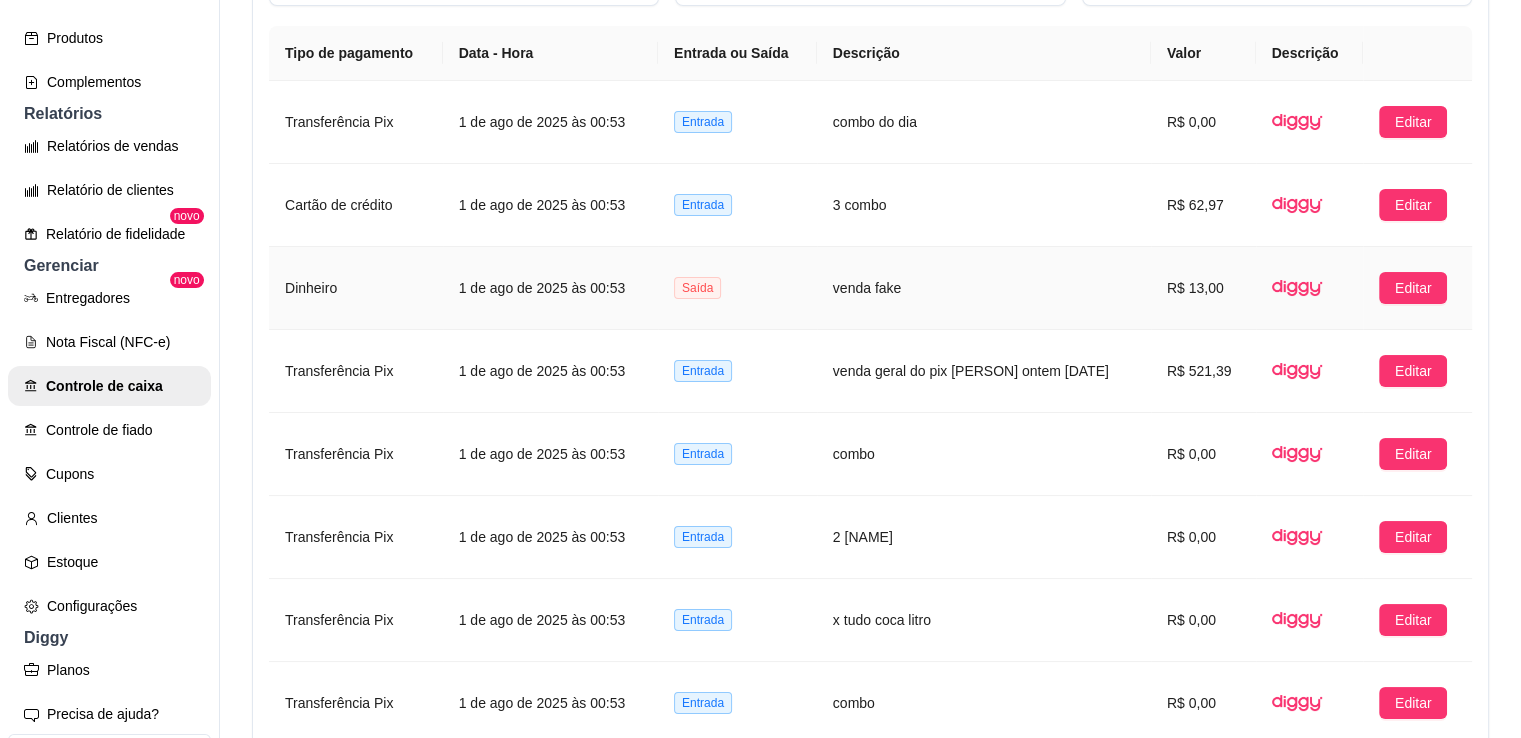 scroll, scrollTop: 1300, scrollLeft: 0, axis: vertical 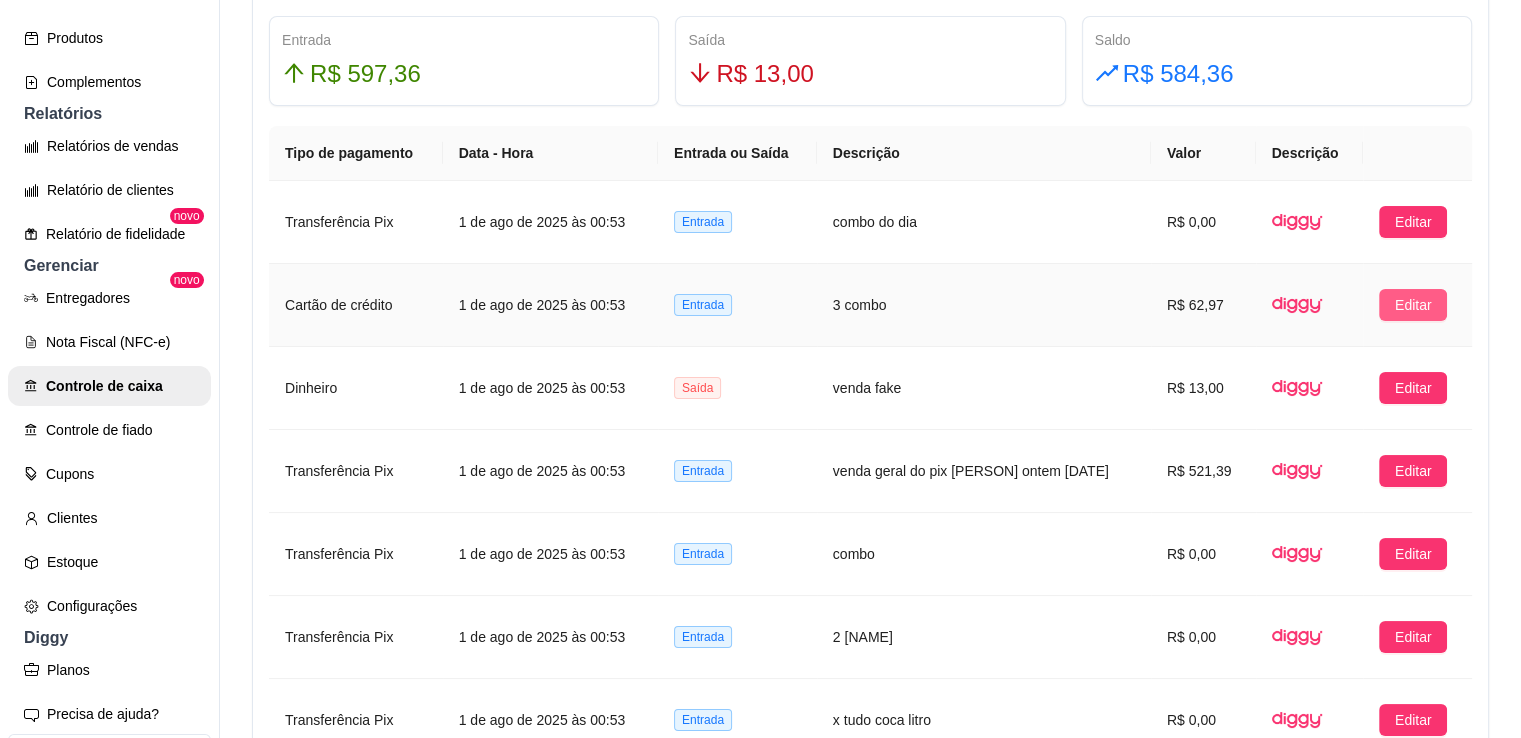 click on "Editar" at bounding box center (1413, 305) 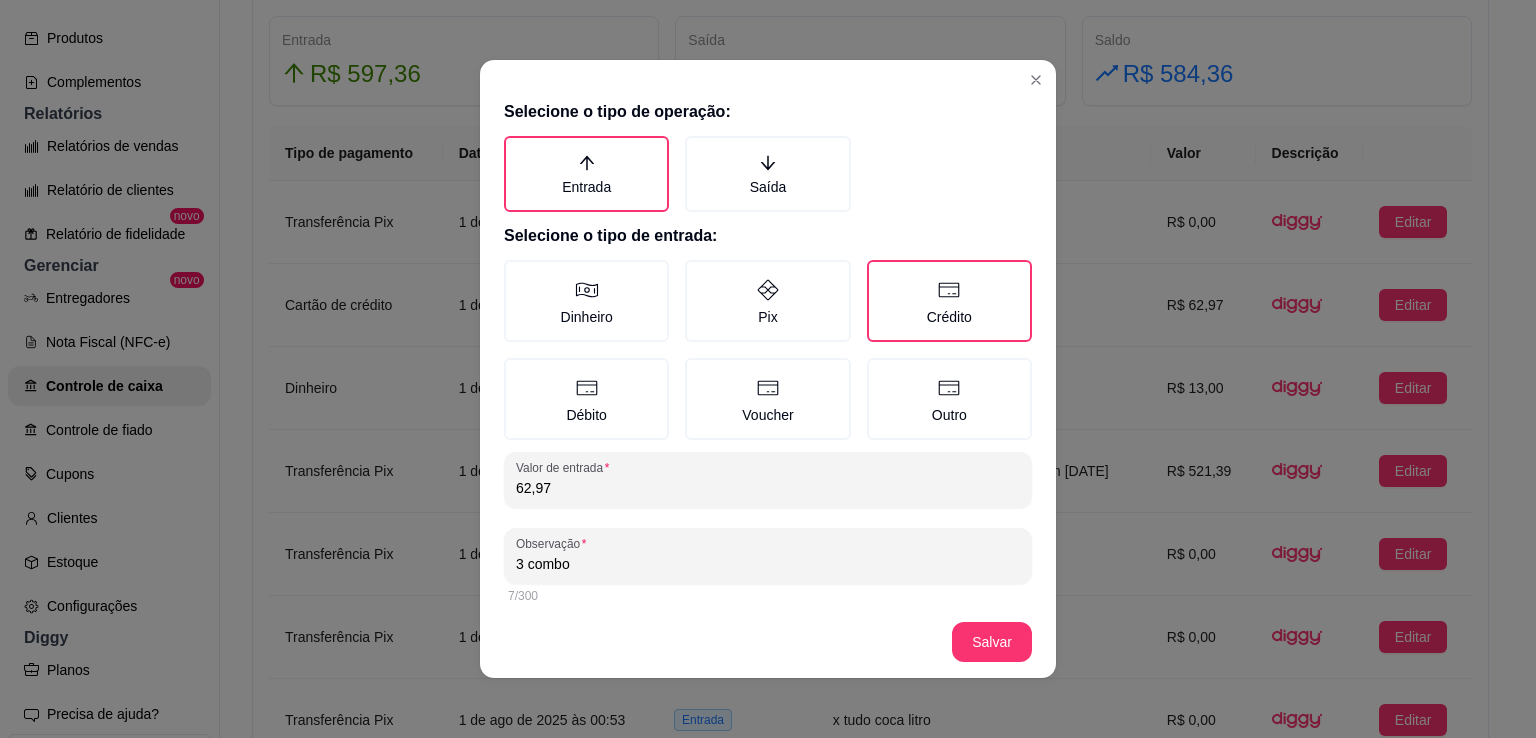 drag, startPoint x: 584, startPoint y: 480, endPoint x: 436, endPoint y: 517, distance: 152.5549 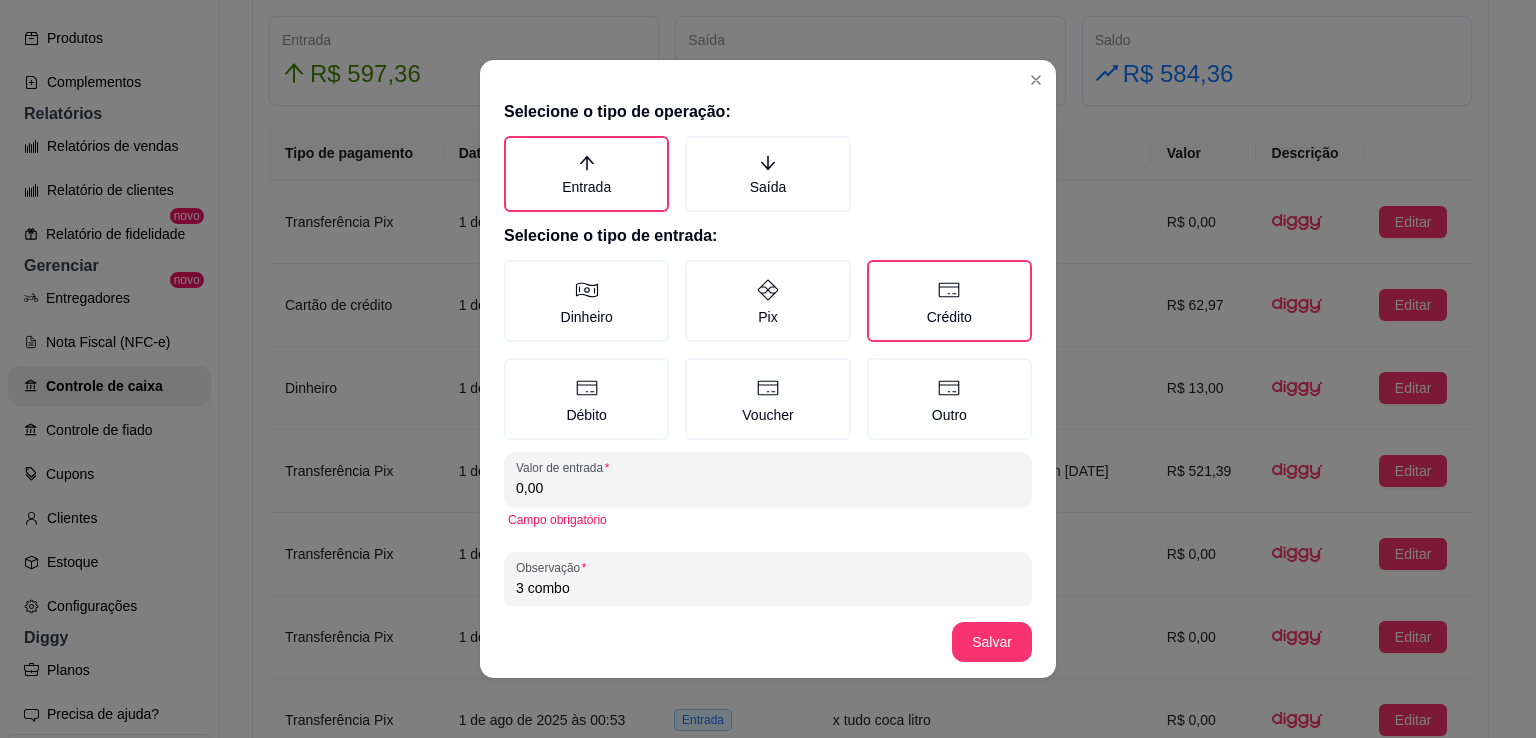 type on "0,00" 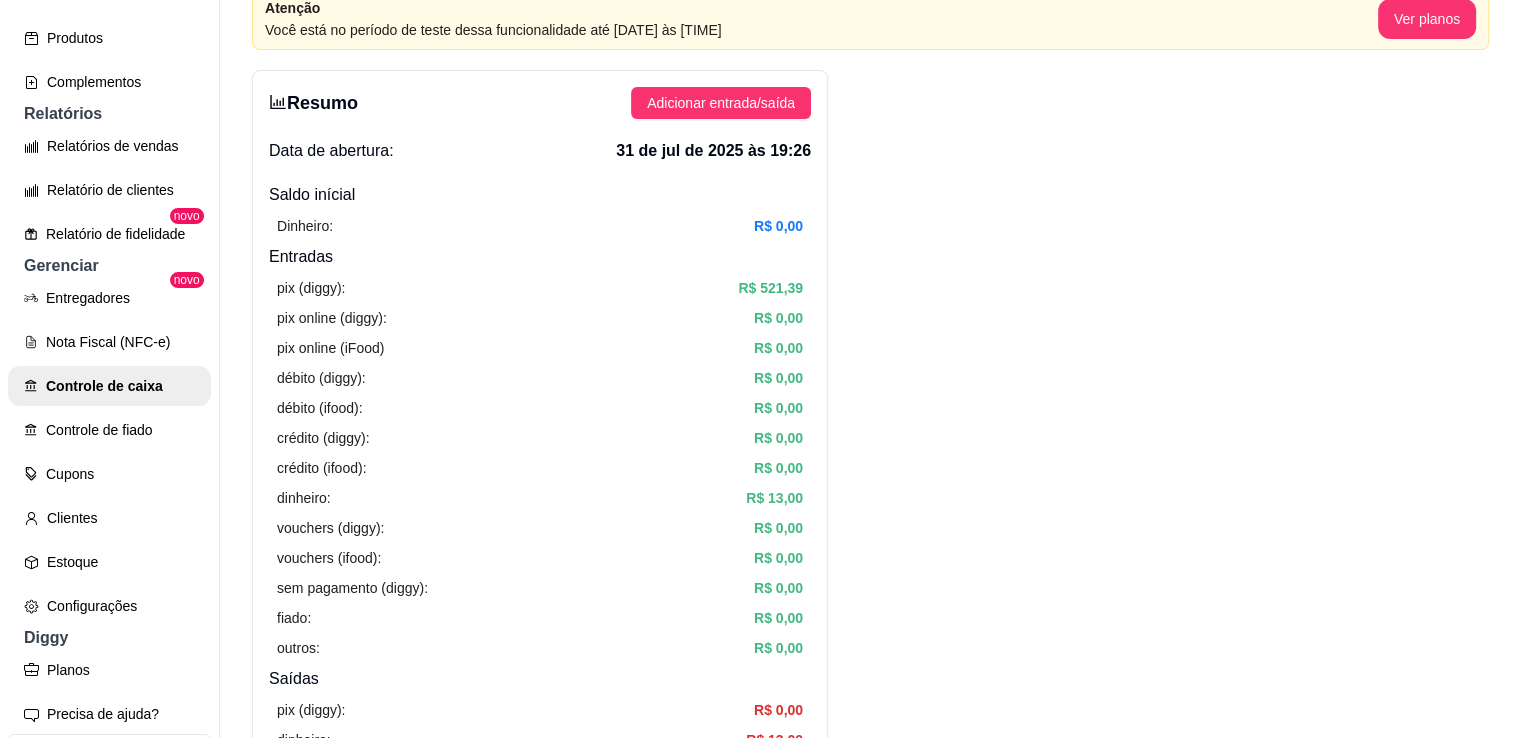scroll, scrollTop: 0, scrollLeft: 0, axis: both 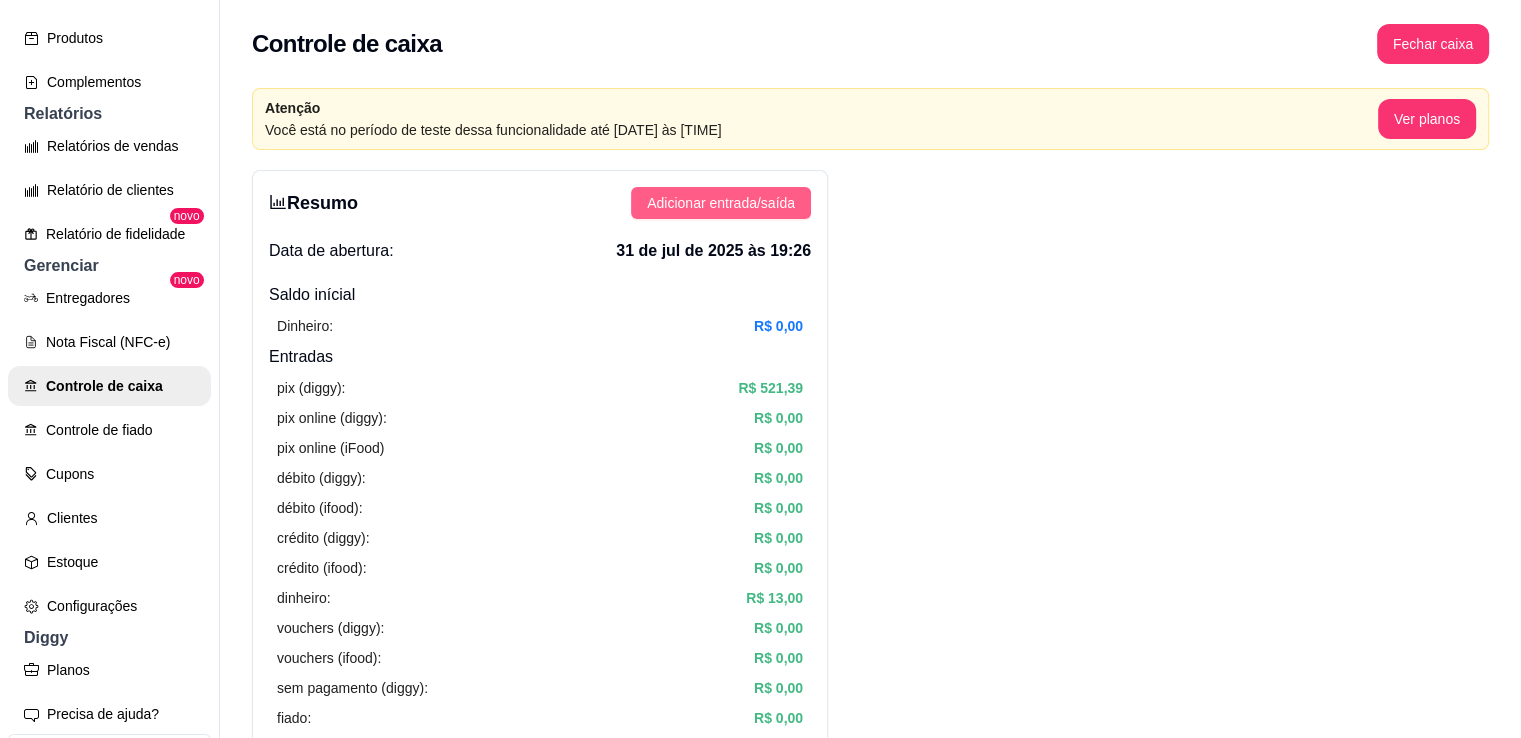 click on "Adicionar entrada/saída" at bounding box center (721, 203) 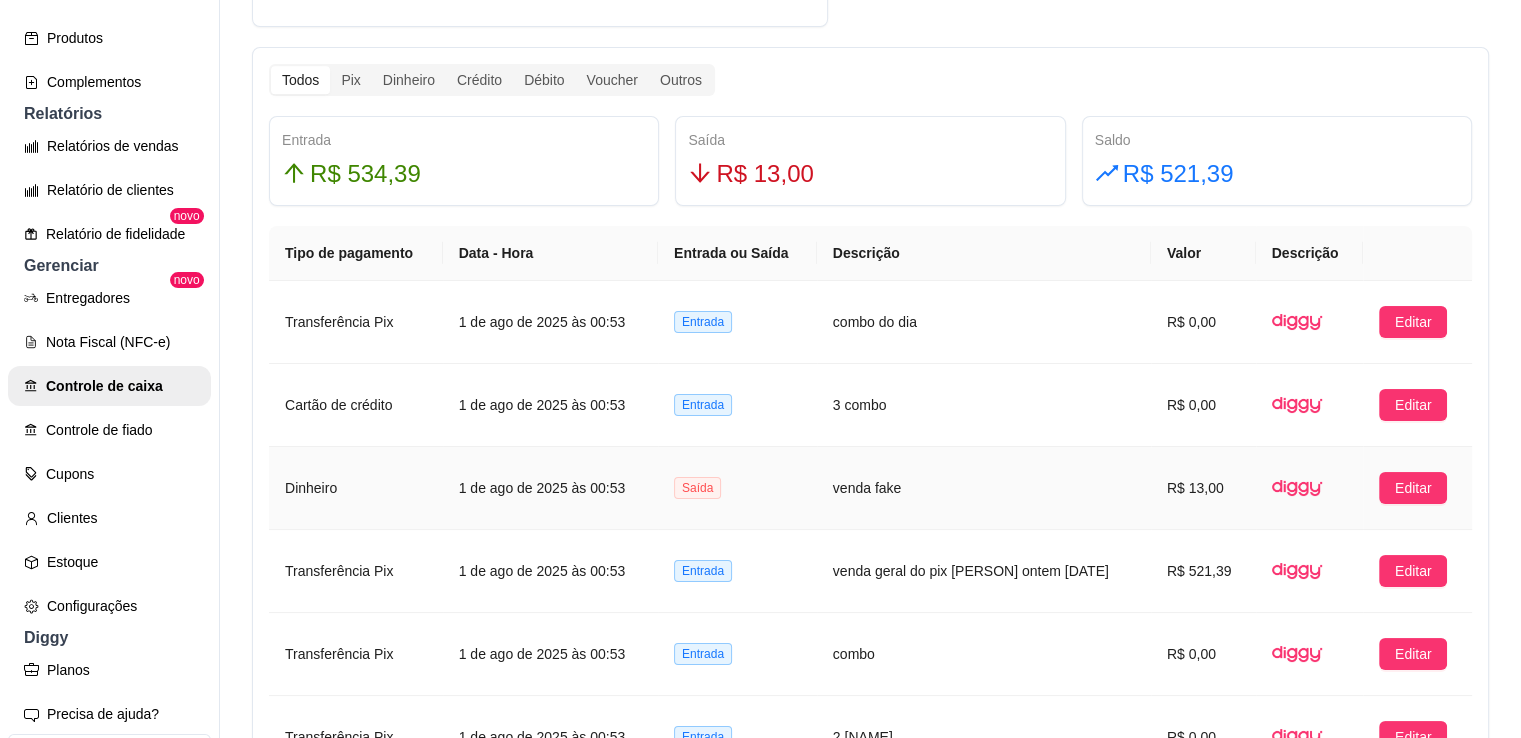 scroll, scrollTop: 1300, scrollLeft: 0, axis: vertical 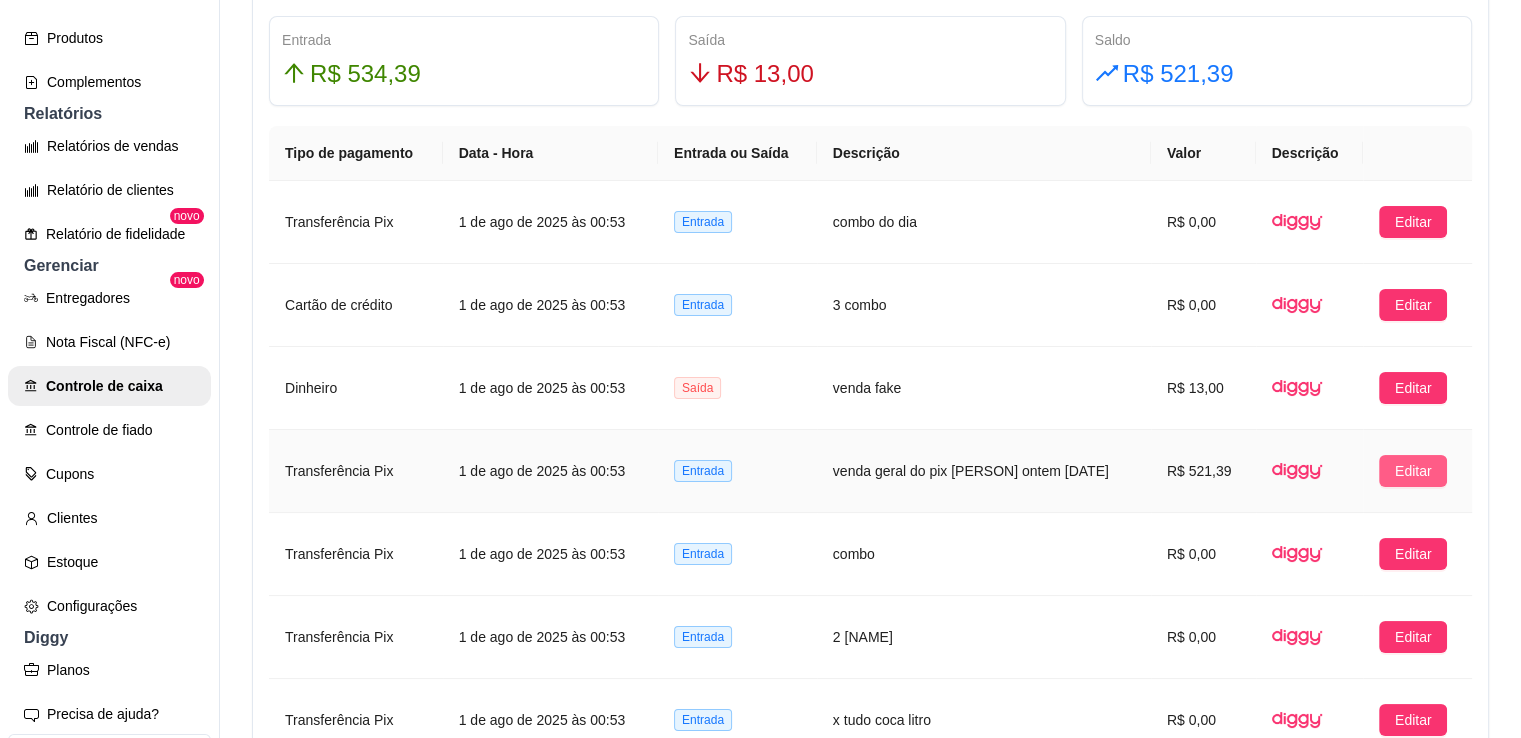 click on "Editar" at bounding box center [1413, 471] 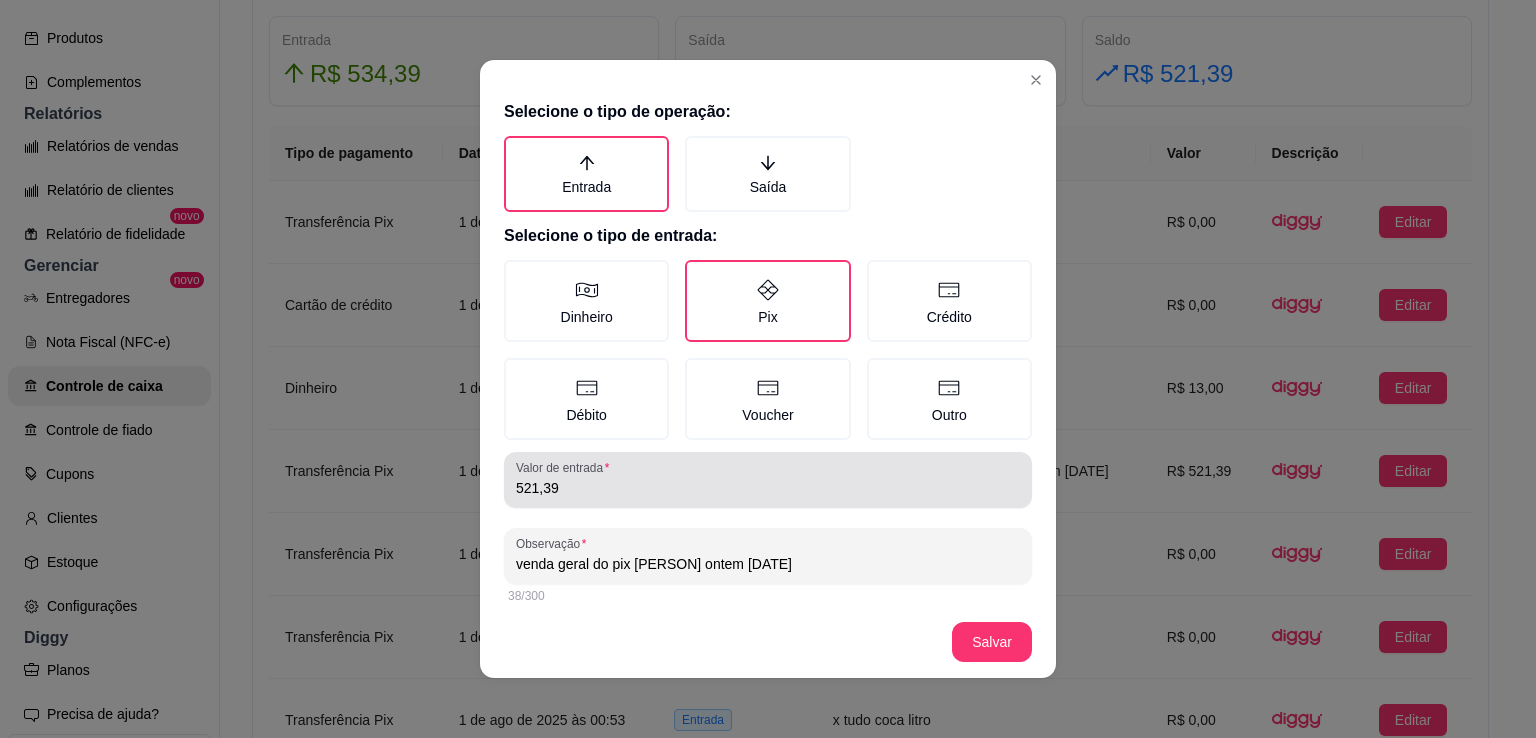 click on "521,39" at bounding box center [768, 488] 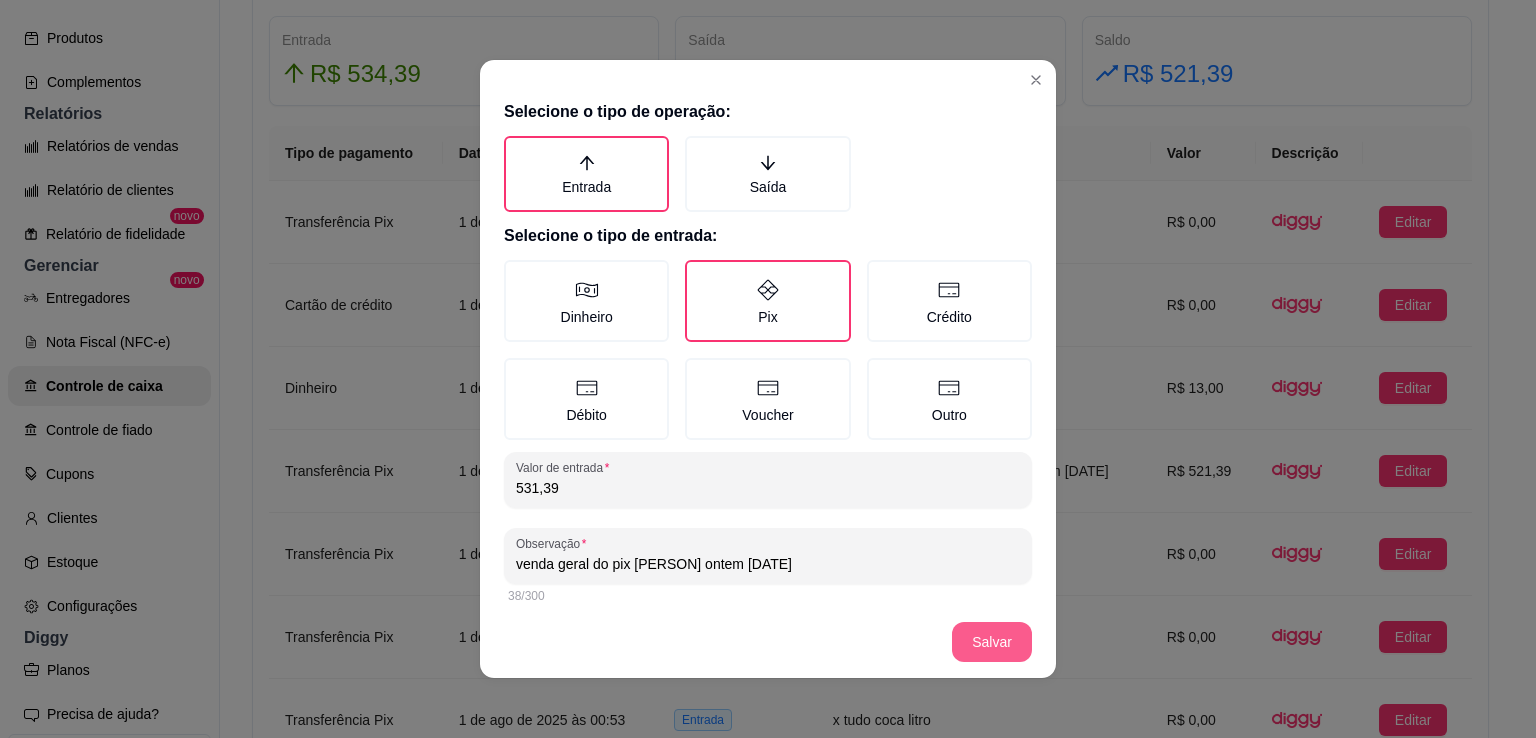type on "531,39" 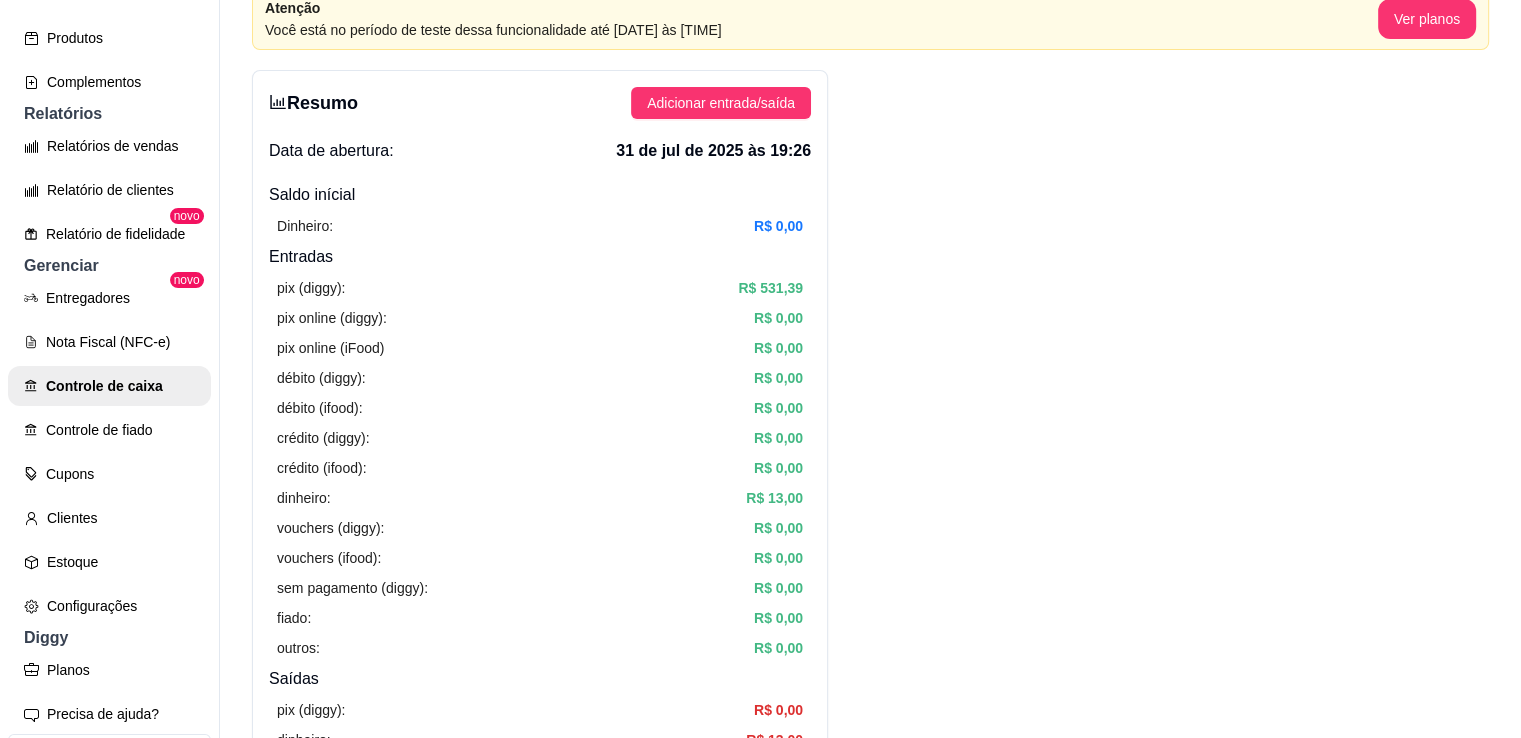 scroll, scrollTop: 0, scrollLeft: 0, axis: both 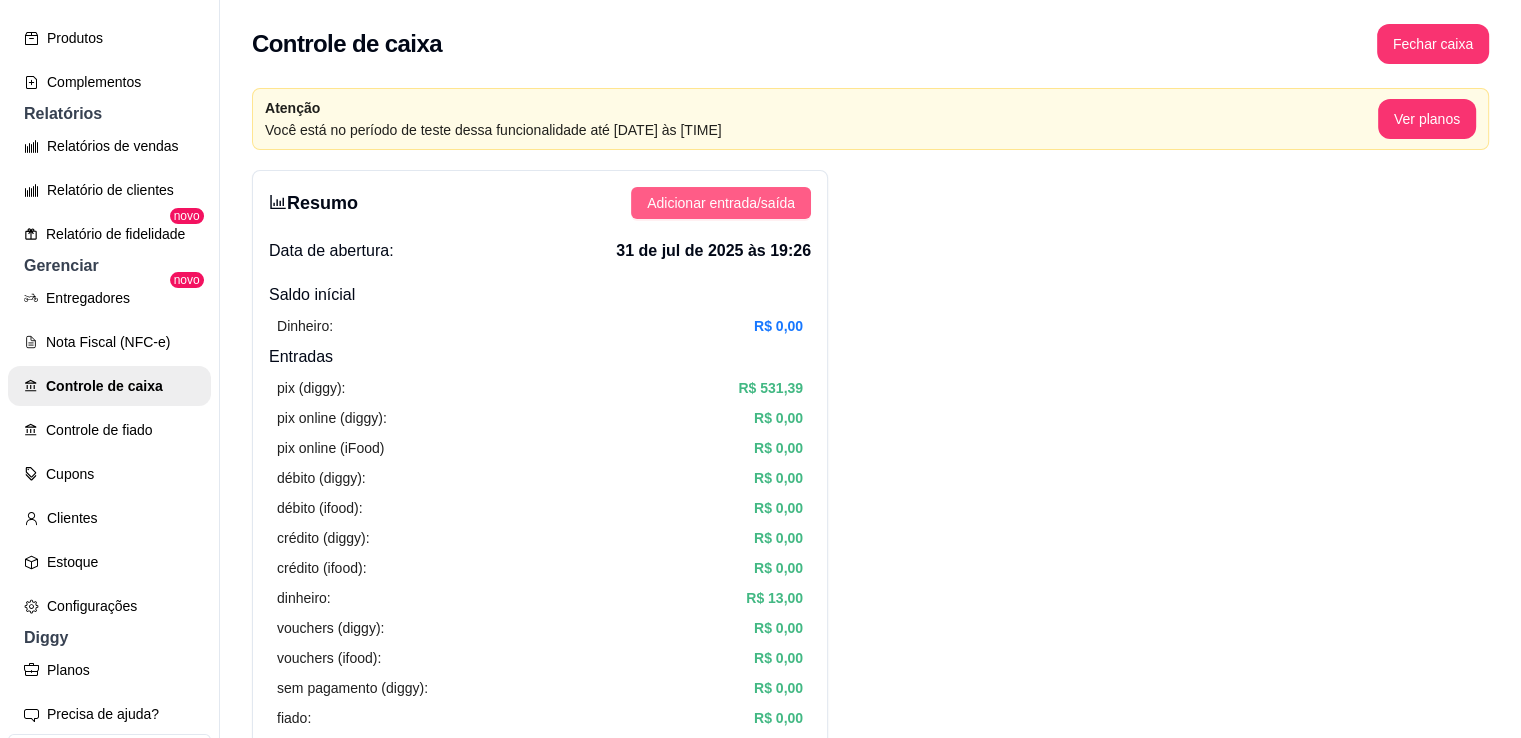click on "Adicionar entrada/saída" at bounding box center (721, 203) 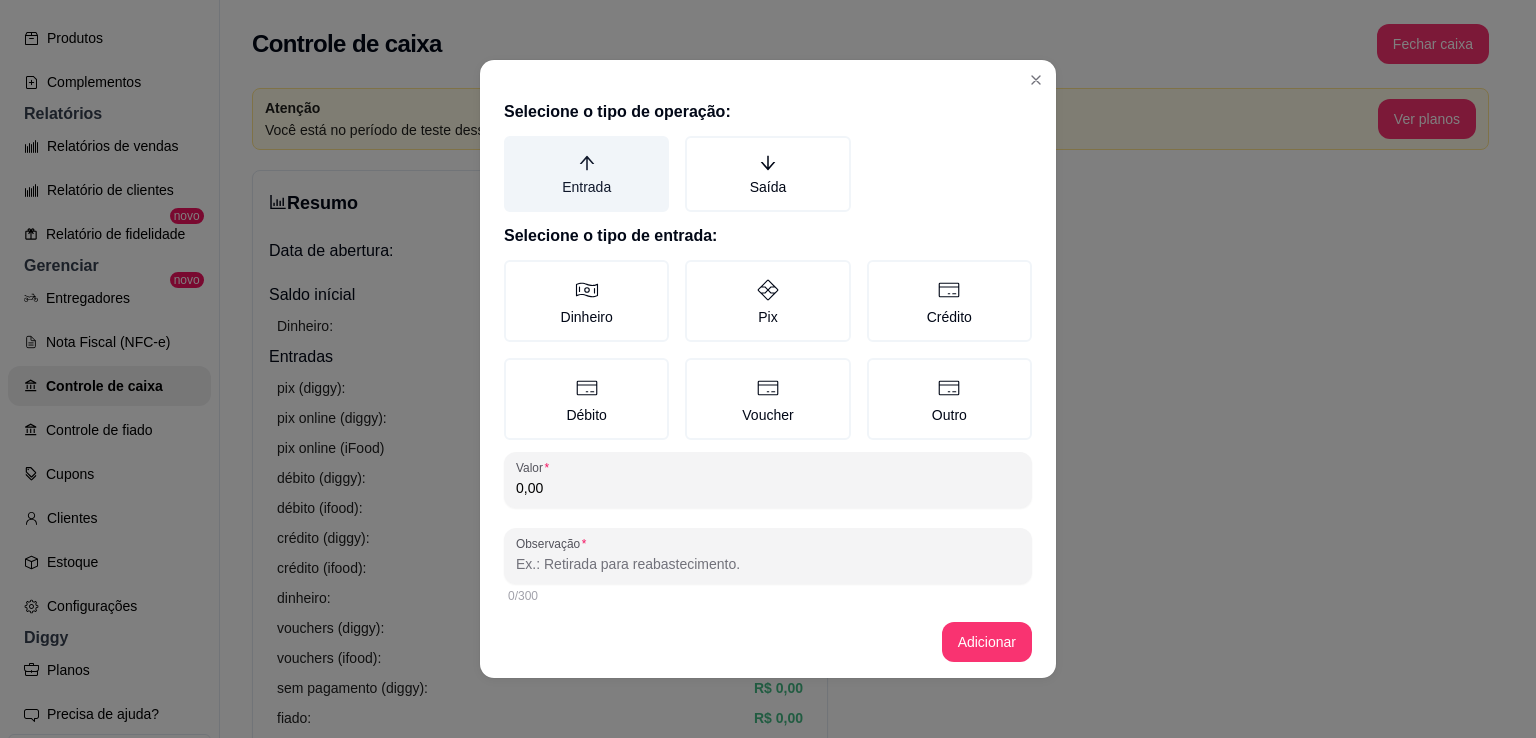 click on "Entrada" at bounding box center [586, 174] 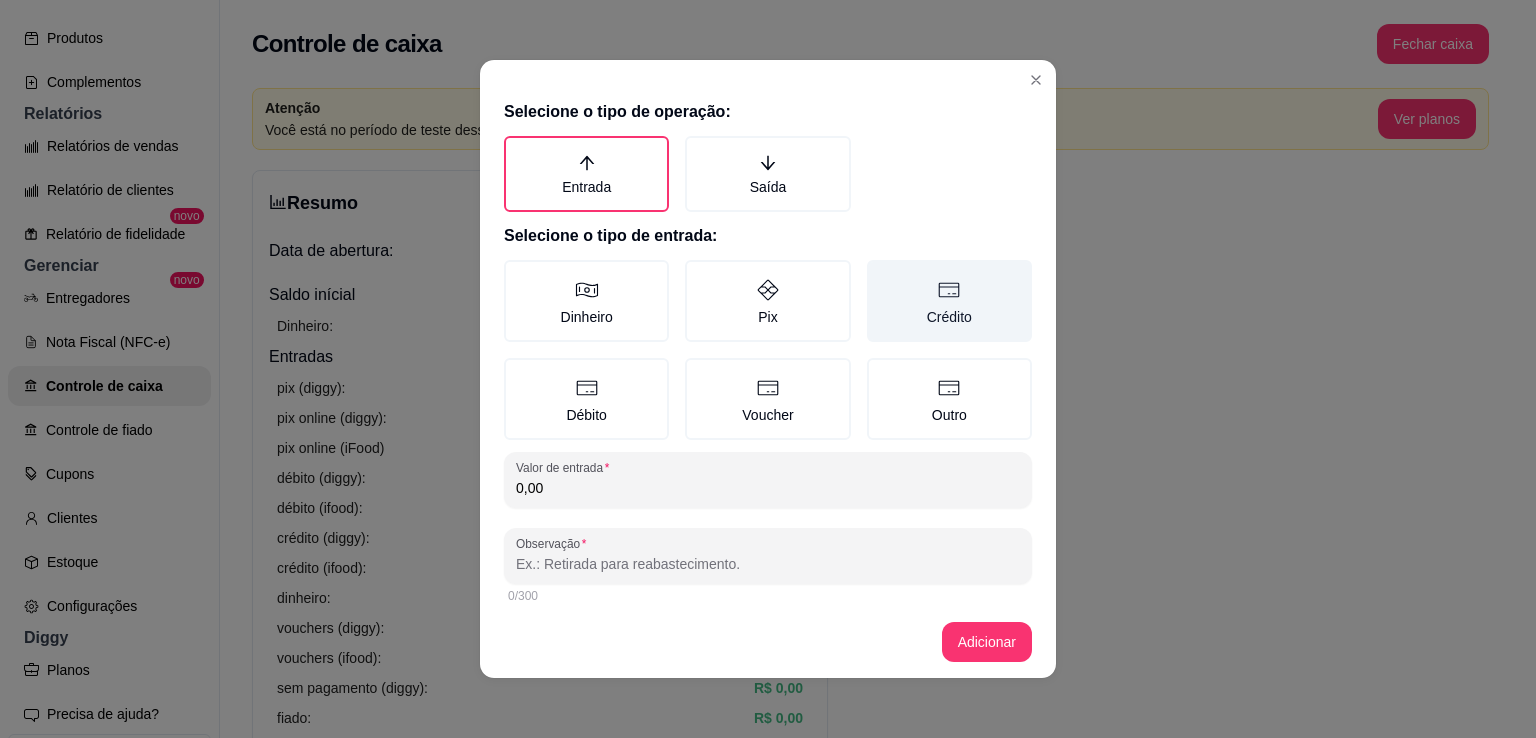 click 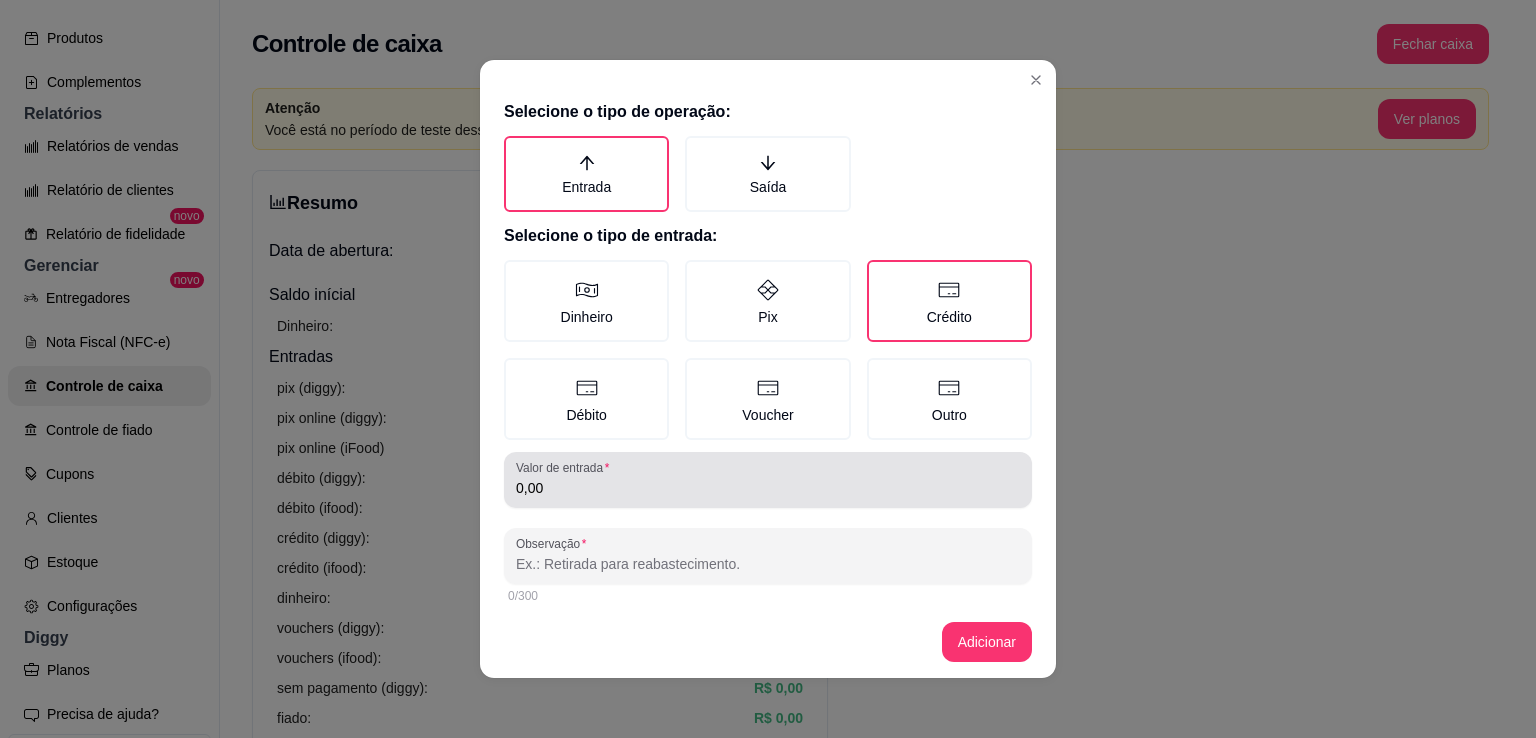 click on "0,00" at bounding box center [768, 488] 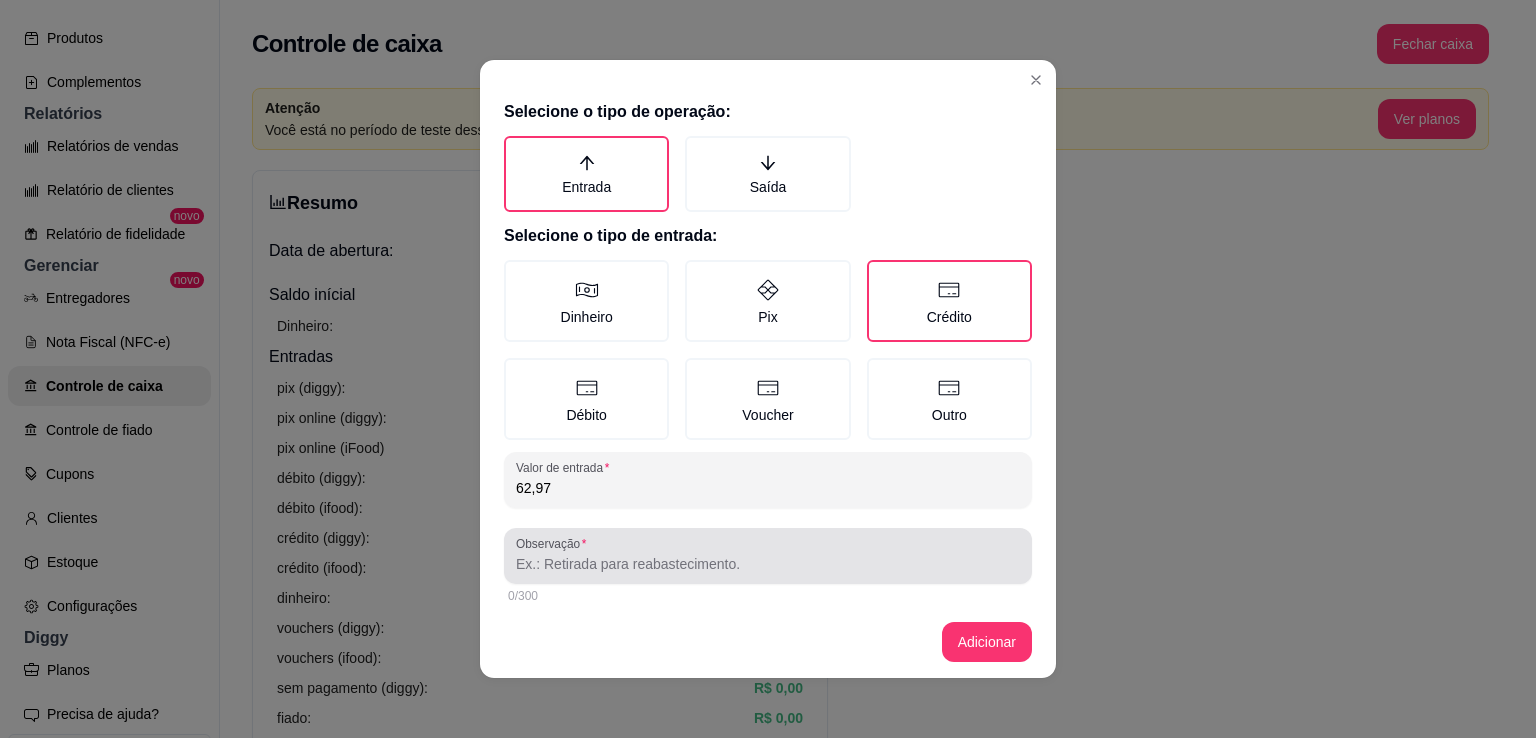 type on "62,97" 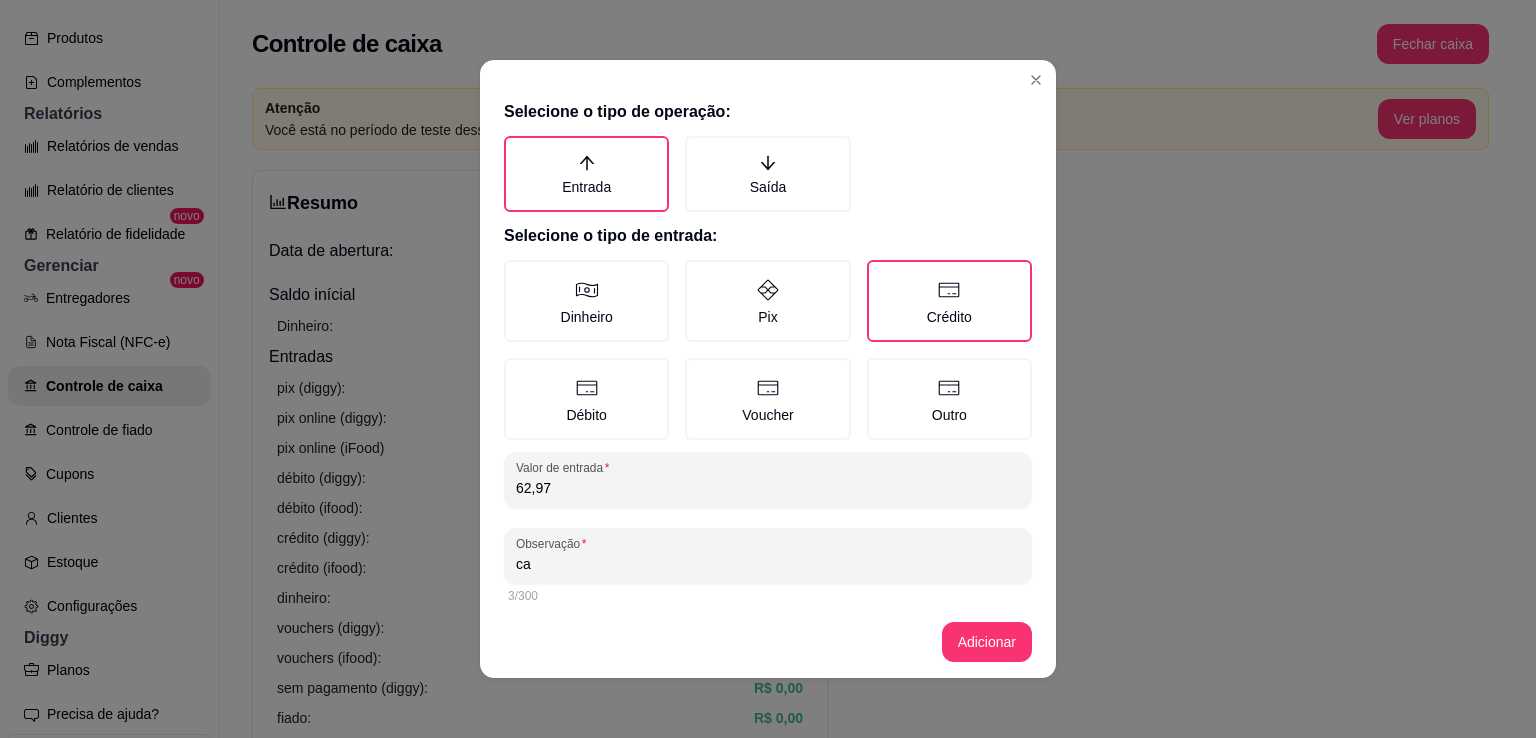 type on "c" 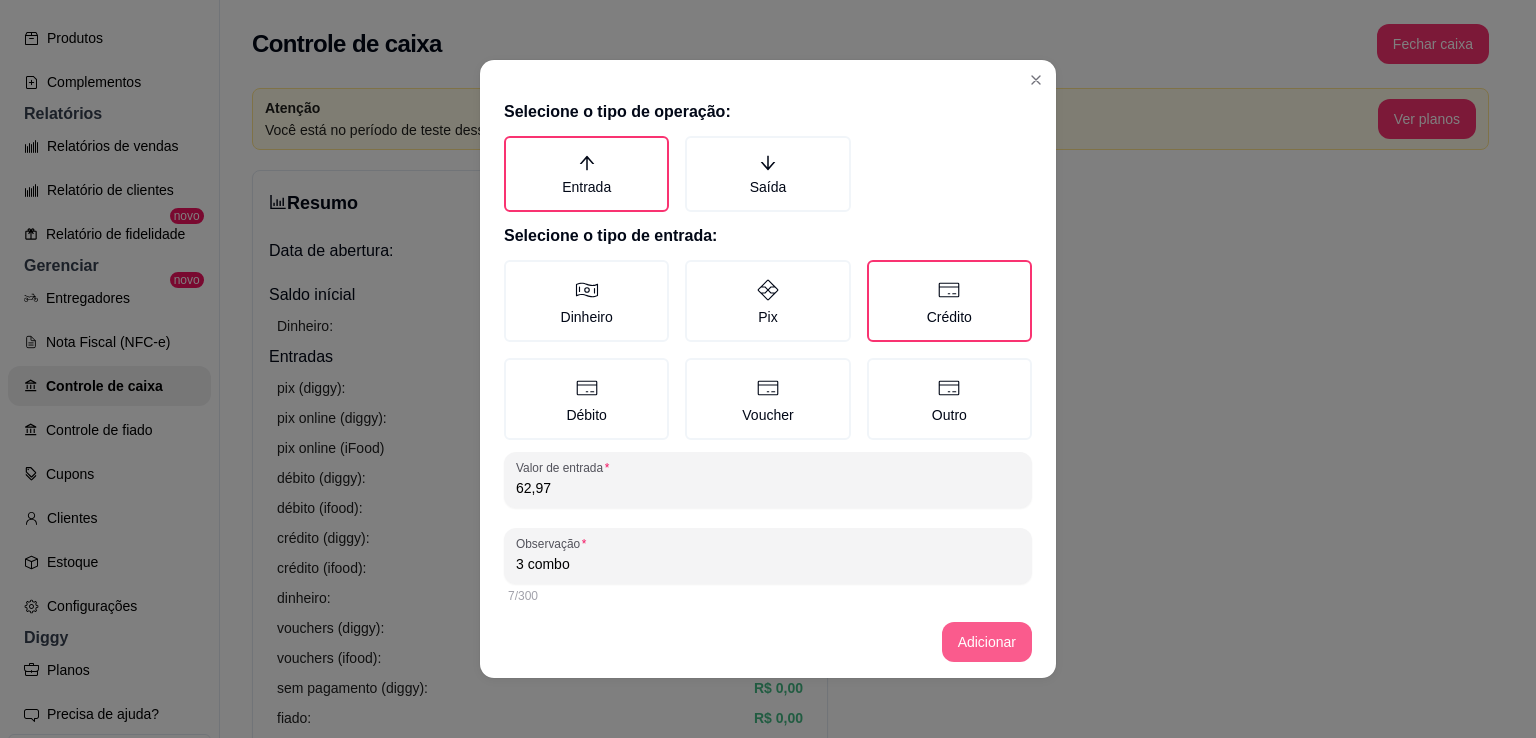 type on "3 combo" 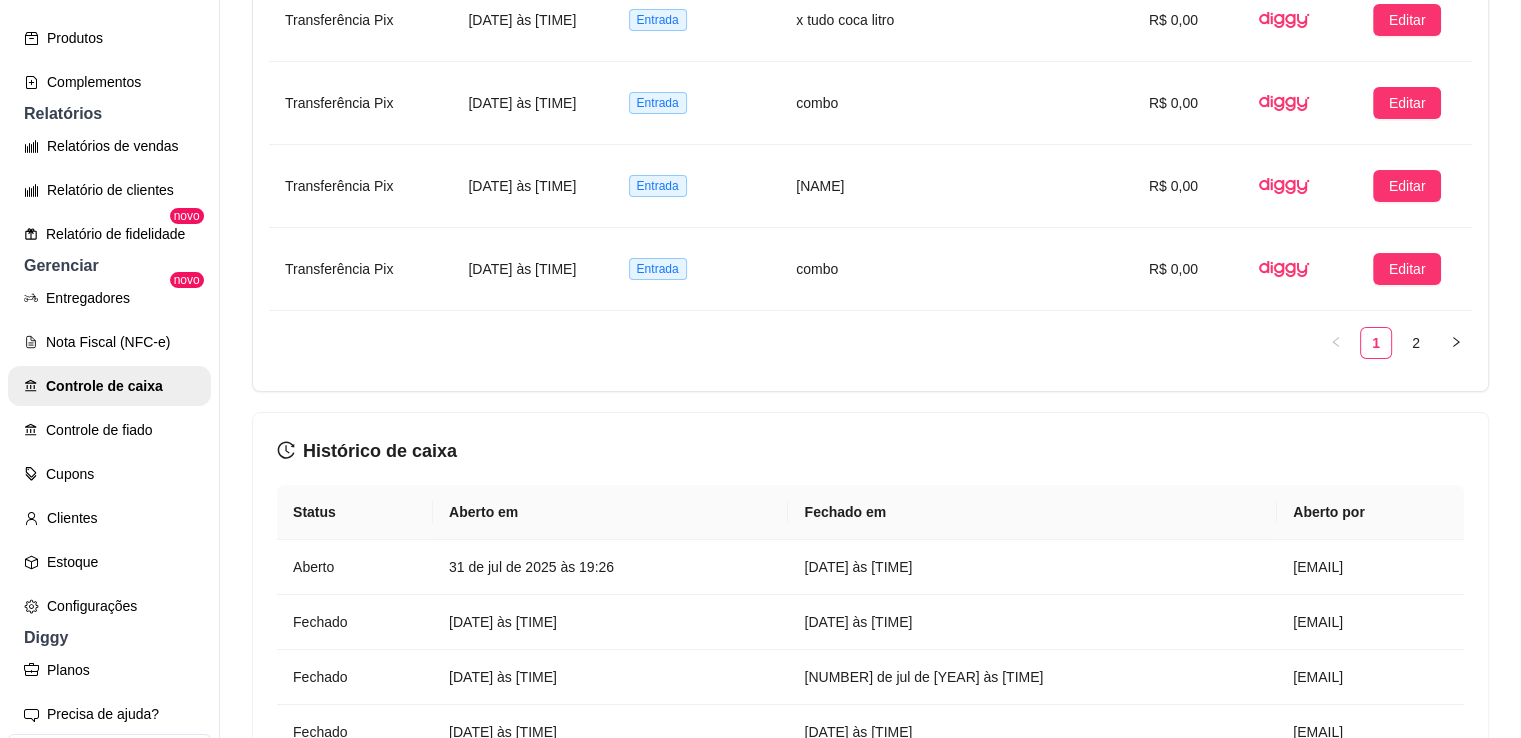 scroll, scrollTop: 1700, scrollLeft: 0, axis: vertical 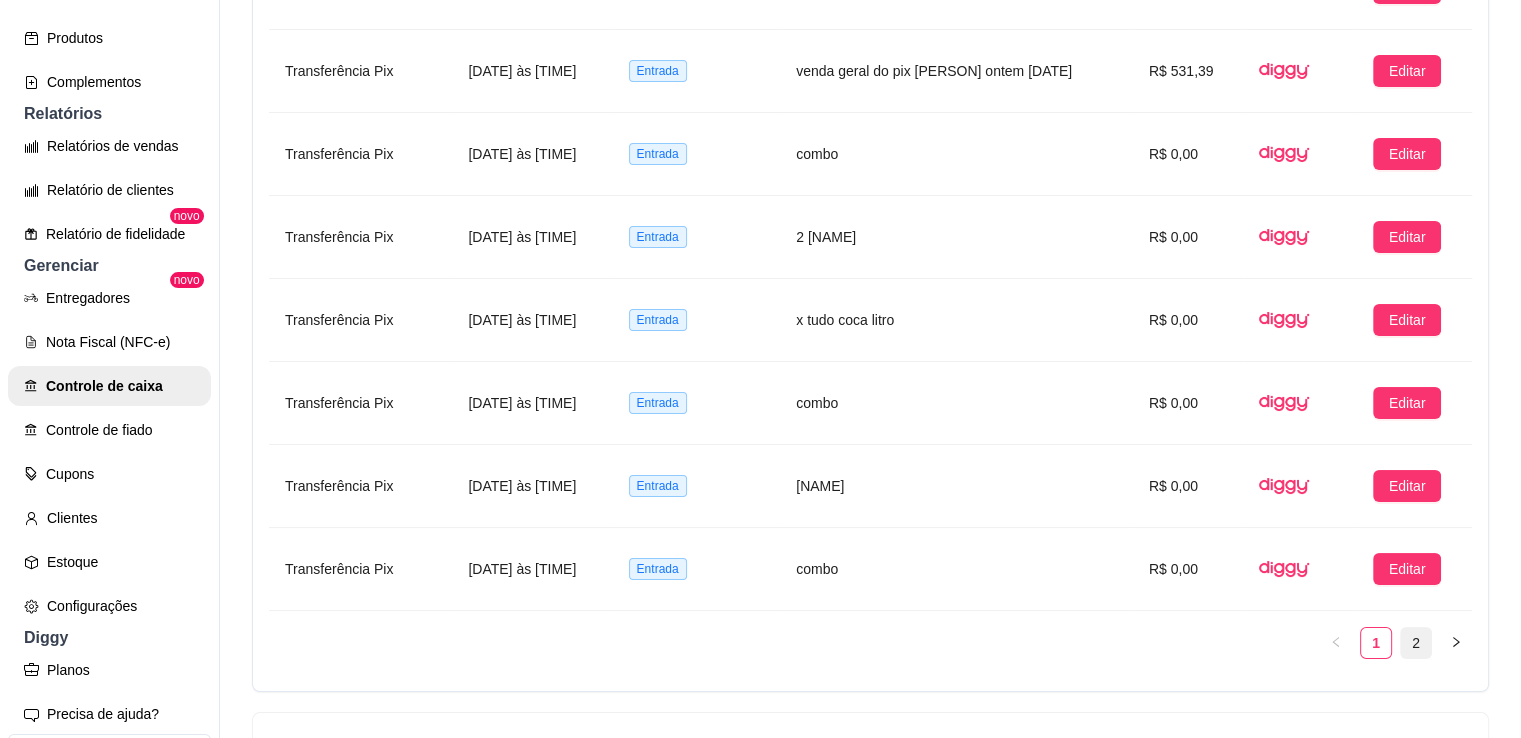click on "2" at bounding box center (1416, 643) 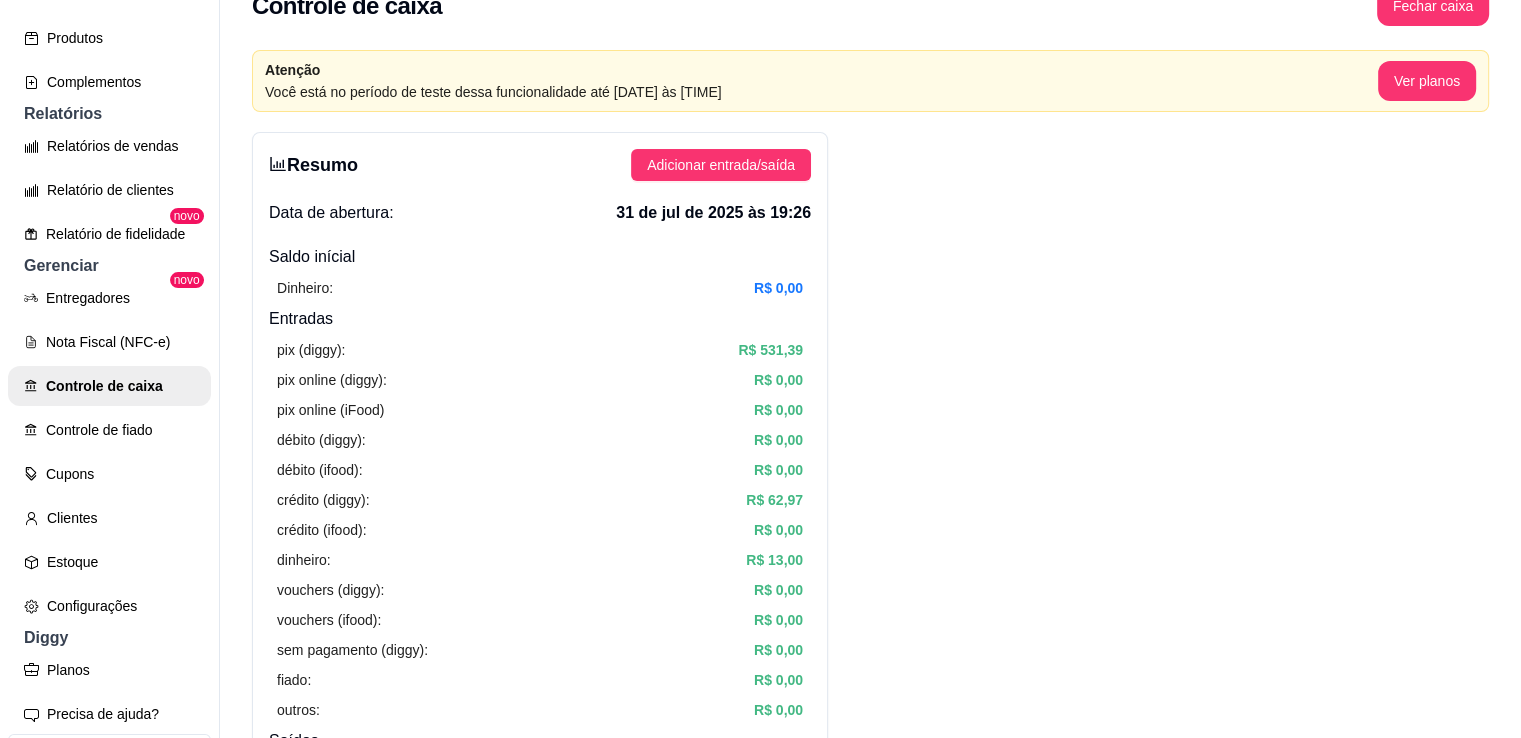 scroll, scrollTop: 0, scrollLeft: 0, axis: both 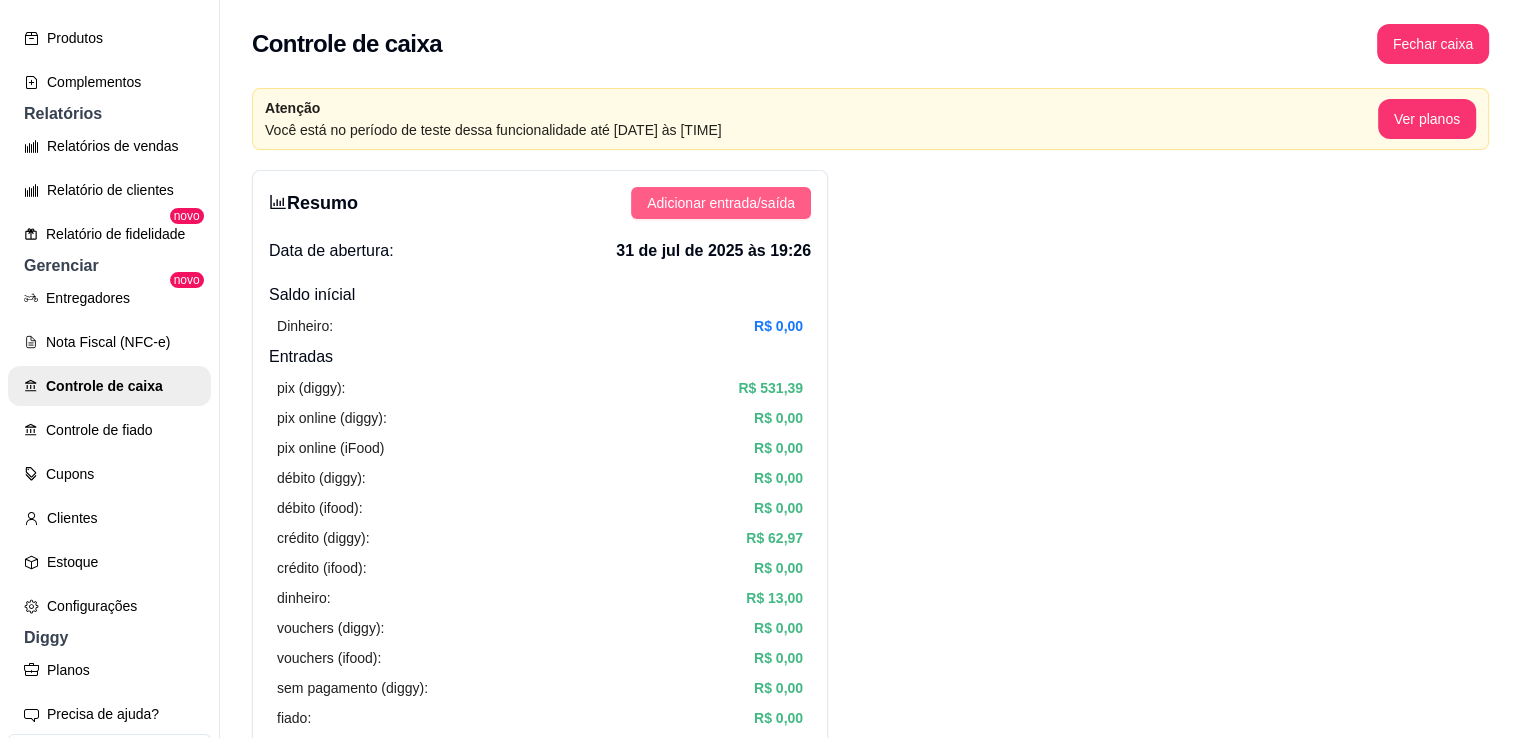 click on "Adicionar entrada/saída" at bounding box center (721, 203) 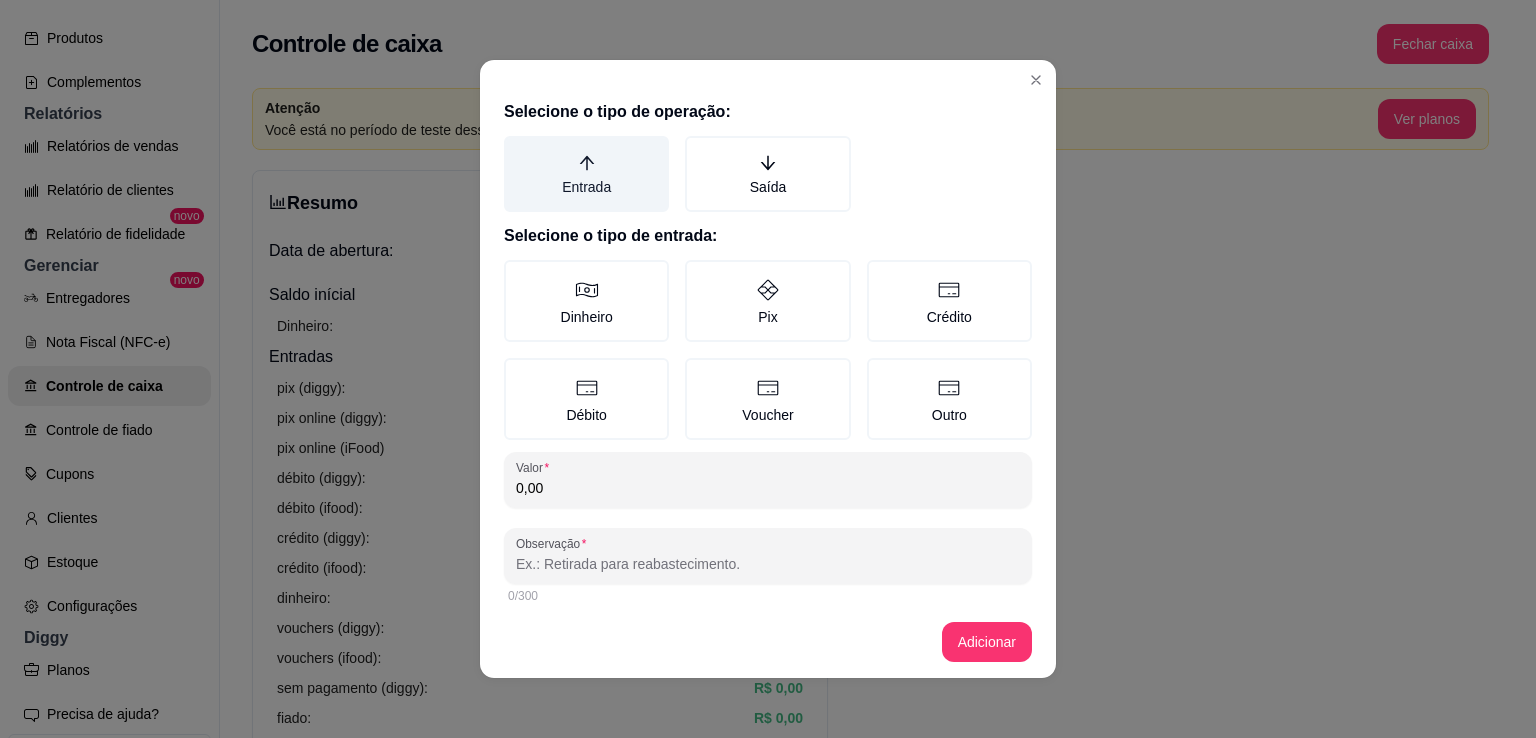 click on "Entrada" at bounding box center (586, 174) 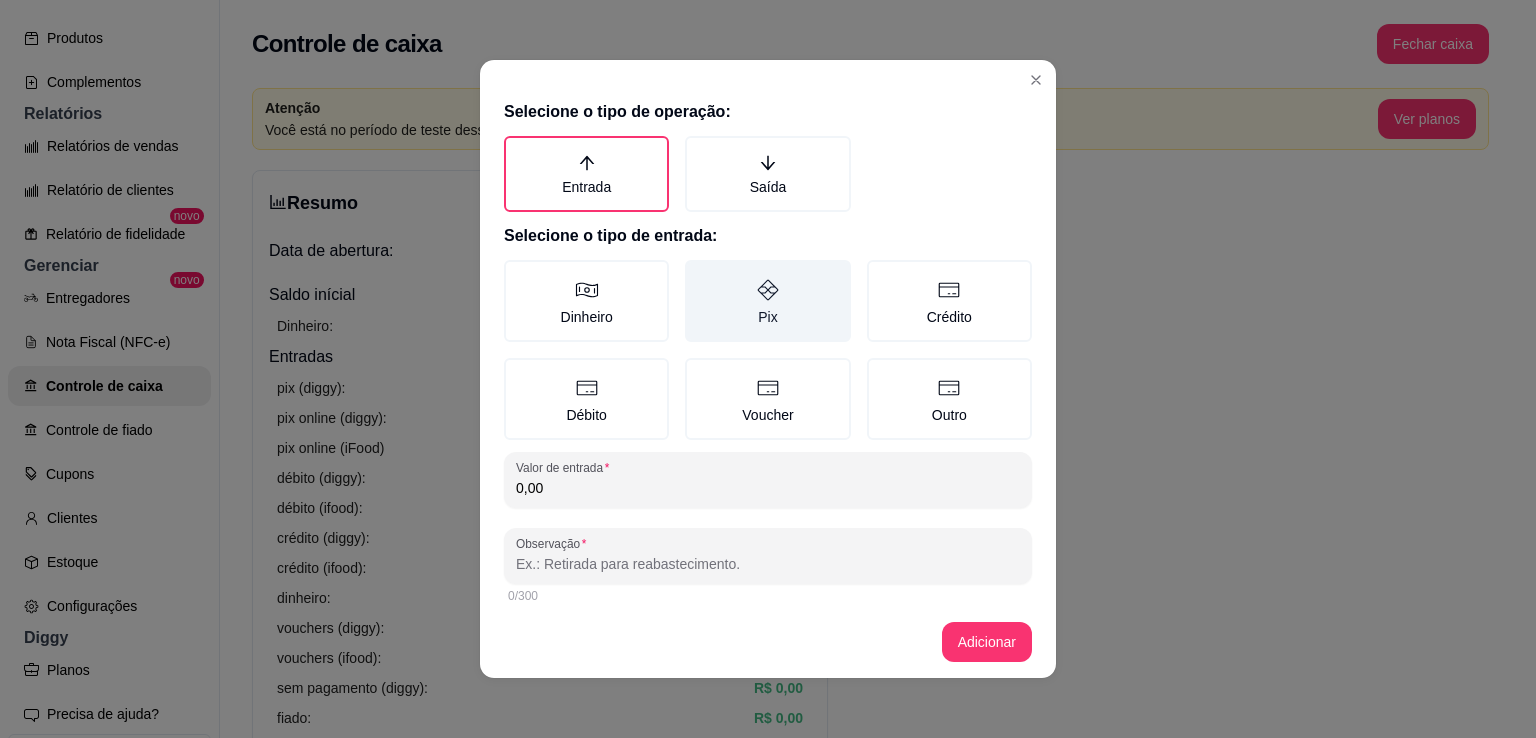 click on "Pix" at bounding box center (767, 301) 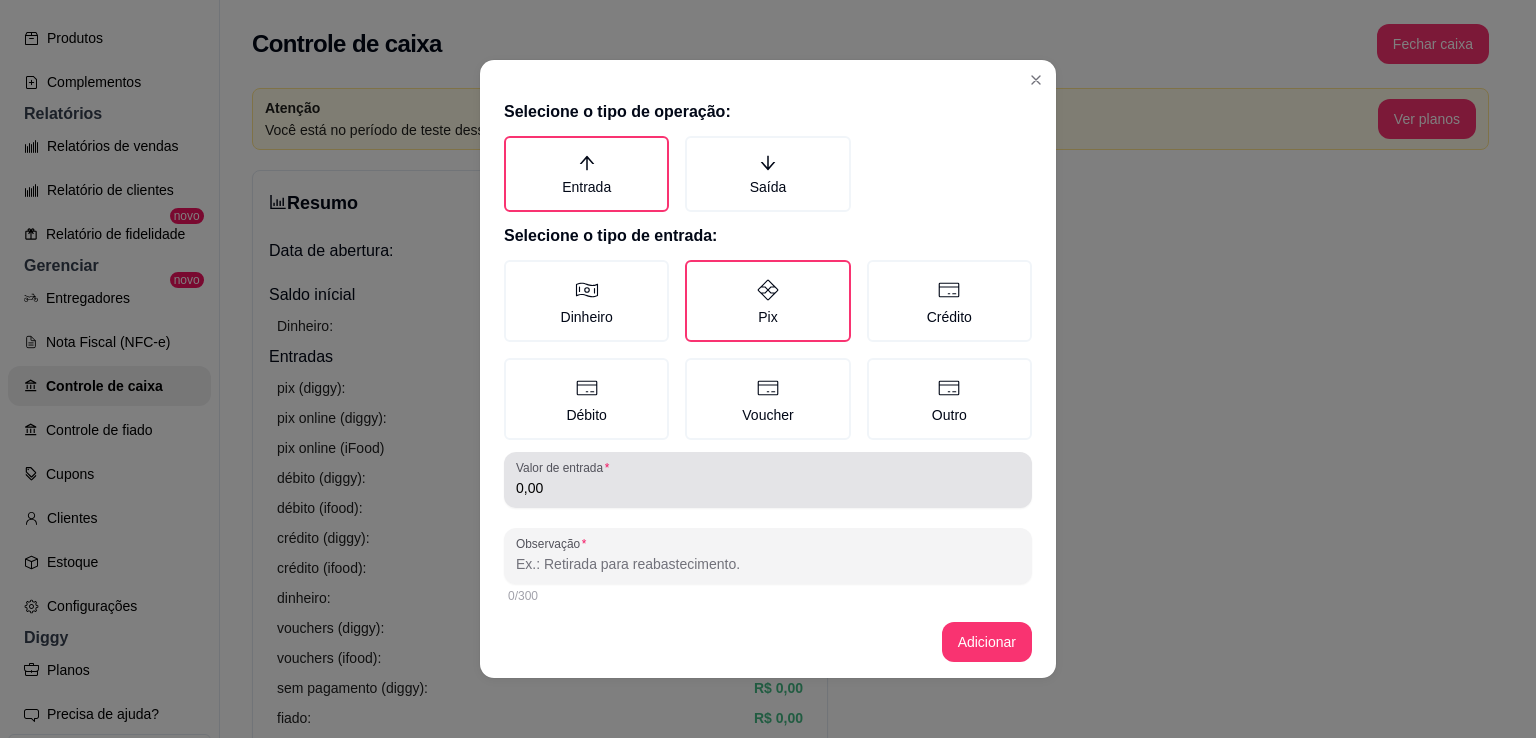 click on "0,00" at bounding box center (768, 488) 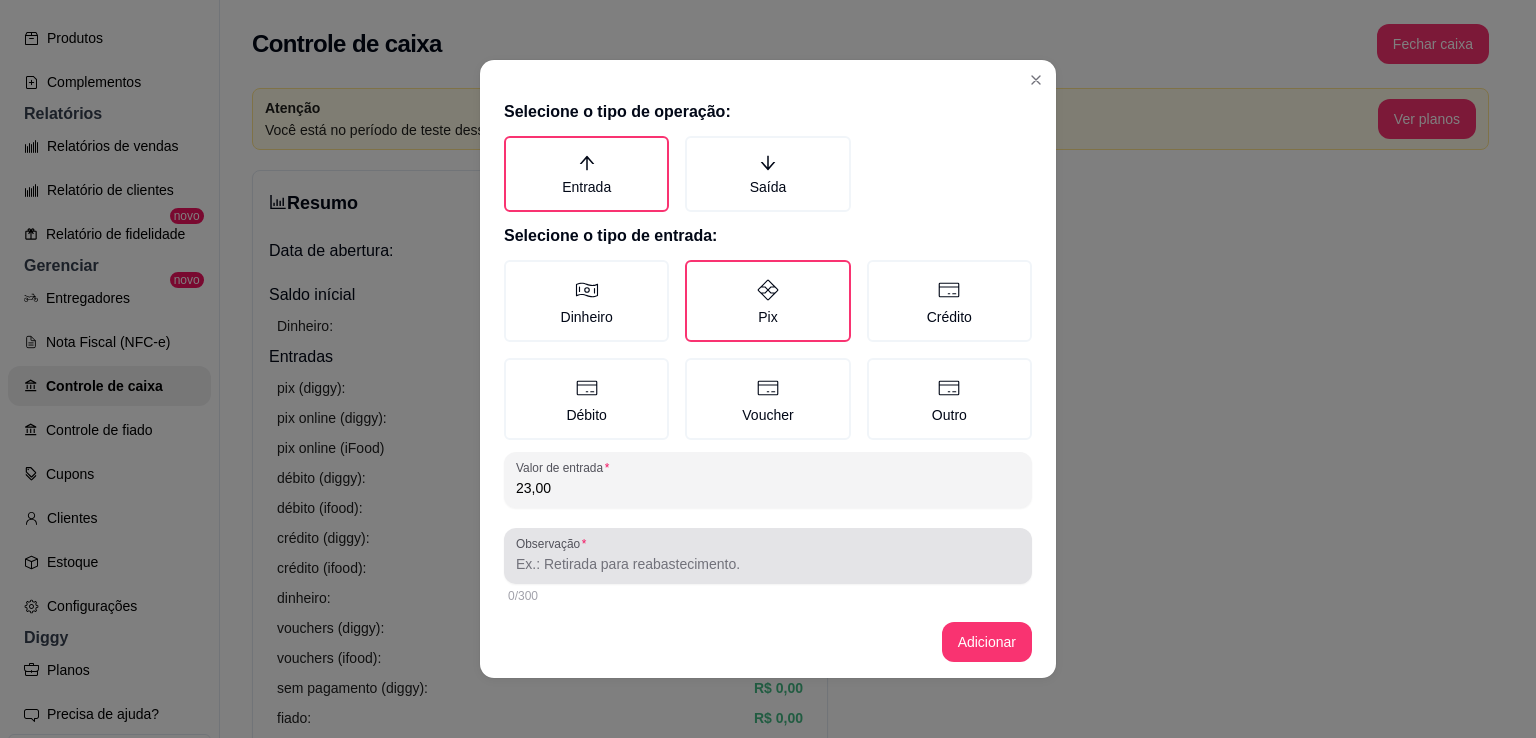 type on "23,00" 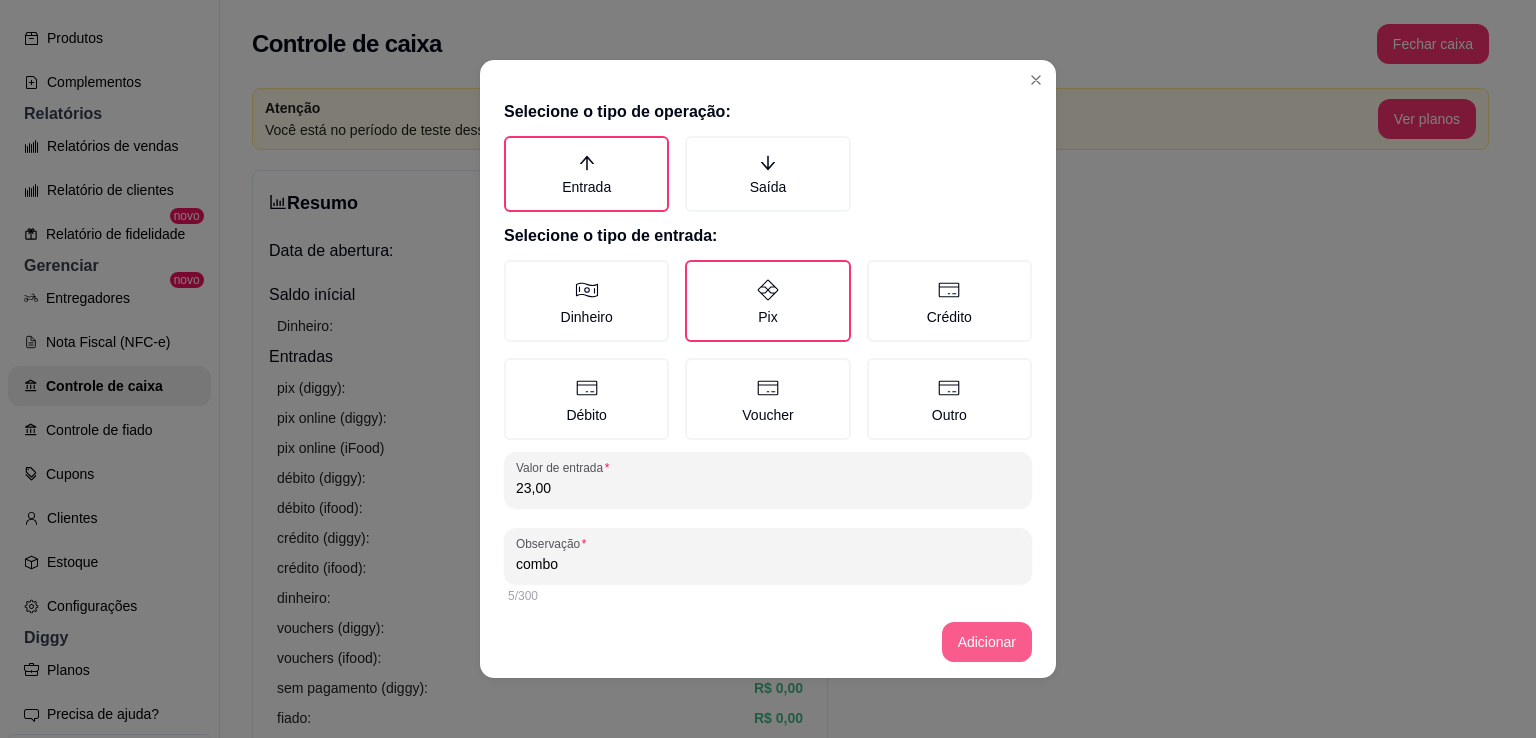 type on "combo" 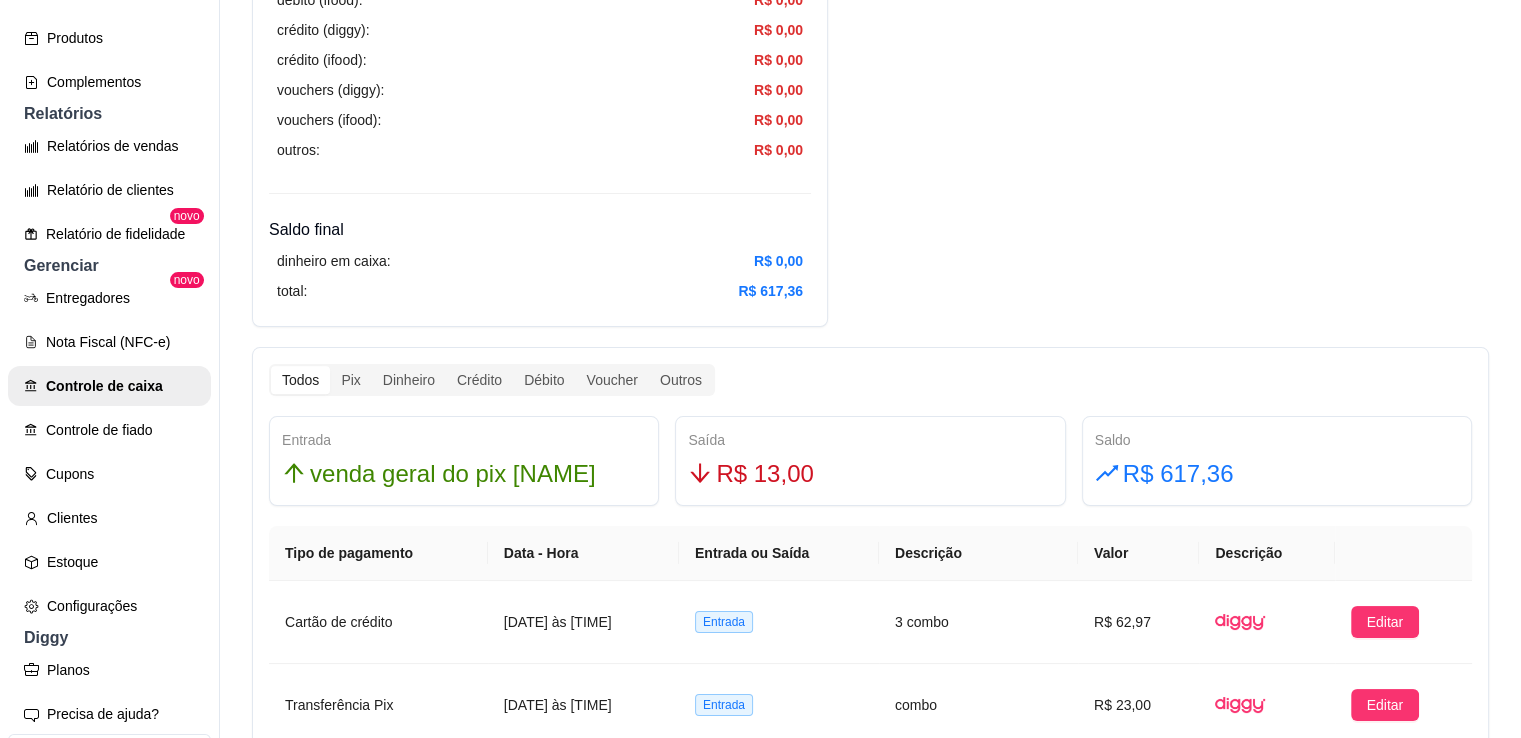 scroll, scrollTop: 1100, scrollLeft: 0, axis: vertical 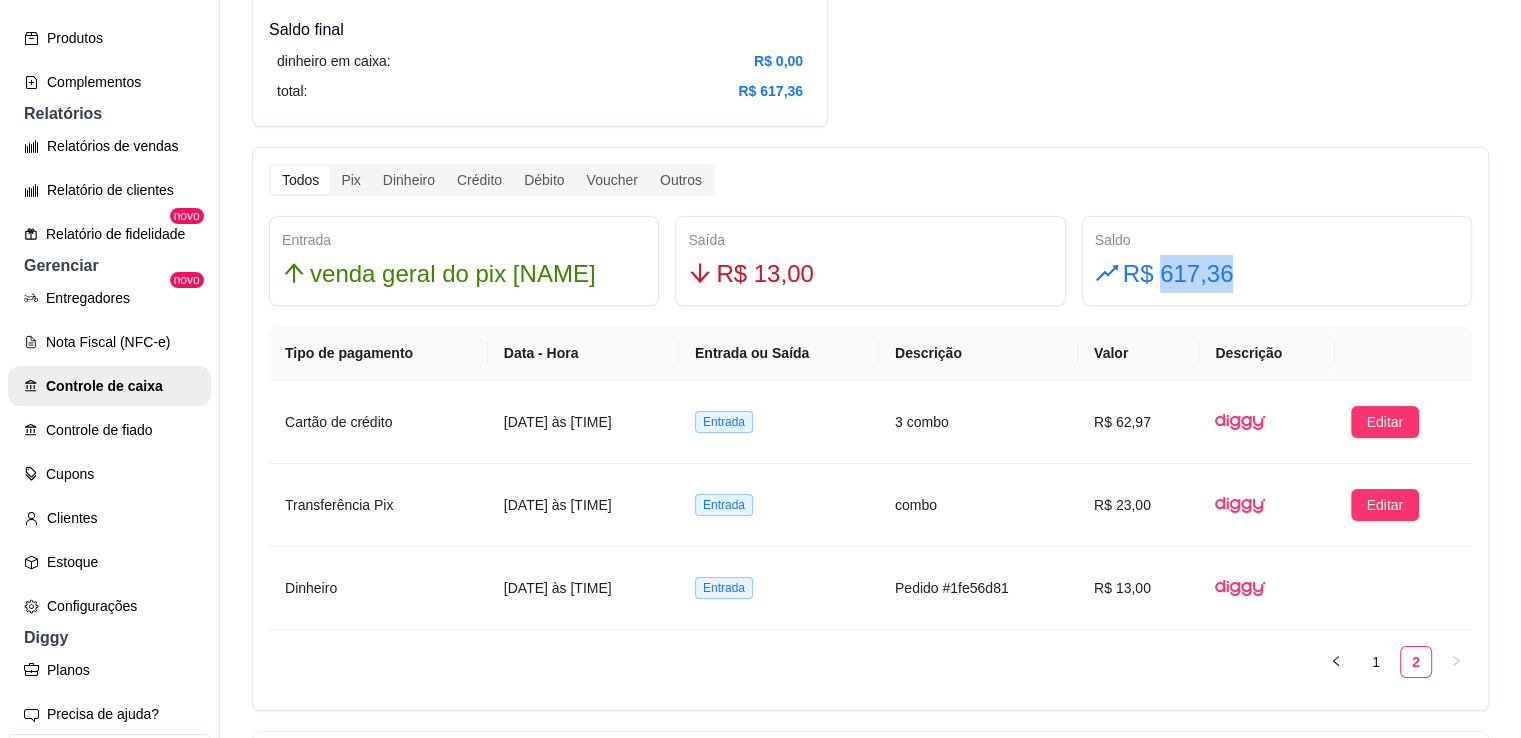 drag, startPoint x: 1232, startPoint y: 274, endPoint x: 1148, endPoint y: 281, distance: 84.29116 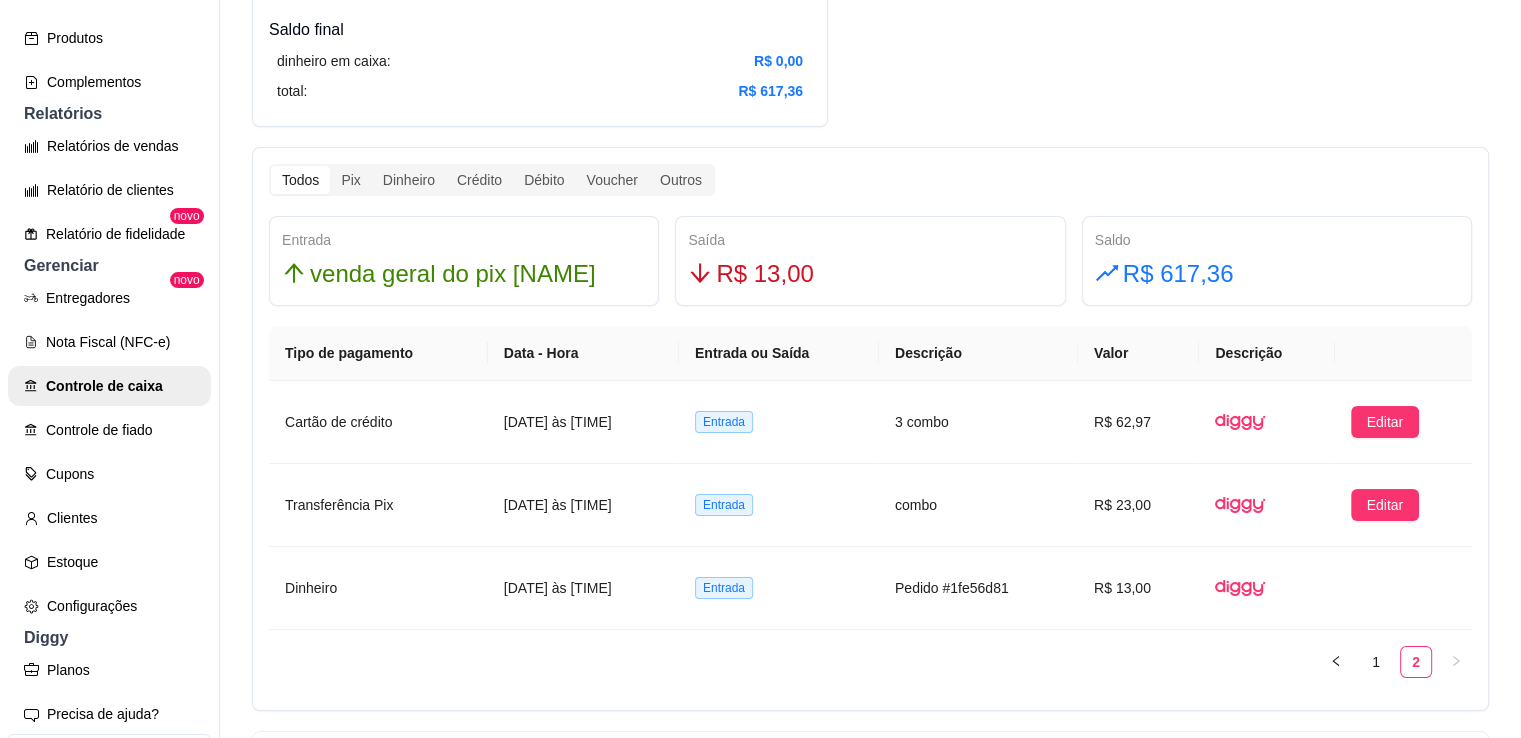 click on "R$ 617,36" at bounding box center (1277, 274) 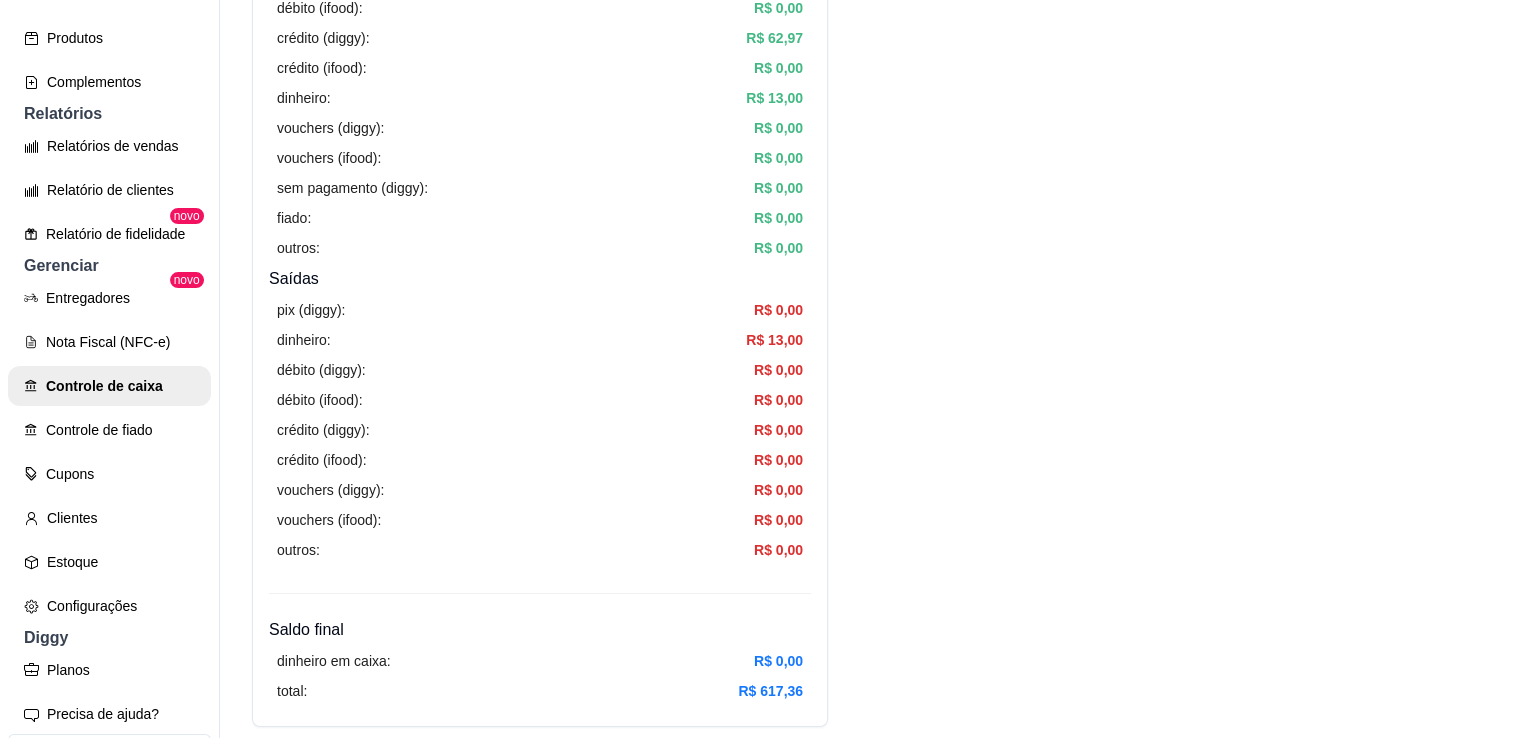scroll, scrollTop: 0, scrollLeft: 0, axis: both 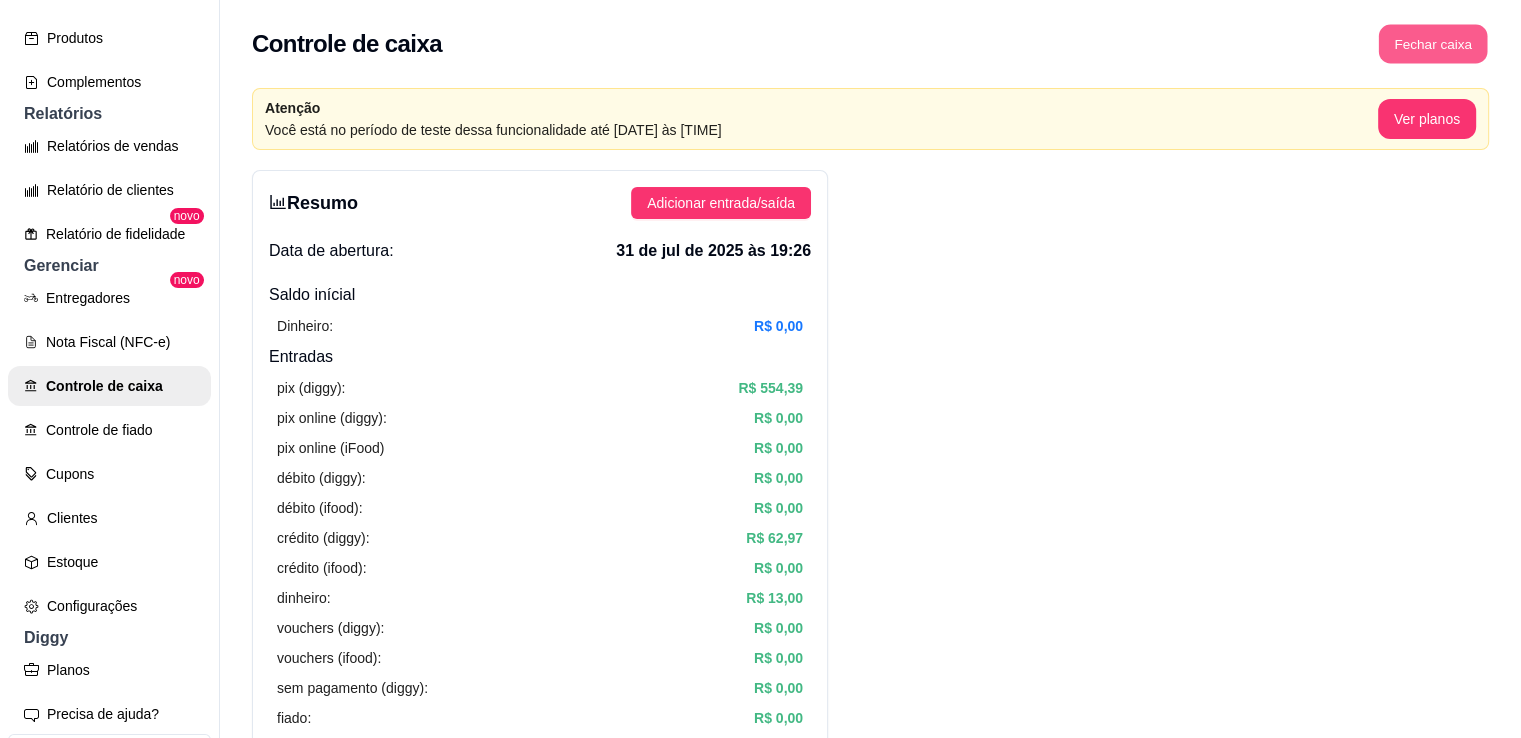 click on "Fechar caixa" at bounding box center [1433, 44] 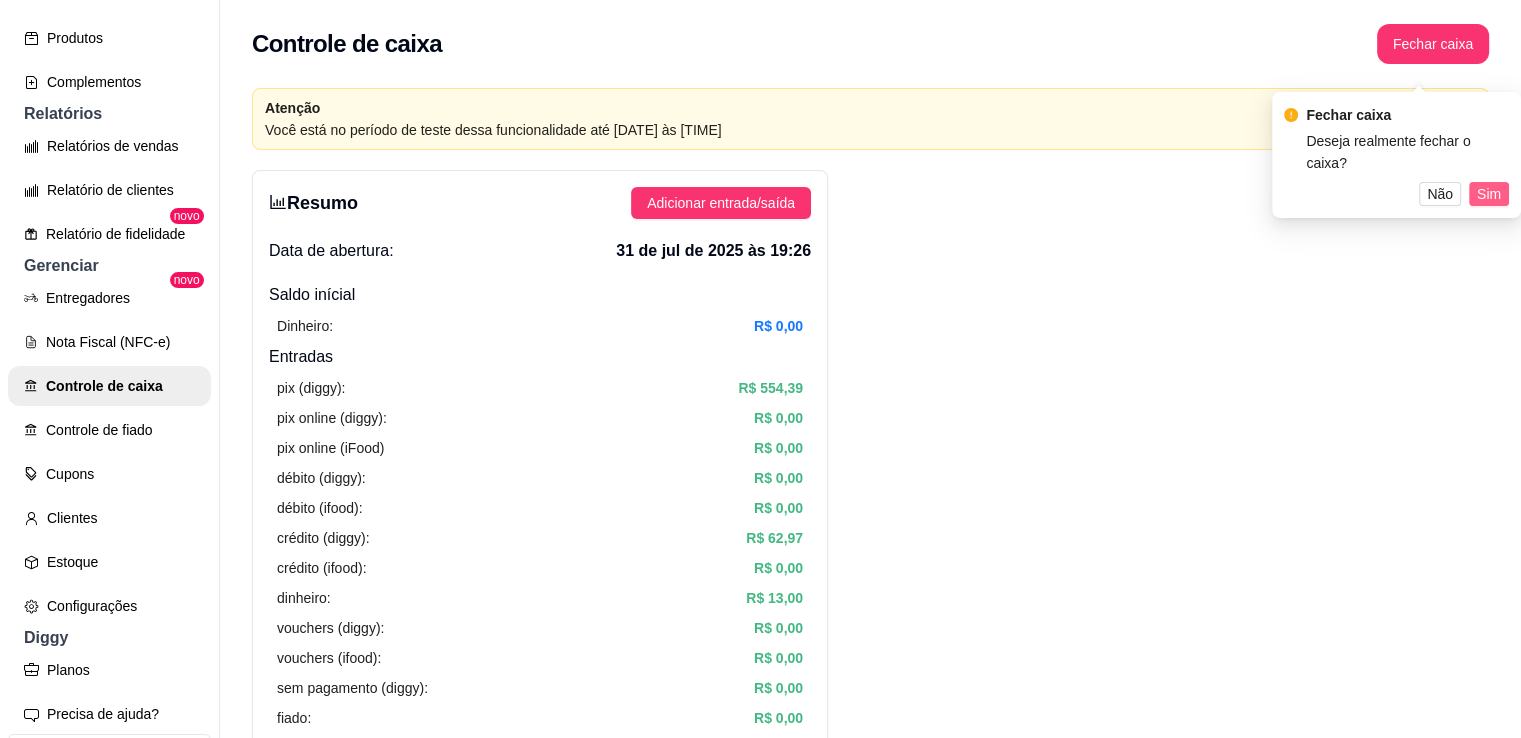 click on "Sim" at bounding box center (1489, 194) 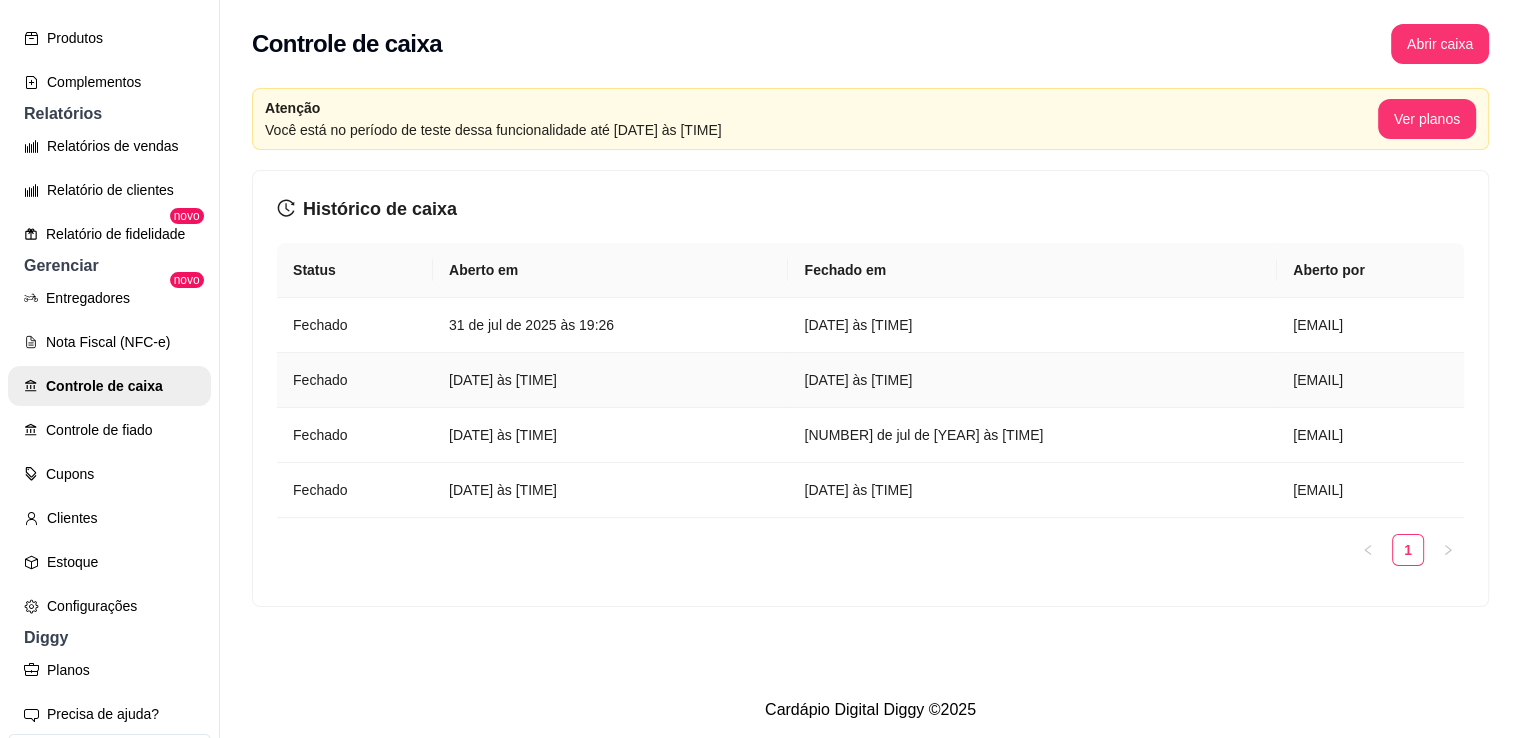 click on "[DATE] às [TIME]" at bounding box center (1032, 380) 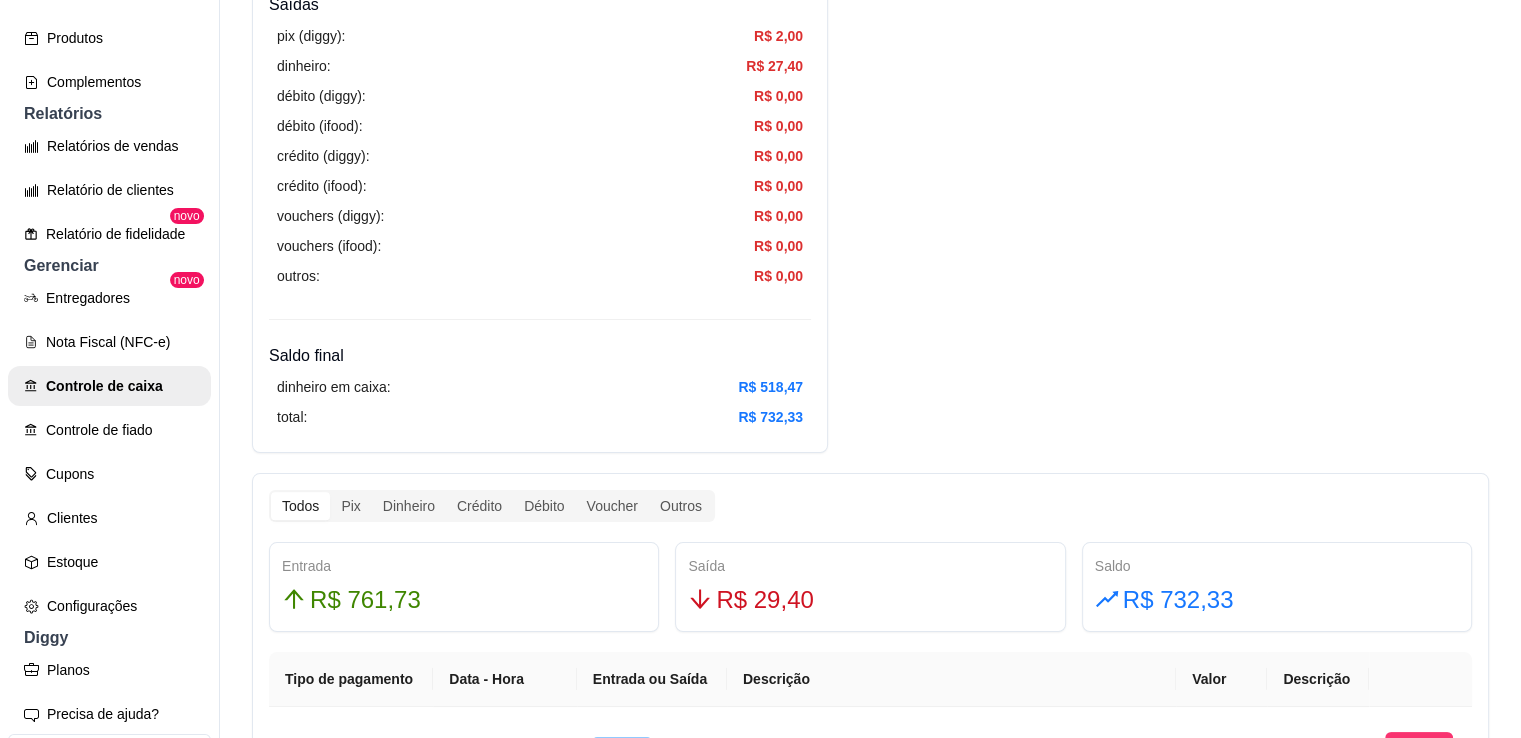 scroll, scrollTop: 1000, scrollLeft: 0, axis: vertical 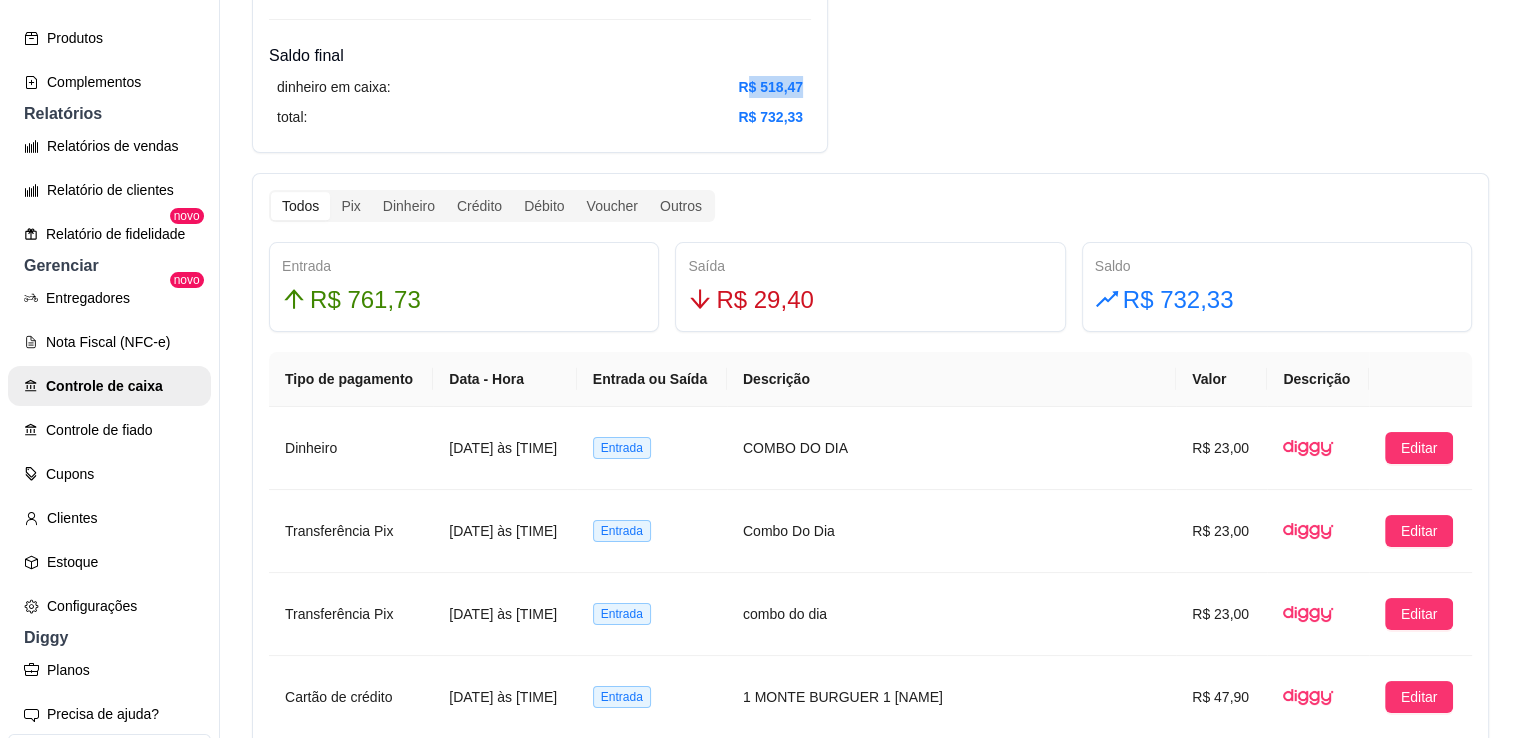 drag, startPoint x: 750, startPoint y: 93, endPoint x: 808, endPoint y: 92, distance: 58.00862 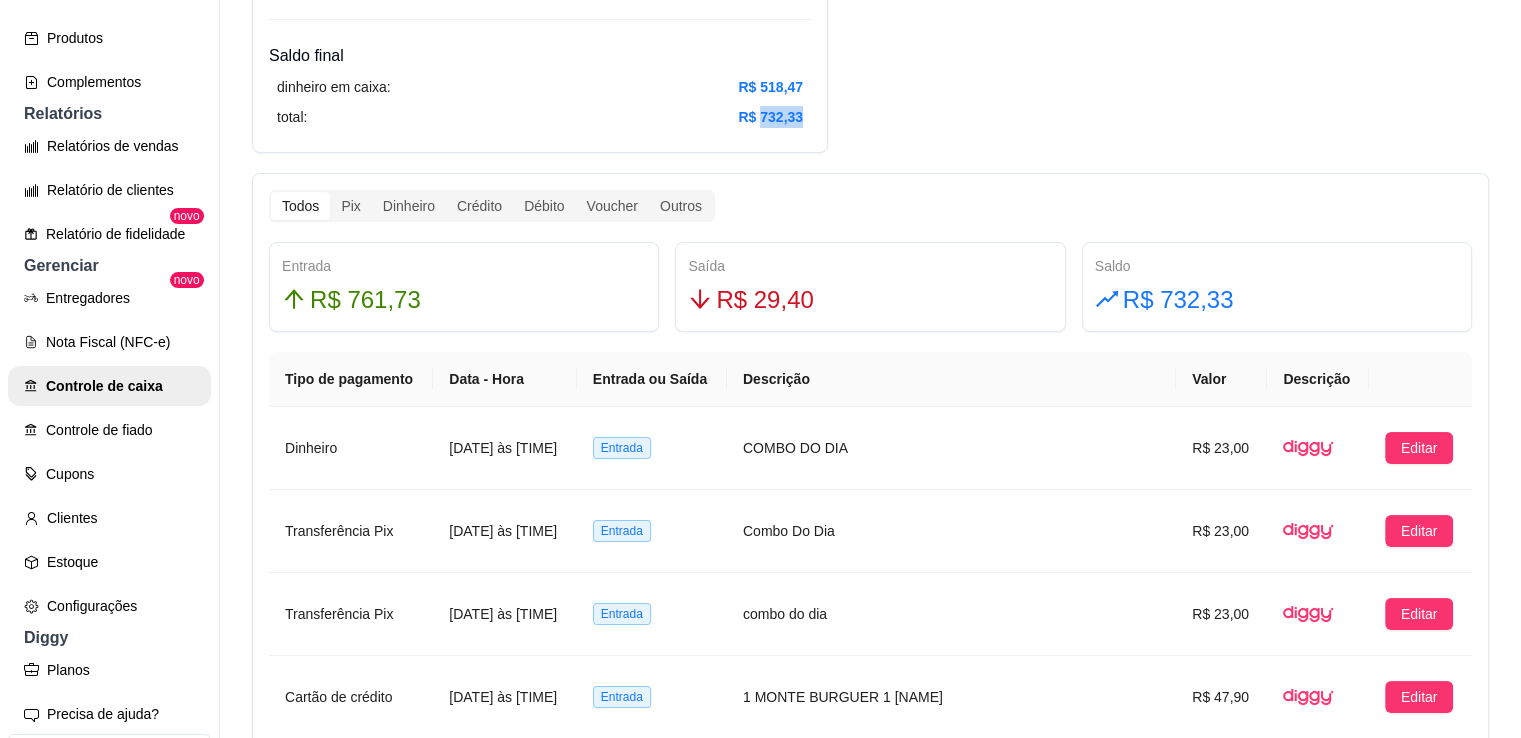 drag, startPoint x: 784, startPoint y: 117, endPoint x: 815, endPoint y: 121, distance: 31.257 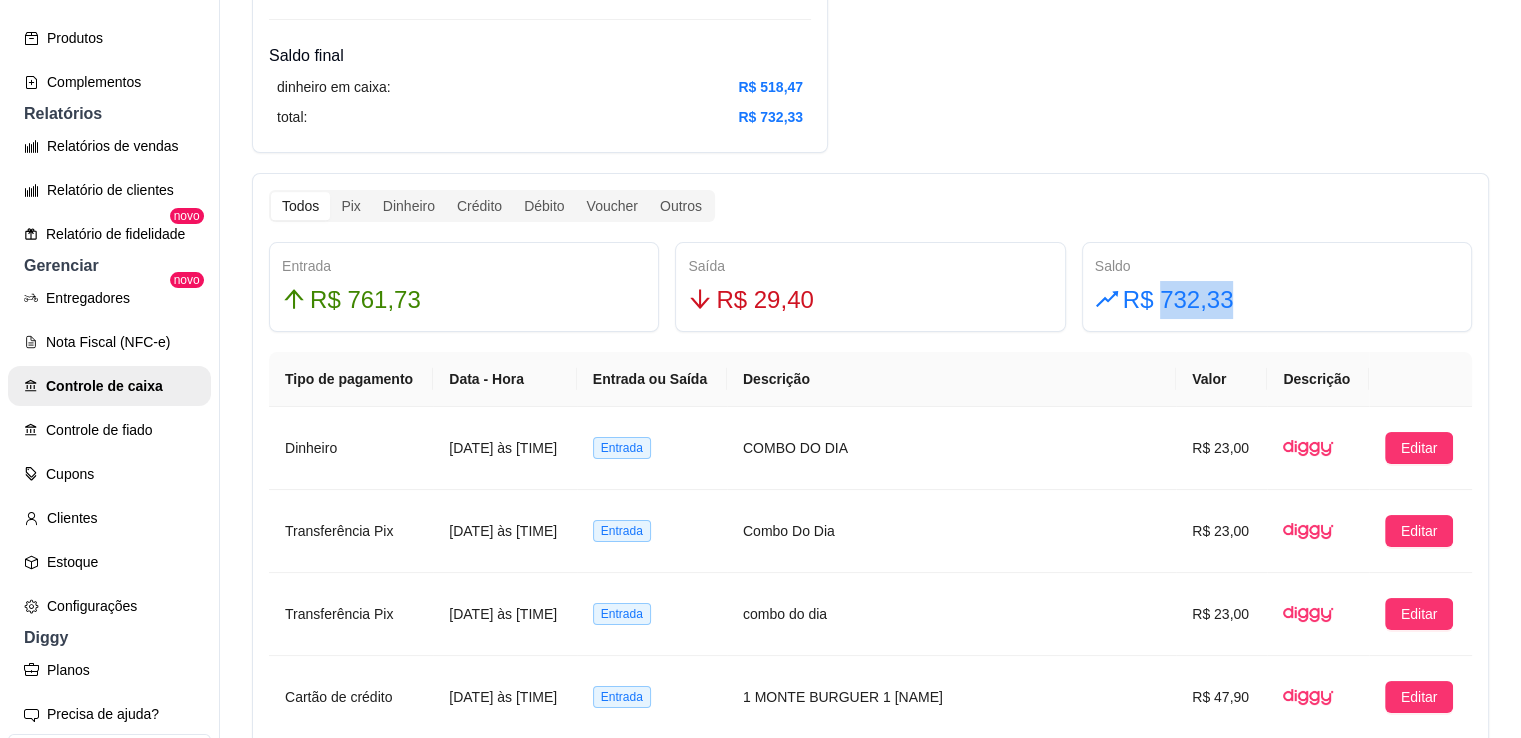 drag, startPoint x: 1231, startPoint y: 295, endPoint x: 1131, endPoint y: 309, distance: 100.97524 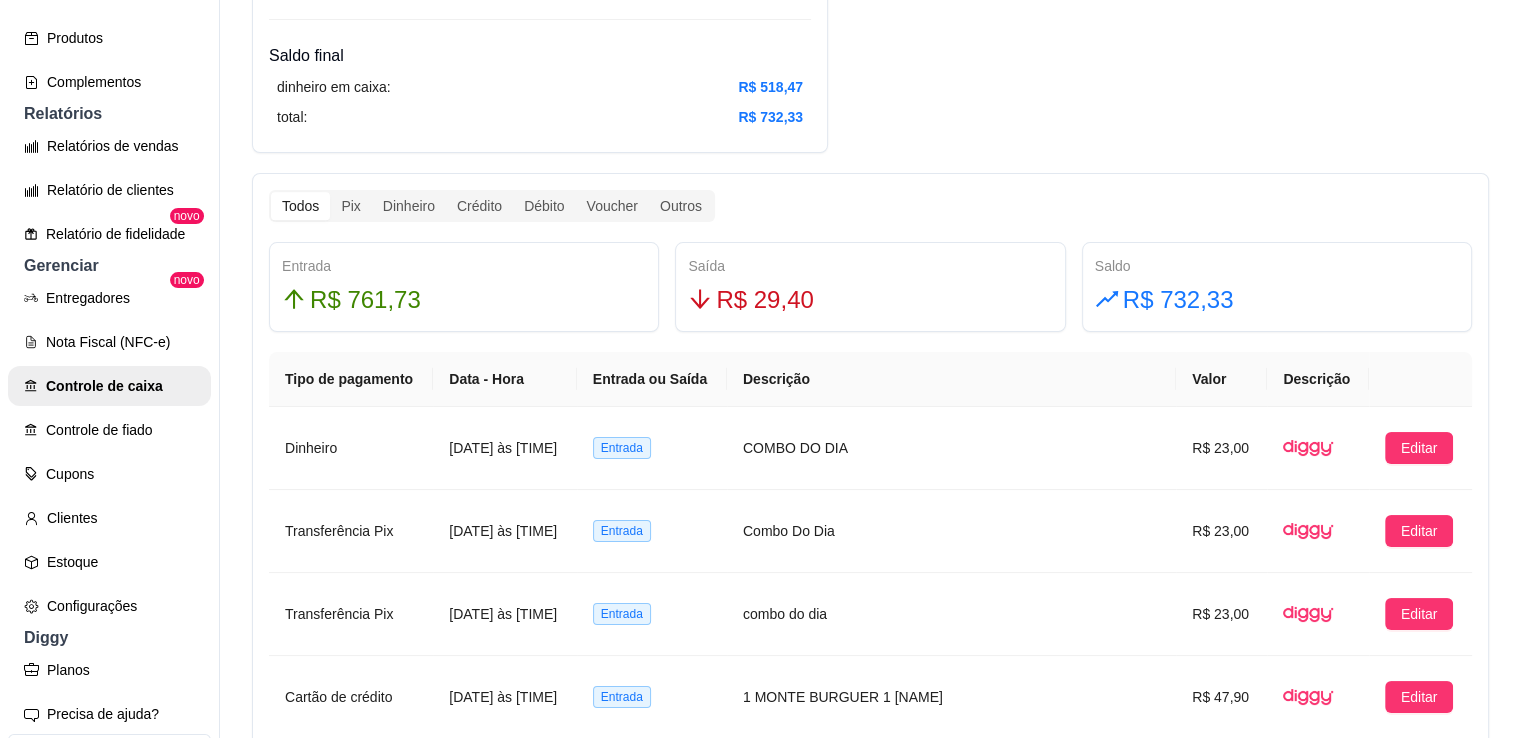 click on "Resumo Data de abertura: [DATE] às [TIME] Saldo inícial Dinheiro: R$ 234,88 Entradas pix (diggy): R$ 402,84 pix online (diggy): R$ 0,00 pix online (iFood) R$ 0,00 débito (diggy): R$ 0,00 débito (ifood): R$ 0,00 crédito (diggy): R$ 47,90 crédito (ifood): R$ 0,00 dinheiro: R$ 310,99 vouchers (diggy): R$ 0,00 vouchers (ifood): R$ 0,00 sem pagamento (diggy): R$ 0,00 fiado: R$ 0,00 outros: R$ 0,00 Saídas pix (diggy): R$ 2,00 dinheiro: R$ 27,40 débito (diggy): R$ 0,00 débito (ifood): R$ 0,00 crédito (diggy): R$ 0,00 crédito (ifood): R$ 0,00 vouchers (diggy): R$ 0,00 vouchers (ifood): R$ 0,00 outros: R$ 0,00 Saldo final Dinheiro: R$ 234,88 Entradas pix (diggy): R$ 402,84 pix online (diggy): R$ 0,00 pix online (iFood) R$ 0,00 débito (diggy): R$ 0,00 débito (ifood): R$ 0,00 crédito (diggy): R$ 47,90 crédito (ifood): R$ 0,00 dinheiro: R$ 310,99 vouchers (diggy): R$ 0,00 vouchers (ifood): R$ 0,00 sem pagamento (diggy): R$ 0,00 fiado: R$ 0,00 outros: R$ 0,00 Saldo final Dinheiro: R$ 518,47 total: R$ 732,33 Todos Pix Dinheiro Crédito Débito Voucher Outros Entrada R$ 761,73 Saída R$ 29,40 Saldo R$ 732,33 Tipo de pagamento Data - Hora Entrada ou Saída Descrição Valor Descrição Dinheiro [DATE] às [TIME] Entrada COMBO DO DIA R$ 23,00 Editar Transferência Pix [DATE] às [TIME] Entrada" at bounding box center [870, 205] 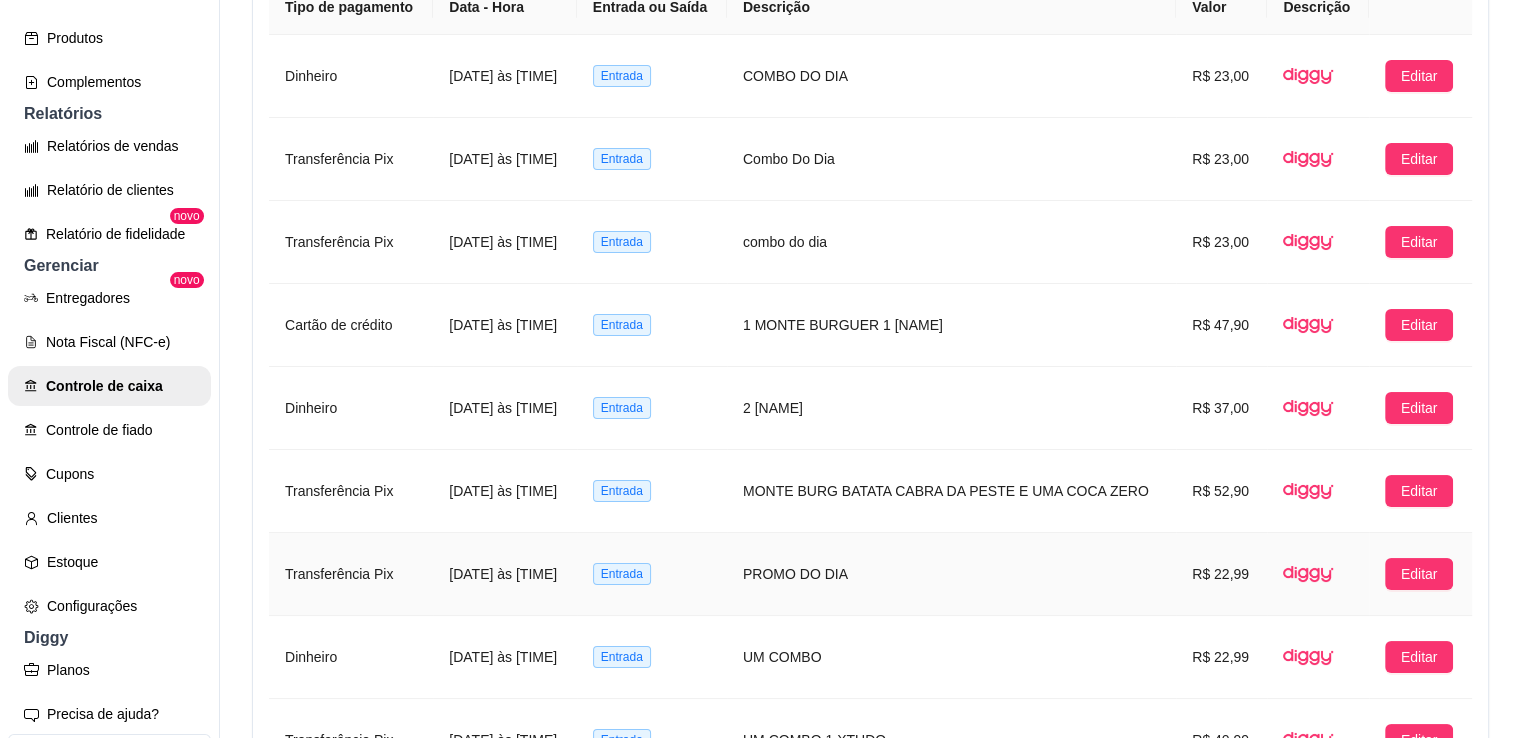 scroll, scrollTop: 1072, scrollLeft: 0, axis: vertical 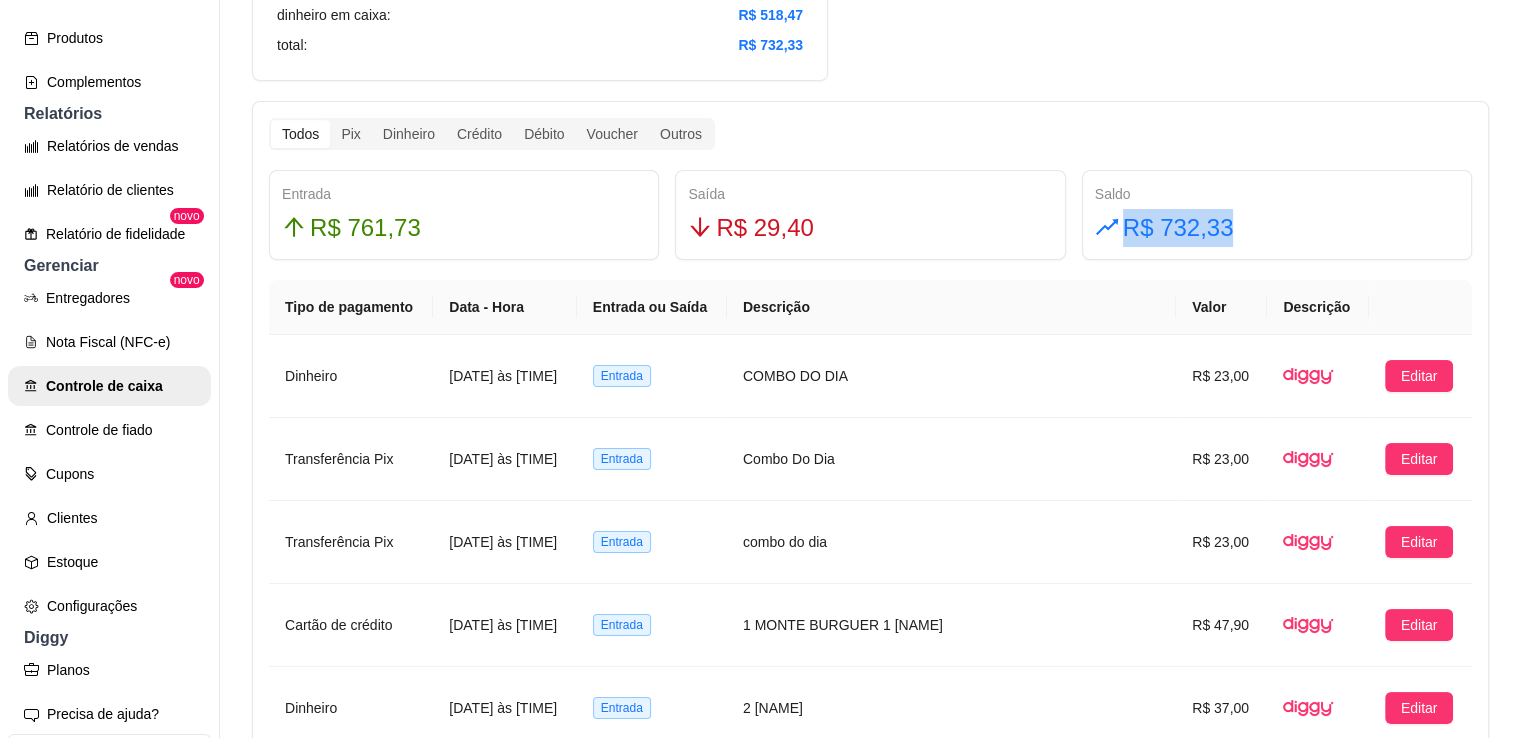 drag, startPoint x: 1228, startPoint y: 229, endPoint x: 1108, endPoint y: 226, distance: 120.03749 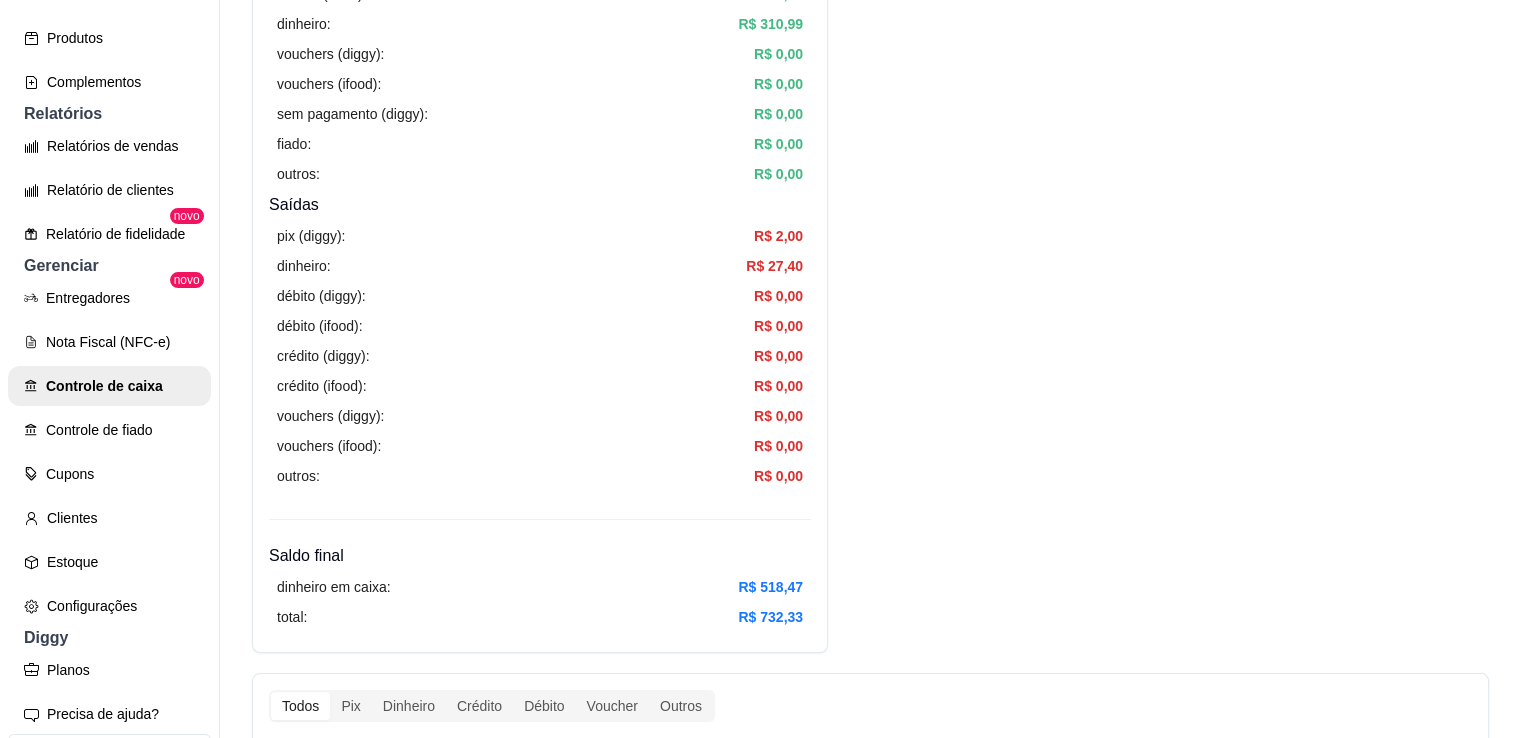 scroll, scrollTop: 600, scrollLeft: 0, axis: vertical 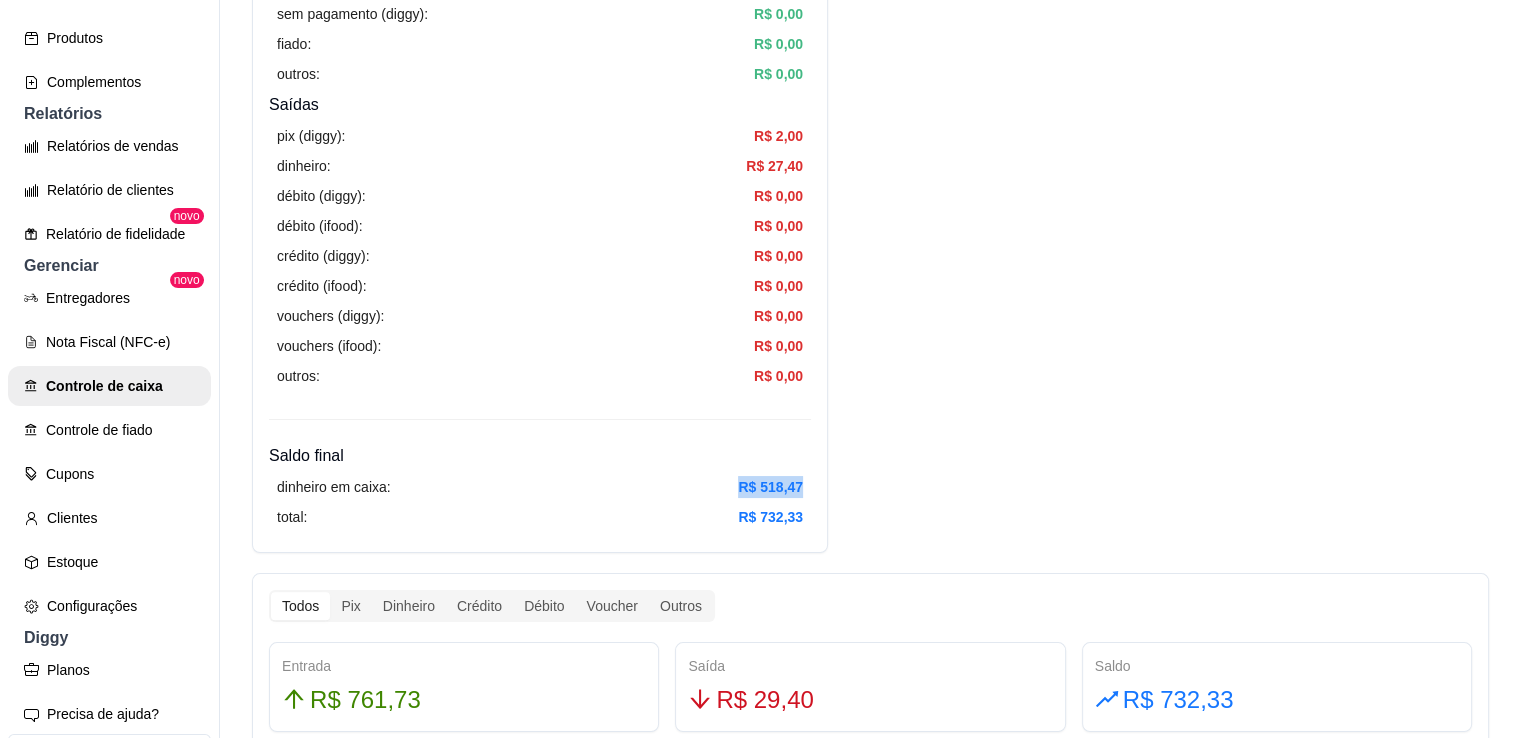 drag, startPoint x: 810, startPoint y: 487, endPoint x: 740, endPoint y: 483, distance: 70.11419 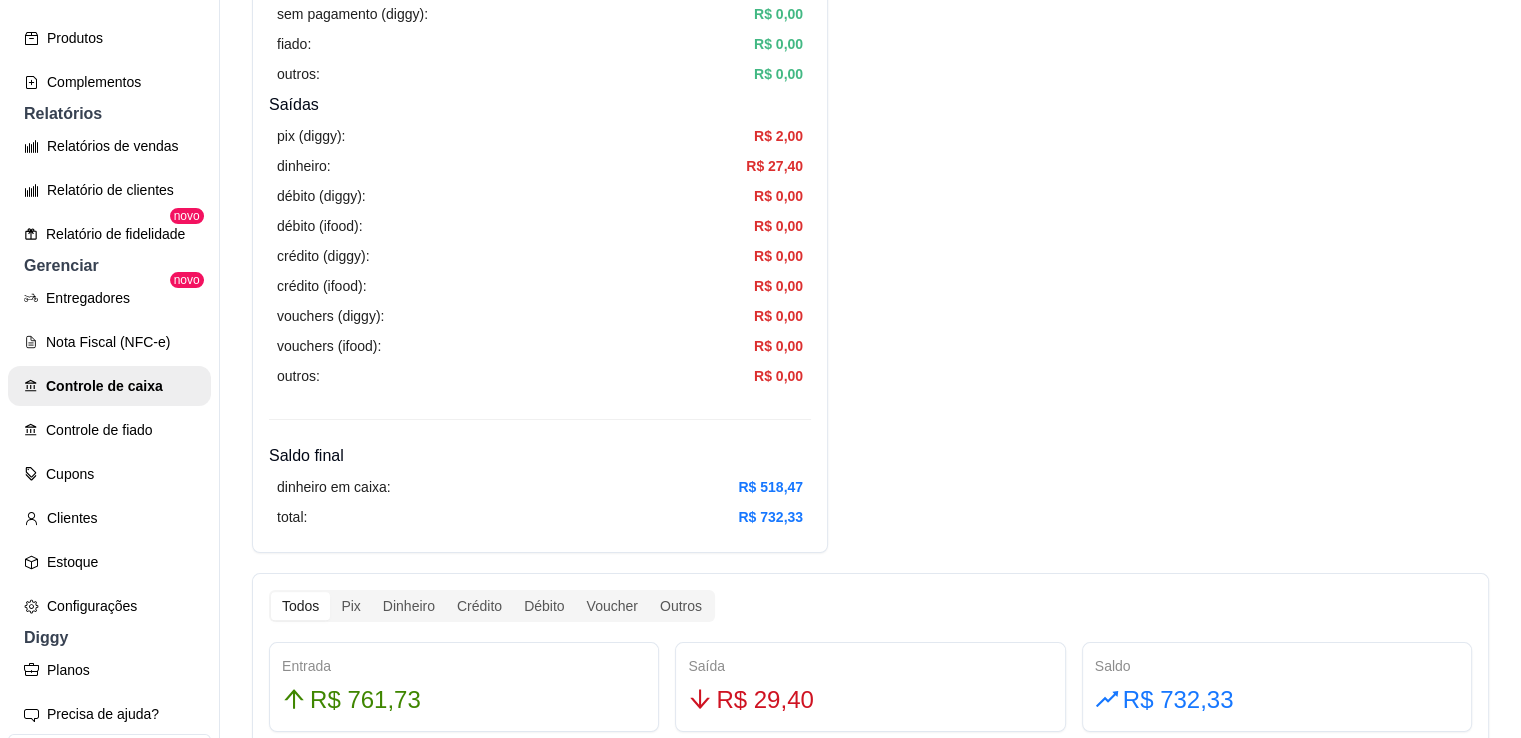 click on "R$ 518,47" at bounding box center [770, 487] 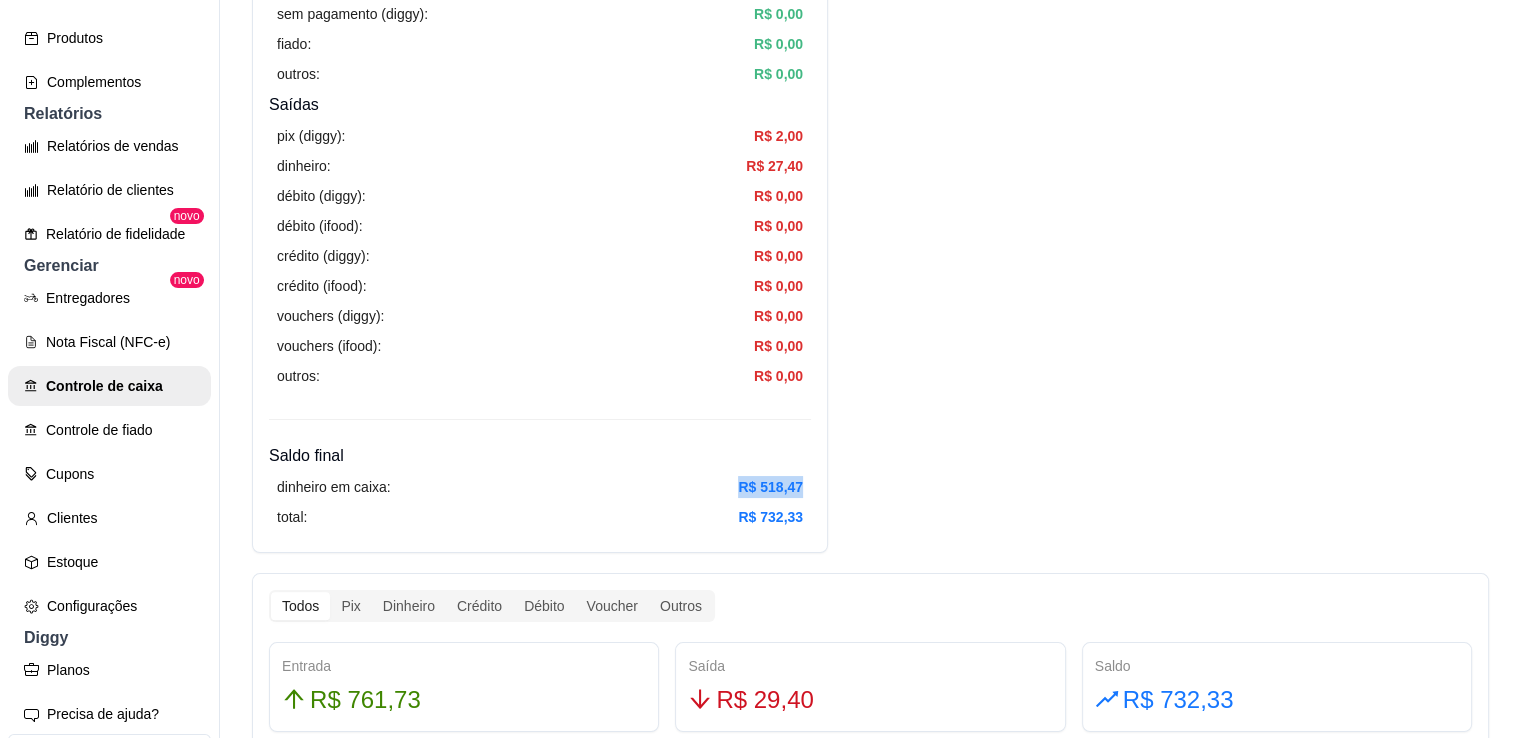drag, startPoint x: 810, startPoint y: 485, endPoint x: 720, endPoint y: 487, distance: 90.02222 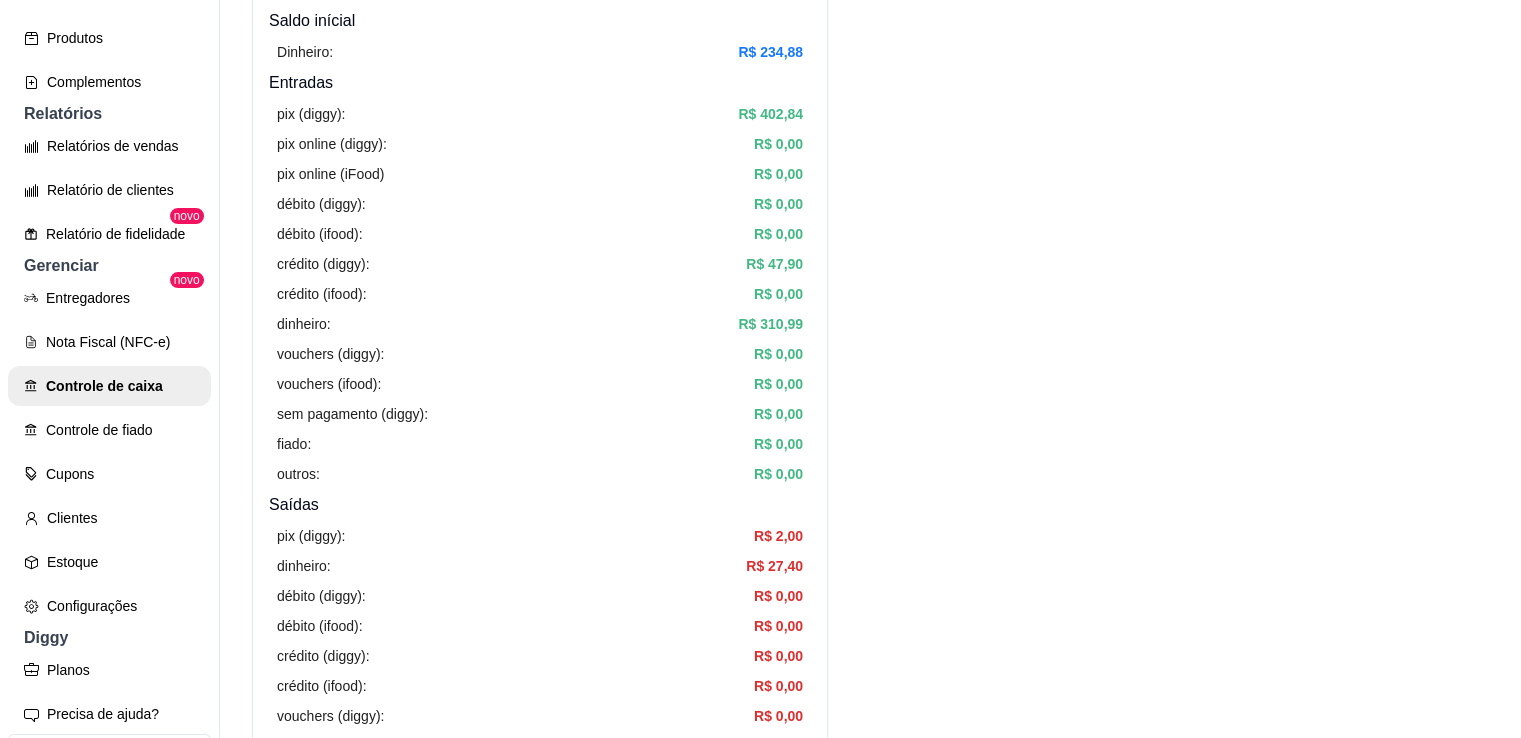 scroll, scrollTop: 0, scrollLeft: 0, axis: both 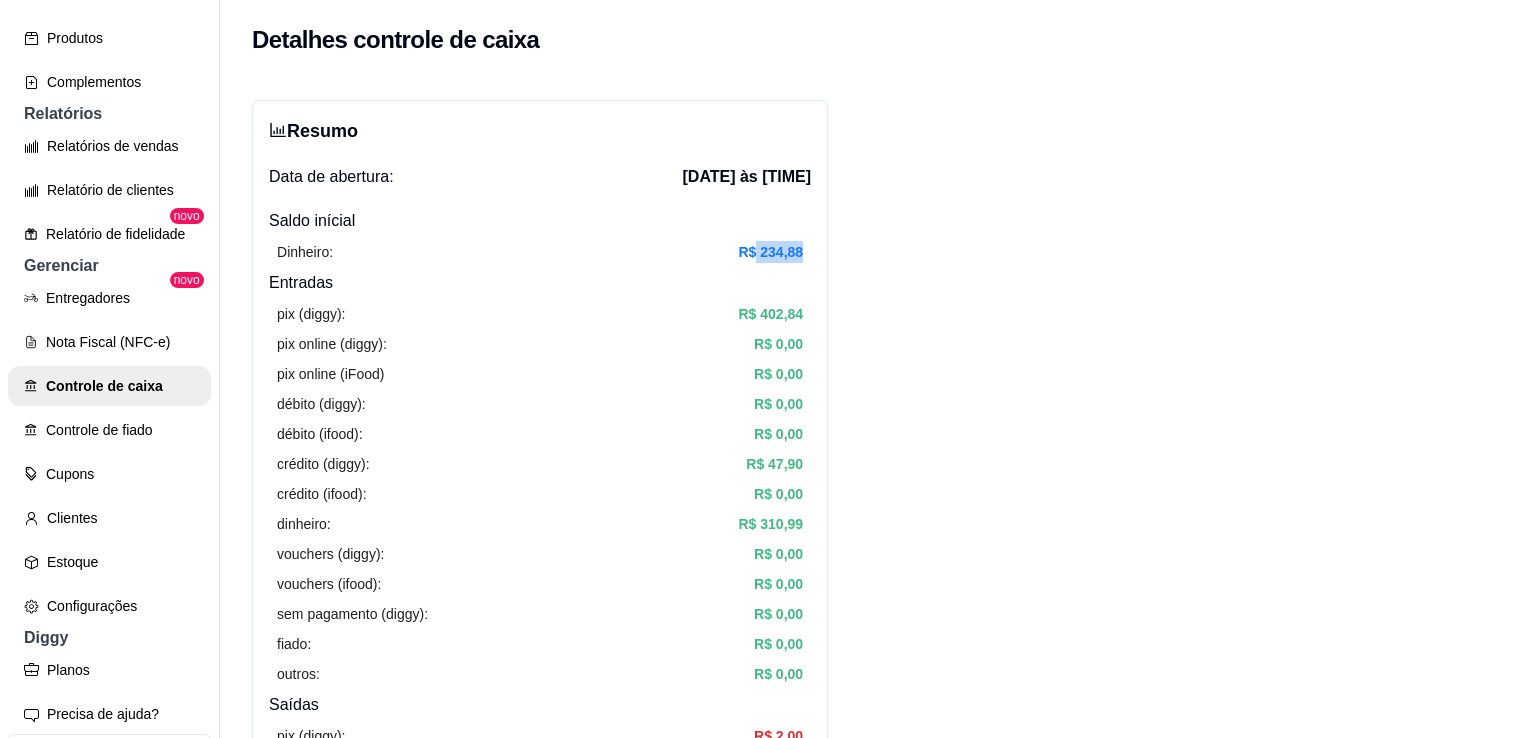 drag, startPoint x: 757, startPoint y: 250, endPoint x: 810, endPoint y: 255, distance: 53.235325 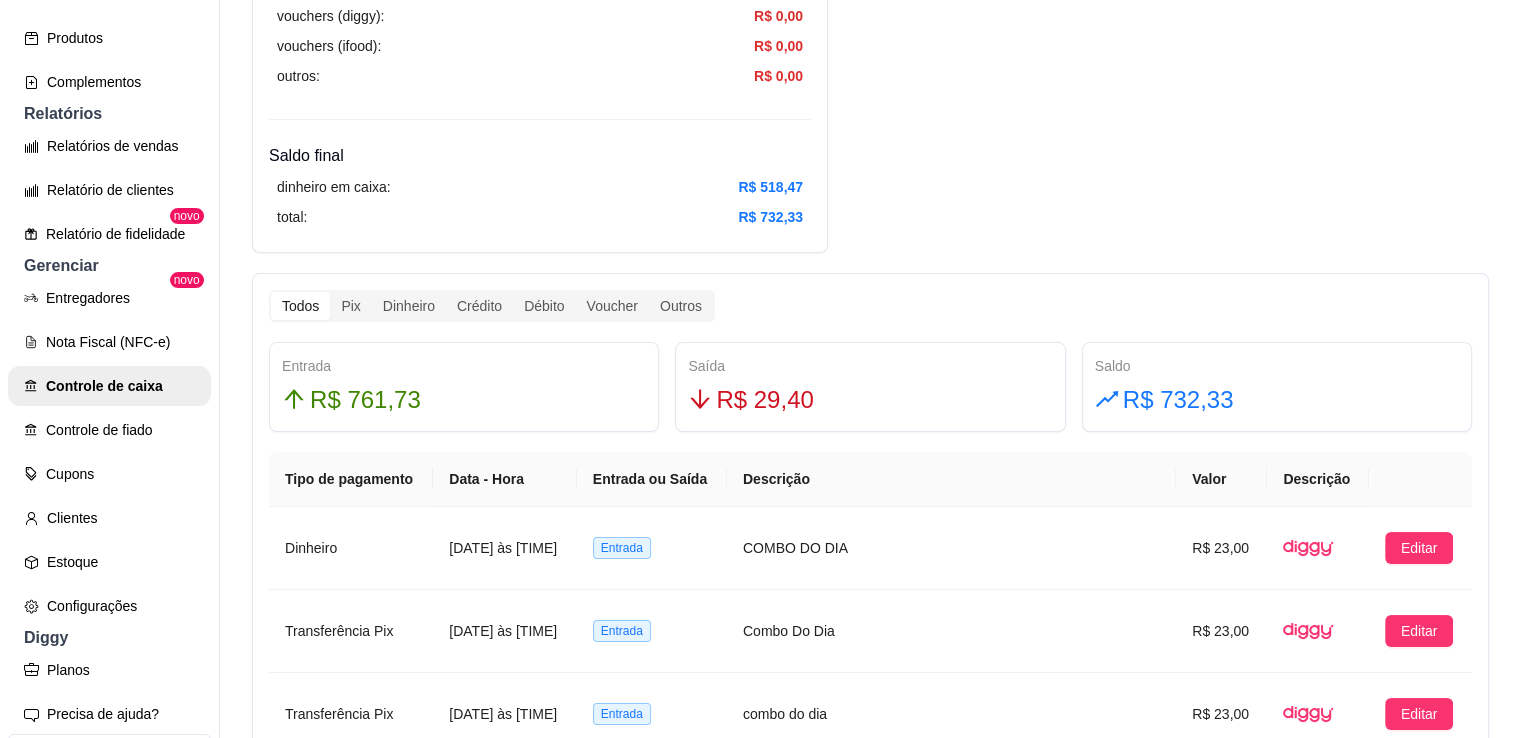 scroll, scrollTop: 800, scrollLeft: 0, axis: vertical 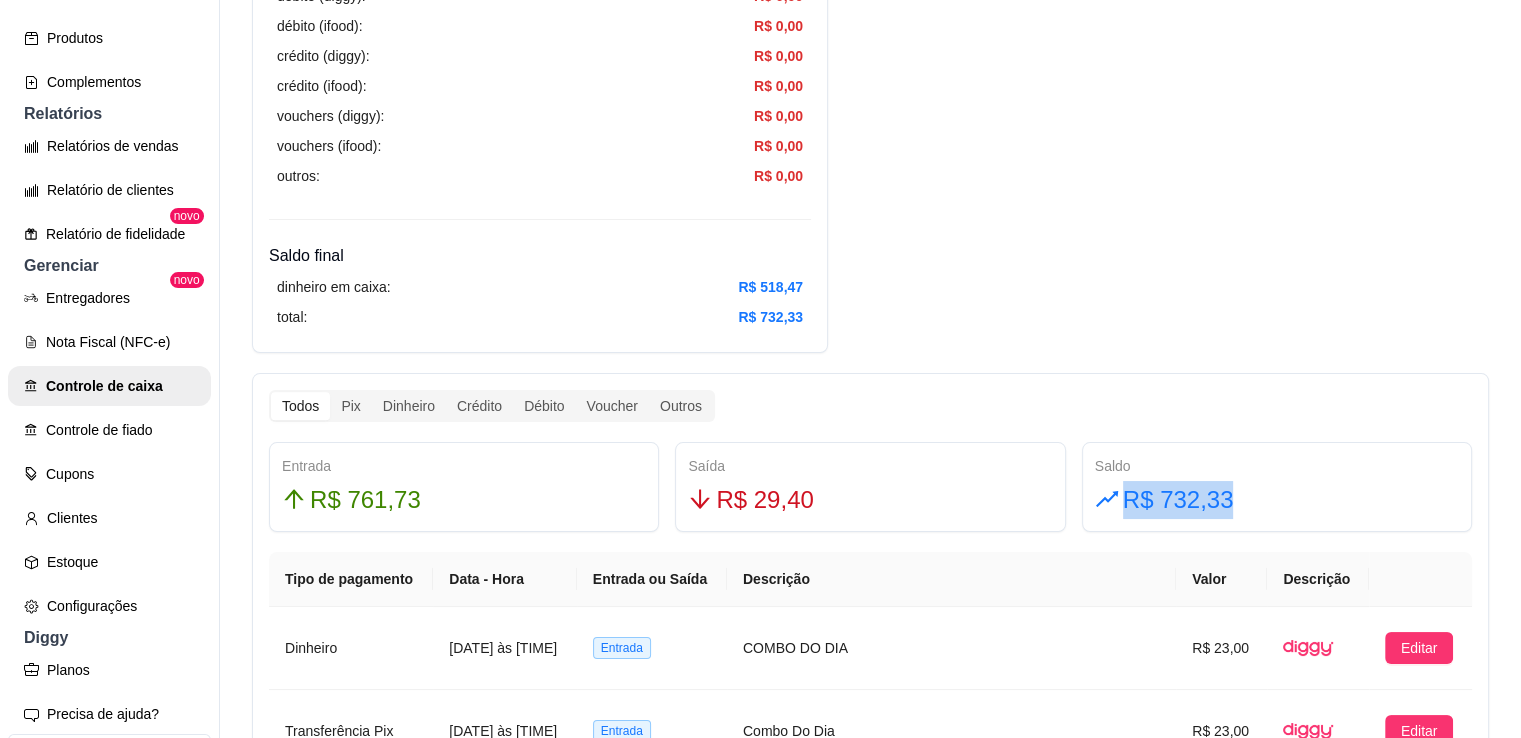 drag, startPoint x: 1240, startPoint y: 493, endPoint x: 1077, endPoint y: 498, distance: 163.07668 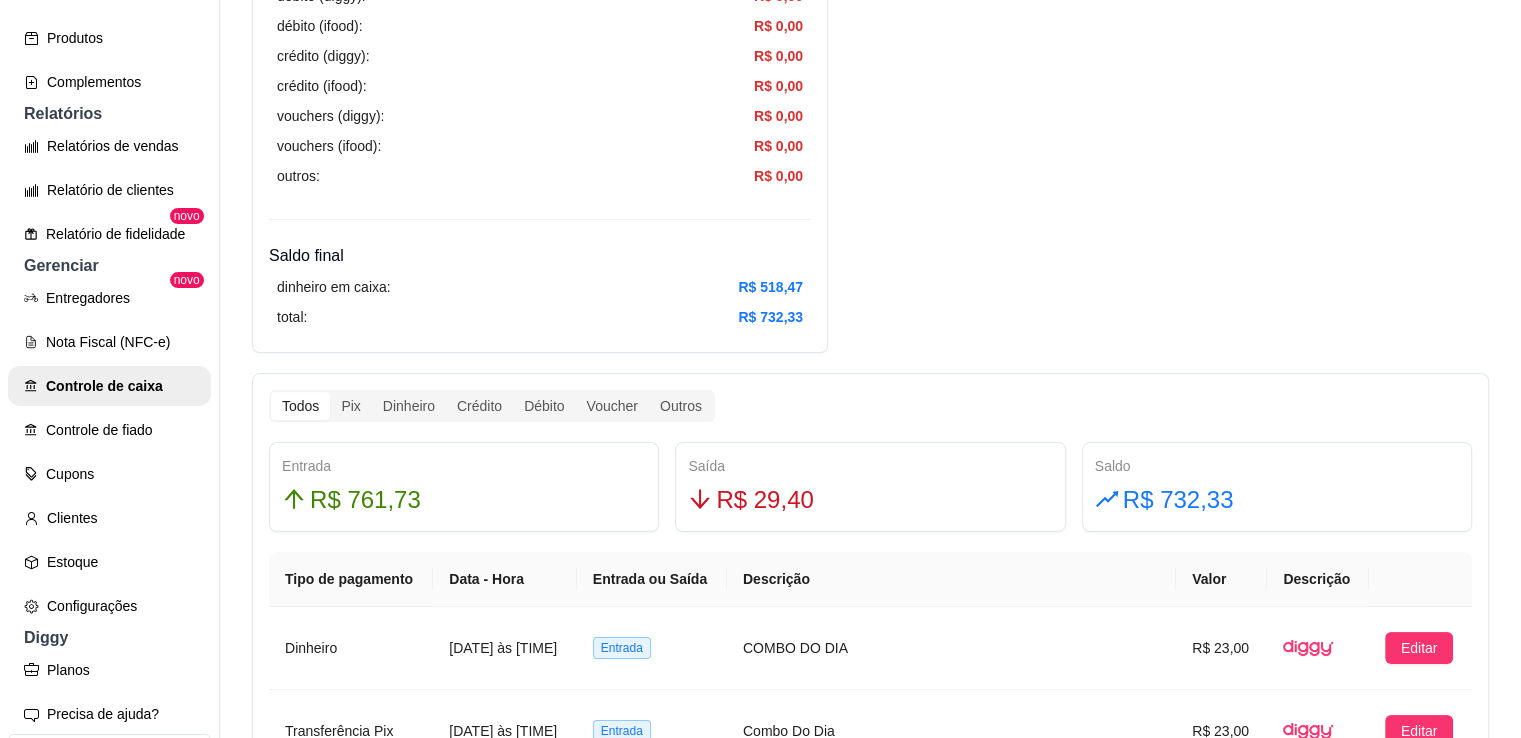 click on "Resumo Data de abertura: [DATE] às [TIME] Saldo inícial Dinheiro: R$ 234,88 Entradas pix (diggy): R$ 402,84 pix online (diggy): R$ 0,00 pix online (iFood) R$ 0,00 débito (diggy): R$ 0,00 débito (ifood): R$ 0,00 crédito (diggy): R$ 47,90 crédito (ifood): R$ 0,00 dinheiro: R$ 310,99 vouchers (diggy): R$ 0,00 vouchers (ifood): R$ 0,00 sem pagamento (diggy): R$ 0,00 fiado: R$ 0,00 outros: R$ 0,00 Saídas pix (diggy): R$ 2,00 dinheiro: R$ 27,40 débito (diggy): R$ 0,00 débito (ifood): R$ 0,00 crédito (diggy): R$ 0,00 crédito (ifood): R$ 0,00 vouchers (diggy): R$ 0,00 vouchers (ifood): R$ 0,00 outros: R$ 0,00 Saldo final Dinheiro: R$ 234,88 Entradas pix (diggy): R$ 402,84 pix online (diggy): R$ 0,00 pix online (iFood) R$ 0,00 débito (diggy): R$ 0,00 débito (ifood): R$ 0,00 crédito (diggy): R$ 47,90 crédito (ifood): R$ 0,00 dinheiro: R$ 310,99 vouchers (diggy): R$ 0,00 vouchers (ifood): R$ 0,00 sem pagamento (diggy): R$ 0,00 fiado: R$ 0,00 outros: R$ 0,00 Saldo final Dinheiro: R$ 518,47 total: R$ 732,33 Todos Pix Dinheiro Crédito Débito Voucher Outros Entrada R$ 761,73 Saída R$ 29,40 Saldo R$ 732,33 Tipo de pagamento Data - Hora Entrada ou Saída Descrição Valor Descrição Dinheiro [DATE] às [TIME] Entrada COMBO DO DIA R$ 23,00 Editar Transferência Pix [DATE] às [TIME] Entrada" at bounding box center (870, 405) 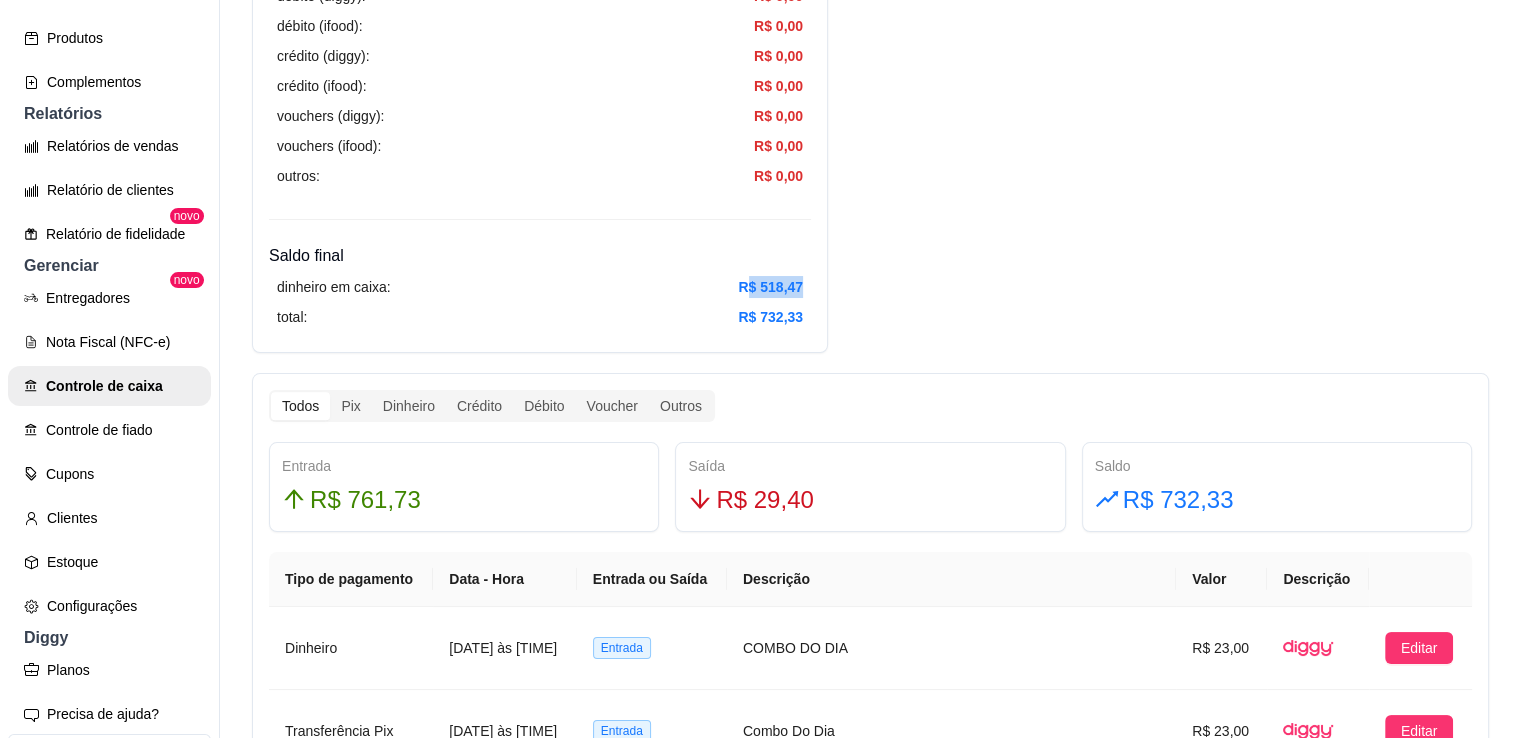 drag, startPoint x: 748, startPoint y: 288, endPoint x: 821, endPoint y: 289, distance: 73.00685 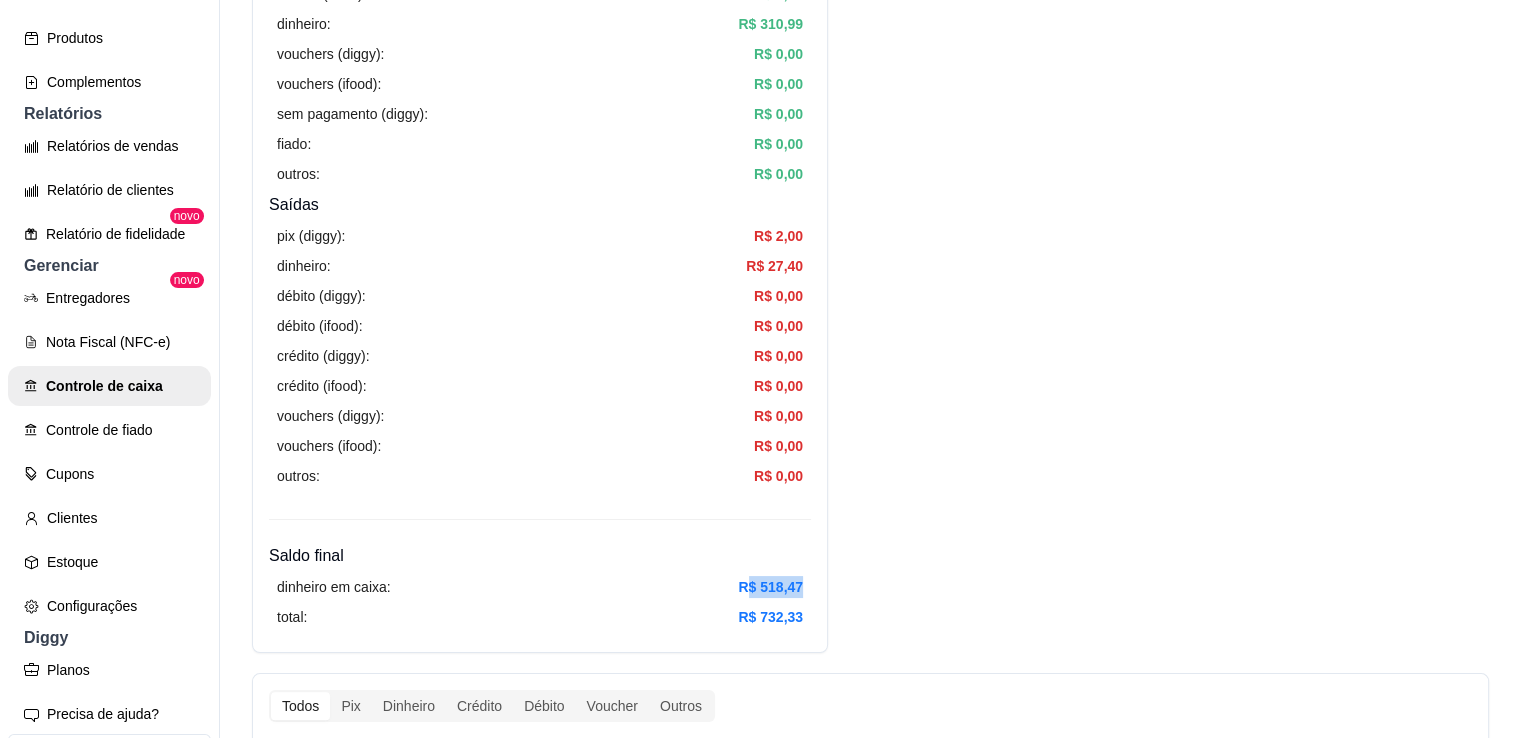 scroll, scrollTop: 600, scrollLeft: 0, axis: vertical 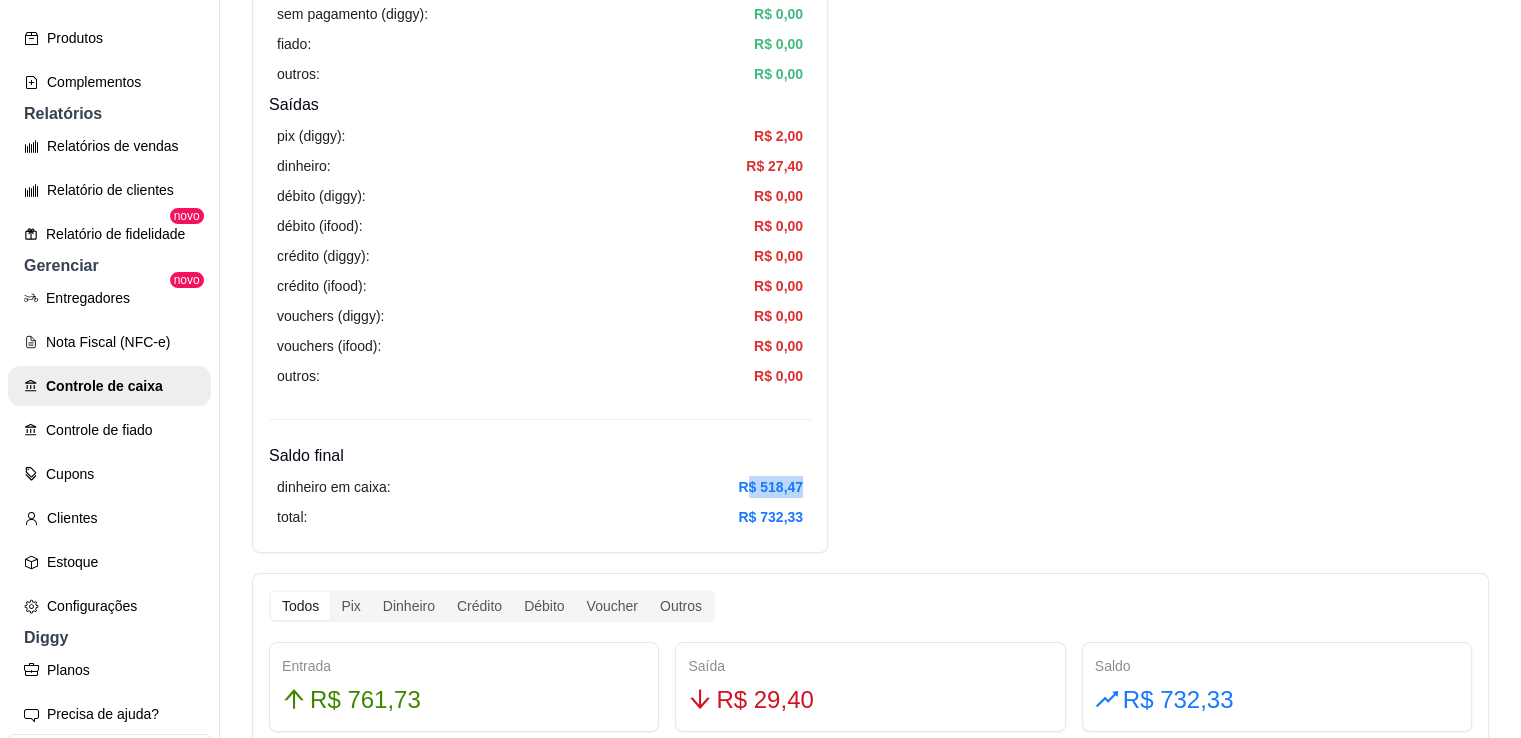 click on "Resumo Data de abertura: [DATE] às [TIME] Saldo inícial Dinheiro: R$ 234,88 Entradas pix (diggy): R$ 402,84 pix online (diggy): R$ 0,00 pix online (iFood) R$ 0,00 débito (diggy): R$ 0,00 débito (ifood): R$ 0,00 crédito (diggy): R$ 47,90 crédito (ifood): R$ 0,00 dinheiro: R$ 310,99 vouchers (diggy): R$ 0,00 vouchers (ifood): R$ 0,00 sem pagamento (diggy): R$ 0,00 fiado: R$ 0,00 outros: R$ 0,00 Saídas pix (diggy): R$ 2,00 dinheiro: R$ 27,40 débito (diggy): R$ 0,00 débito (ifood): R$ 0,00 crédito (diggy): R$ 0,00 crédito (ifood): R$ 0,00 vouchers (diggy): R$ 0,00 vouchers (ifood): R$ 0,00 outros: R$ 0,00 Saldo final Dinheiro: R$ 234,88 Entradas pix (diggy): R$ 402,84 pix online (diggy): R$ 0,00 pix online (iFood) R$ 0,00 débito (diggy): R$ 0,00 débito (ifood): R$ 0,00 crédito (diggy): R$ 47,90 crédito (ifood): R$ 0,00 dinheiro: R$ 310,99 vouchers (diggy): R$ 0,00 vouchers (ifood): R$ 0,00 sem pagamento (diggy): R$ 0,00 fiado: R$ 0,00 outros: R$ 0,00 Saldo final Dinheiro: R$ 518,47 total: R$ 732,33 Todos Pix Dinheiro Crédito Débito Voucher Outros Entrada R$ 761,73 Saída R$ 29,40 Saldo R$ 732,33 Tipo de pagamento Data - Hora Entrada ou Saída Descrição Valor Descrição Dinheiro [DATE] às [TIME] Entrada COMBO DO DIA R$ 23,00 Editar Transferência Pix [DATE] às [TIME] Entrada" at bounding box center (870, 605) 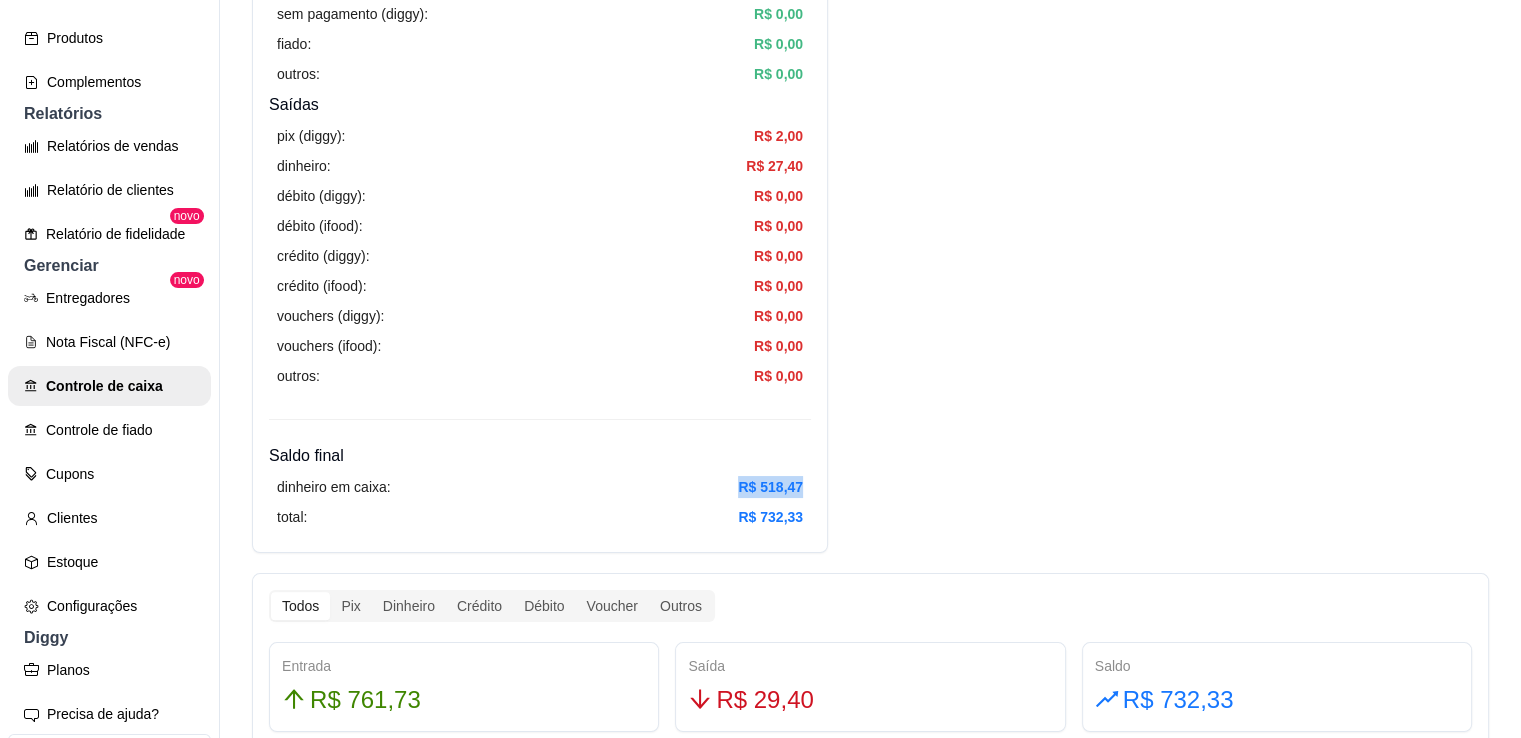 drag, startPoint x: 736, startPoint y: 493, endPoint x: 812, endPoint y: 489, distance: 76.105194 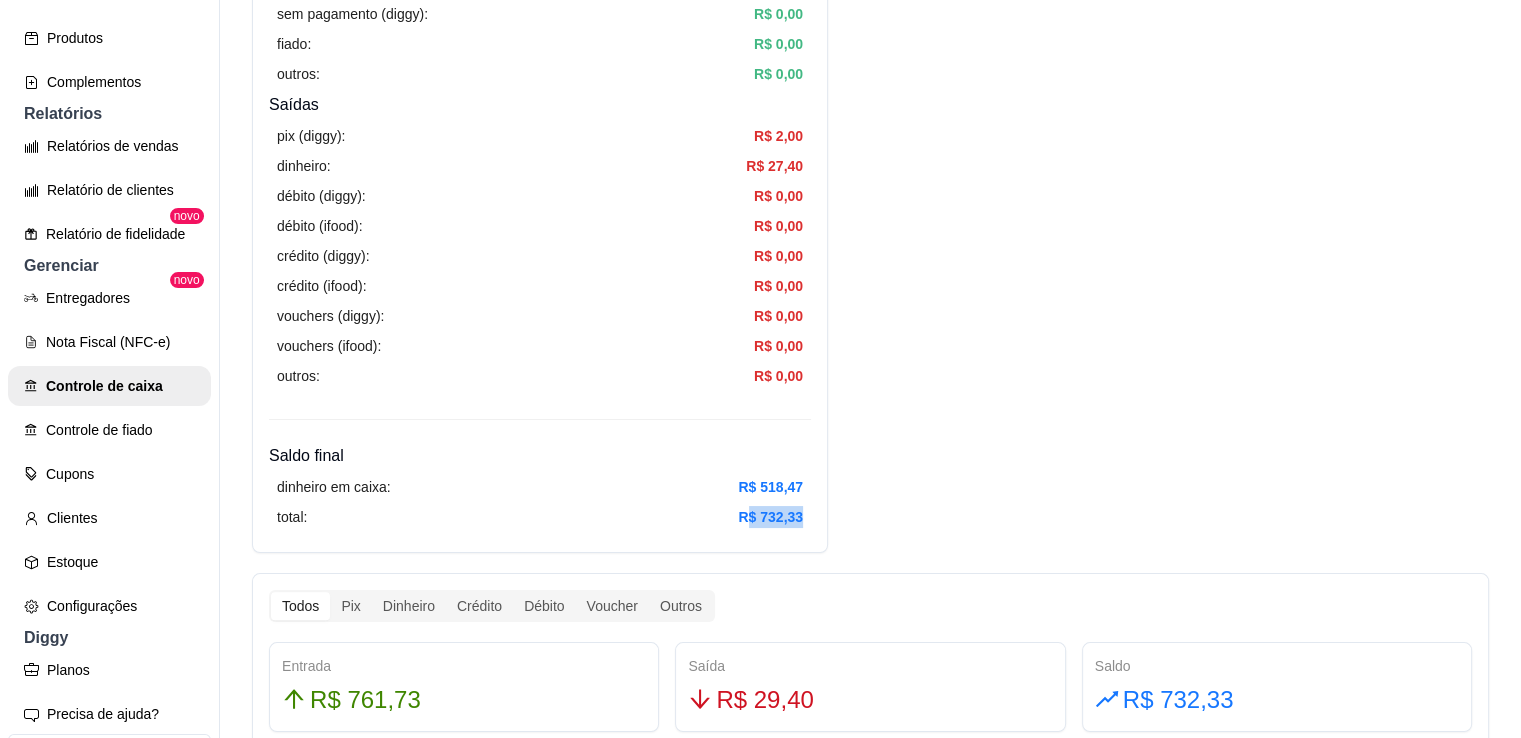 drag, startPoint x: 745, startPoint y: 514, endPoint x: 824, endPoint y: 520, distance: 79.22752 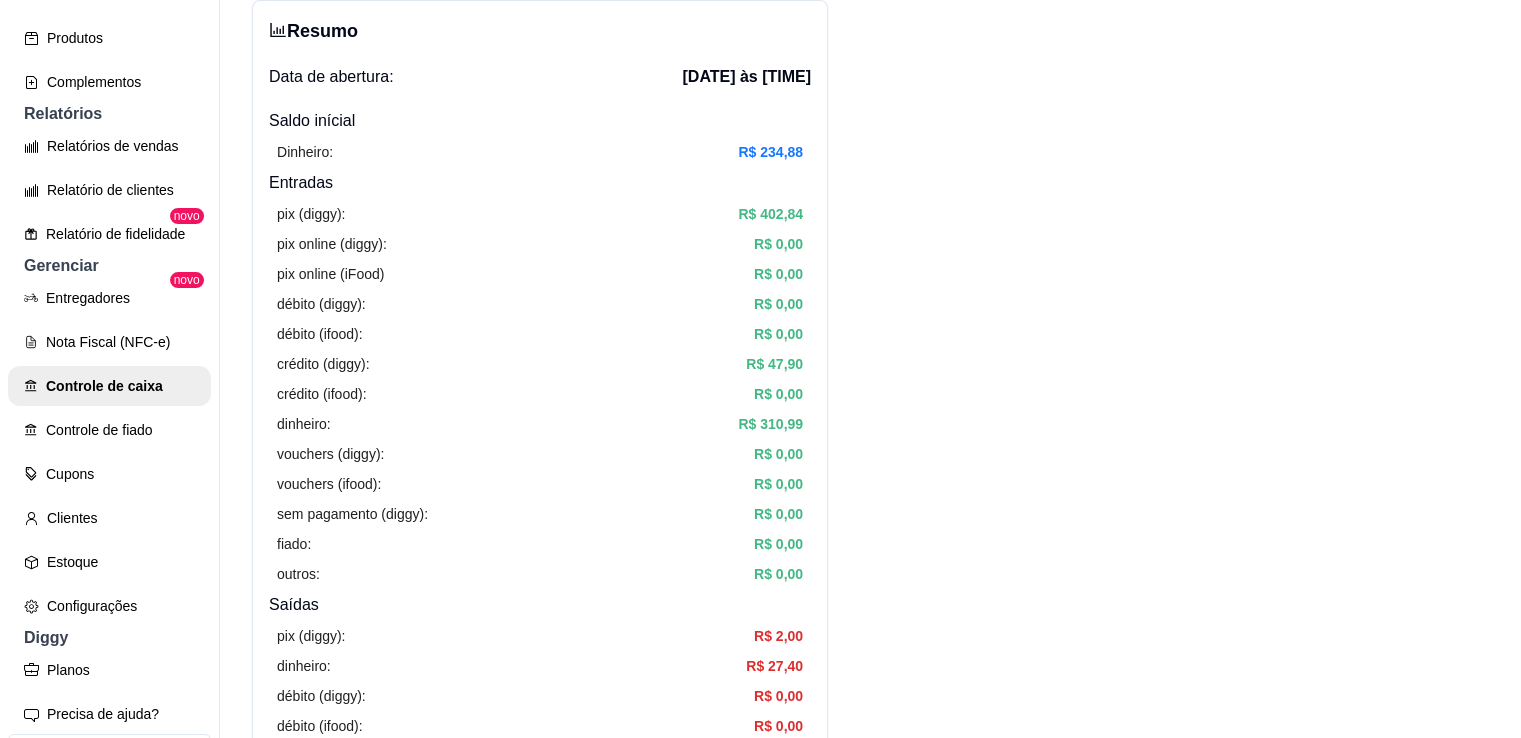 scroll, scrollTop: 0, scrollLeft: 0, axis: both 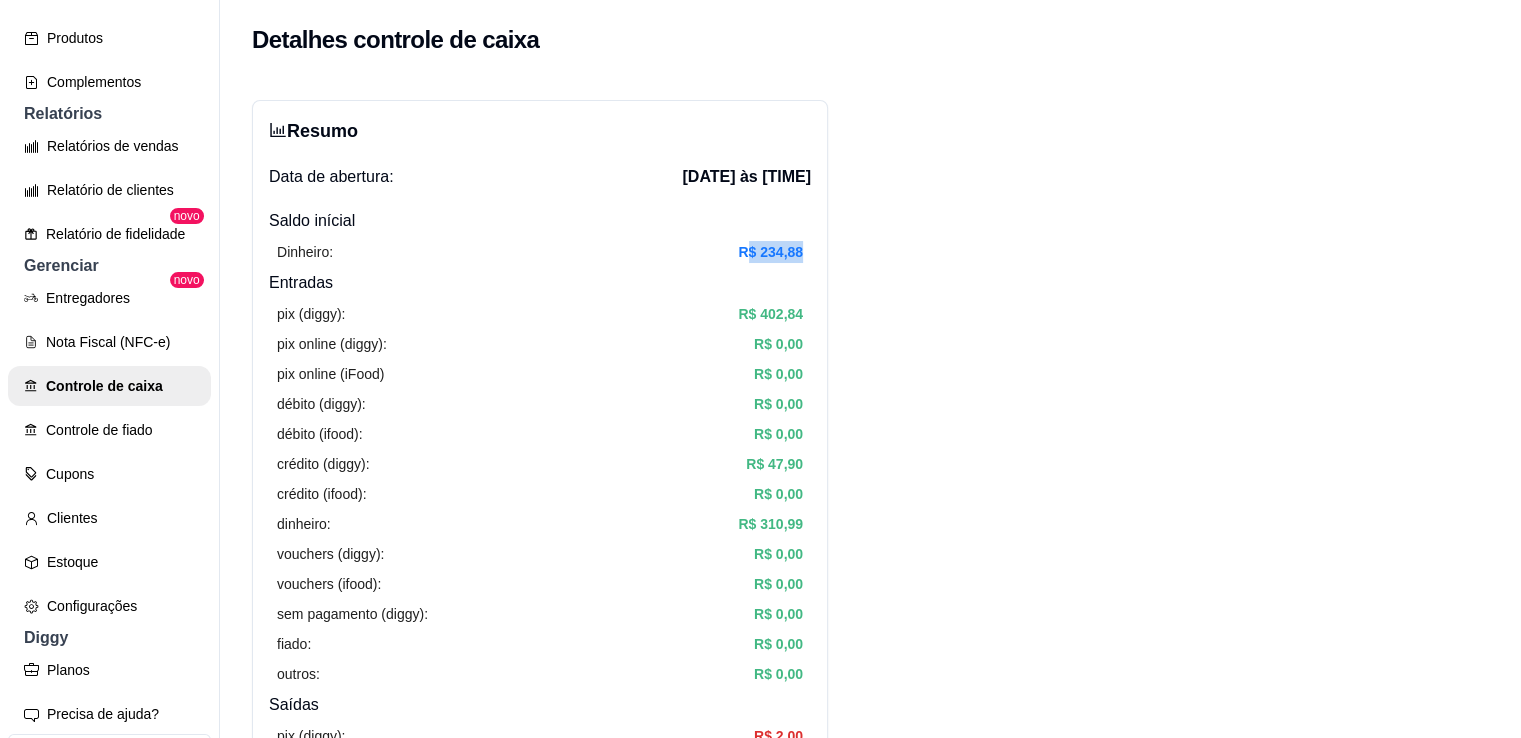 drag, startPoint x: 744, startPoint y: 250, endPoint x: 813, endPoint y: 258, distance: 69.46222 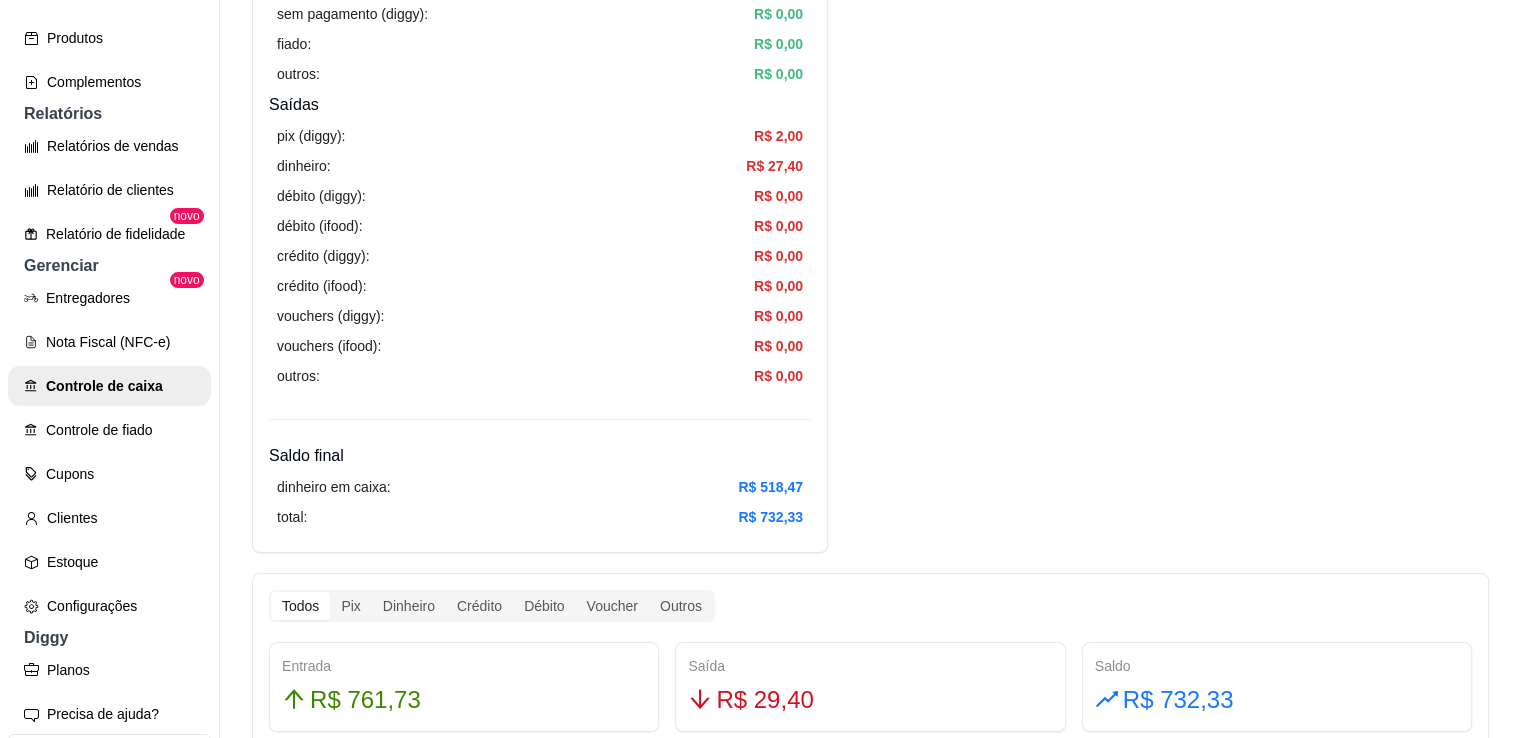 scroll, scrollTop: 0, scrollLeft: 0, axis: both 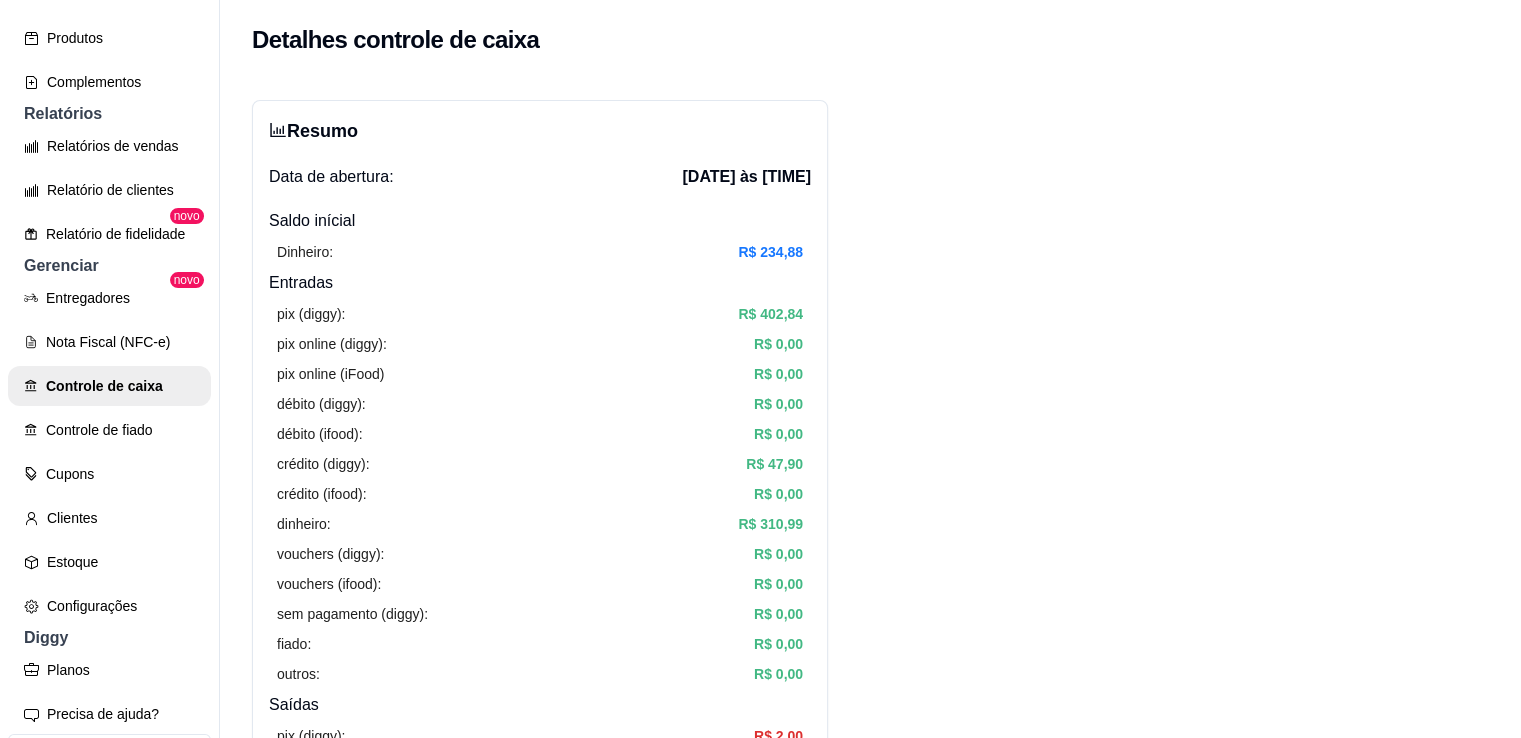 click on "Dinheiro:" at bounding box center [305, 252] 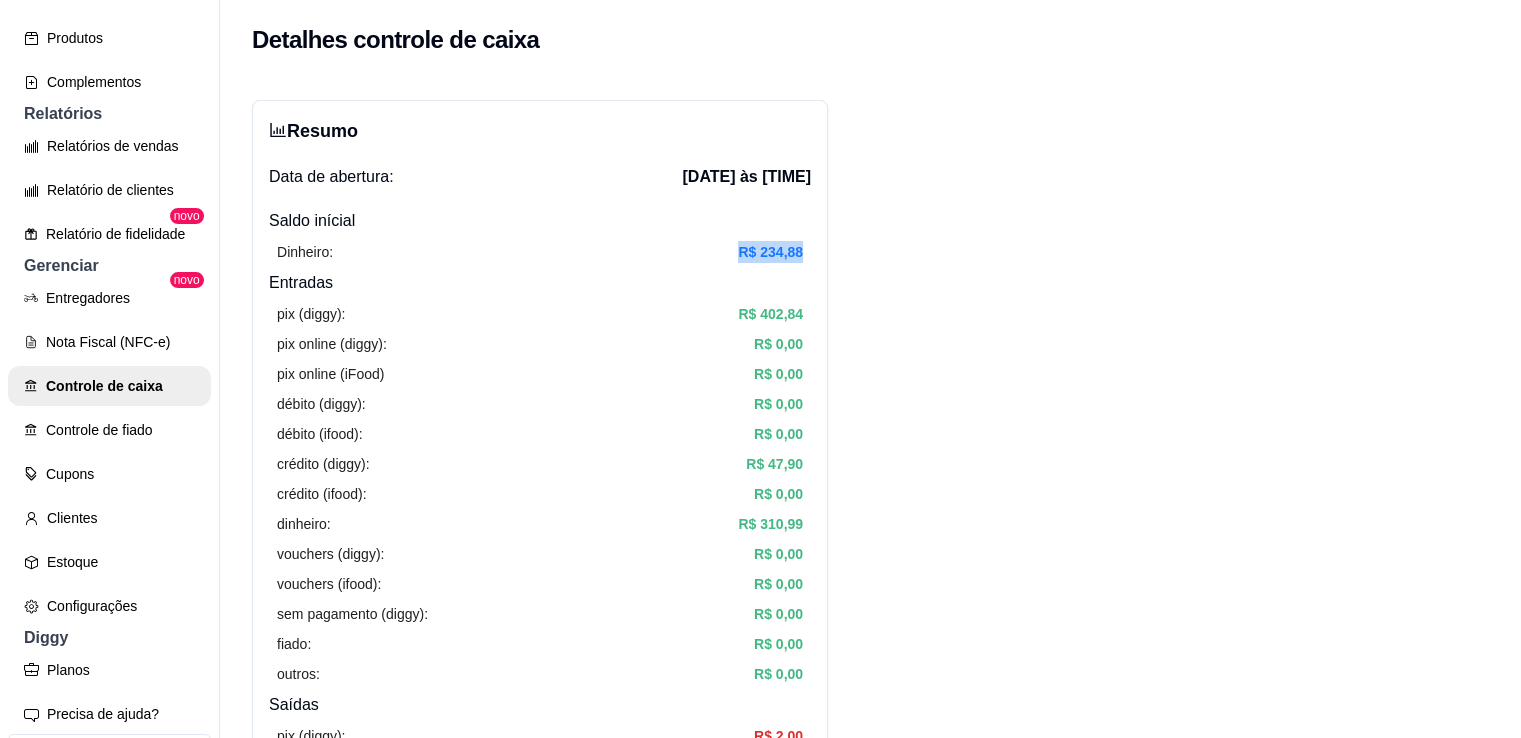 drag, startPoint x: 730, startPoint y: 252, endPoint x: 848, endPoint y: 256, distance: 118.06778 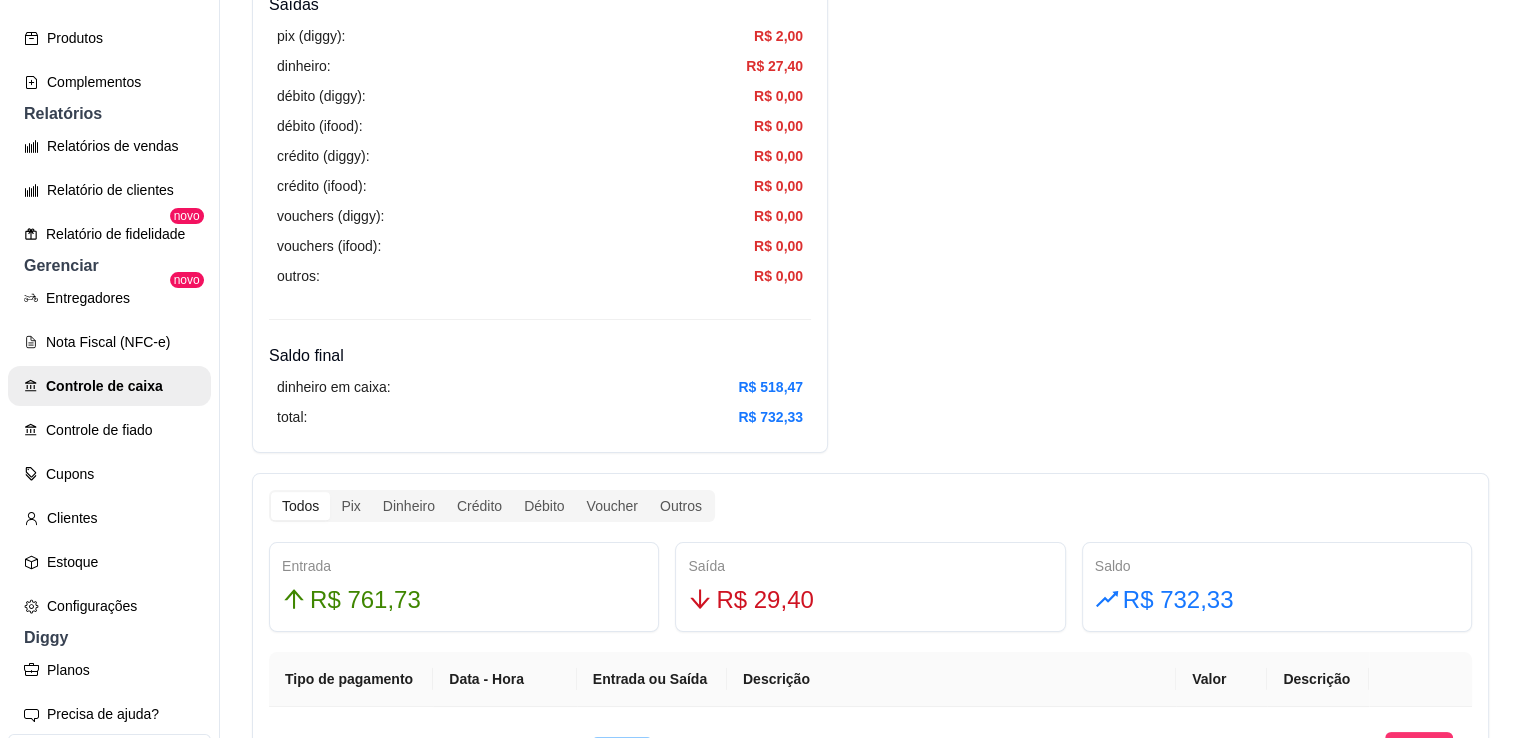 scroll, scrollTop: 800, scrollLeft: 0, axis: vertical 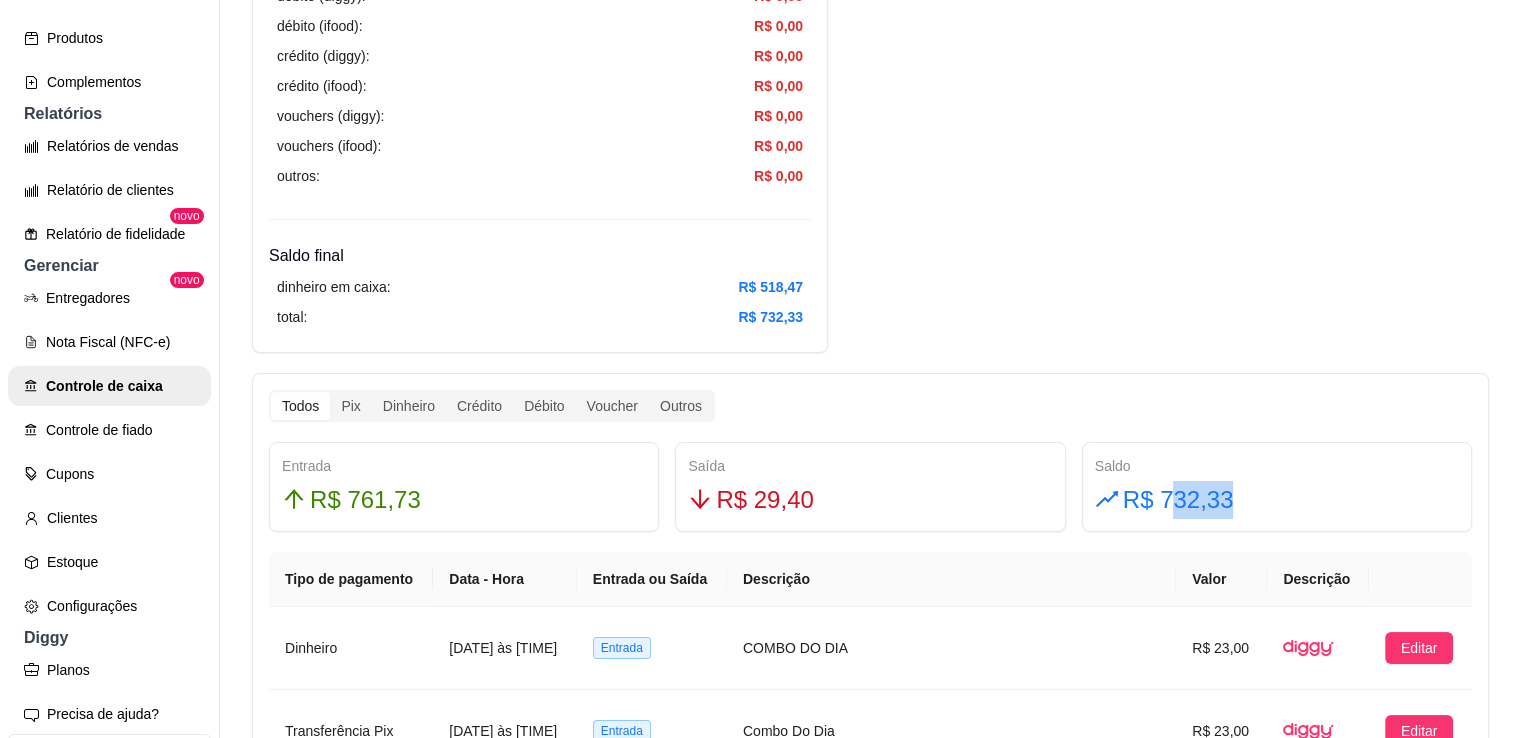 drag, startPoint x: 1156, startPoint y: 494, endPoint x: 1249, endPoint y: 506, distance: 93.770996 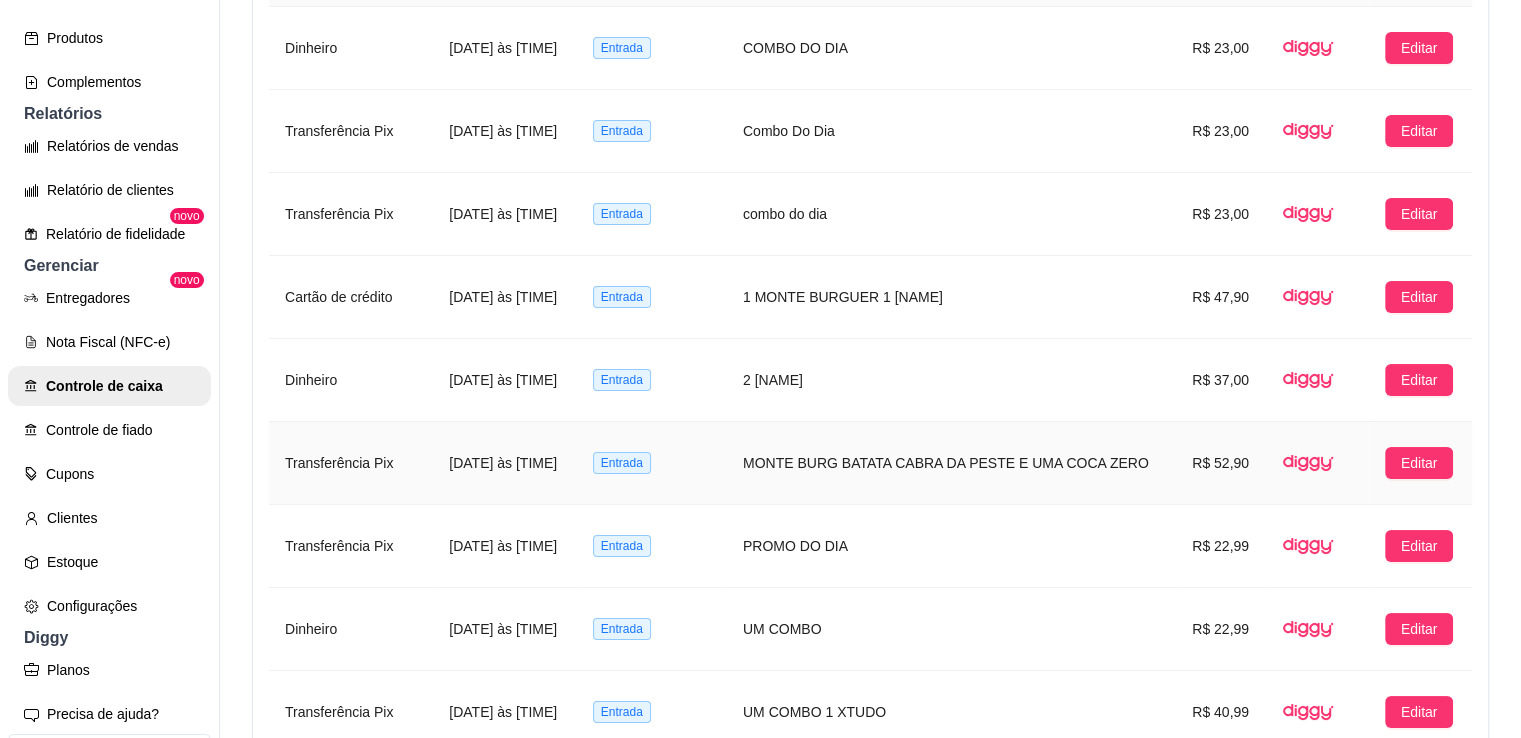 scroll, scrollTop: 1672, scrollLeft: 0, axis: vertical 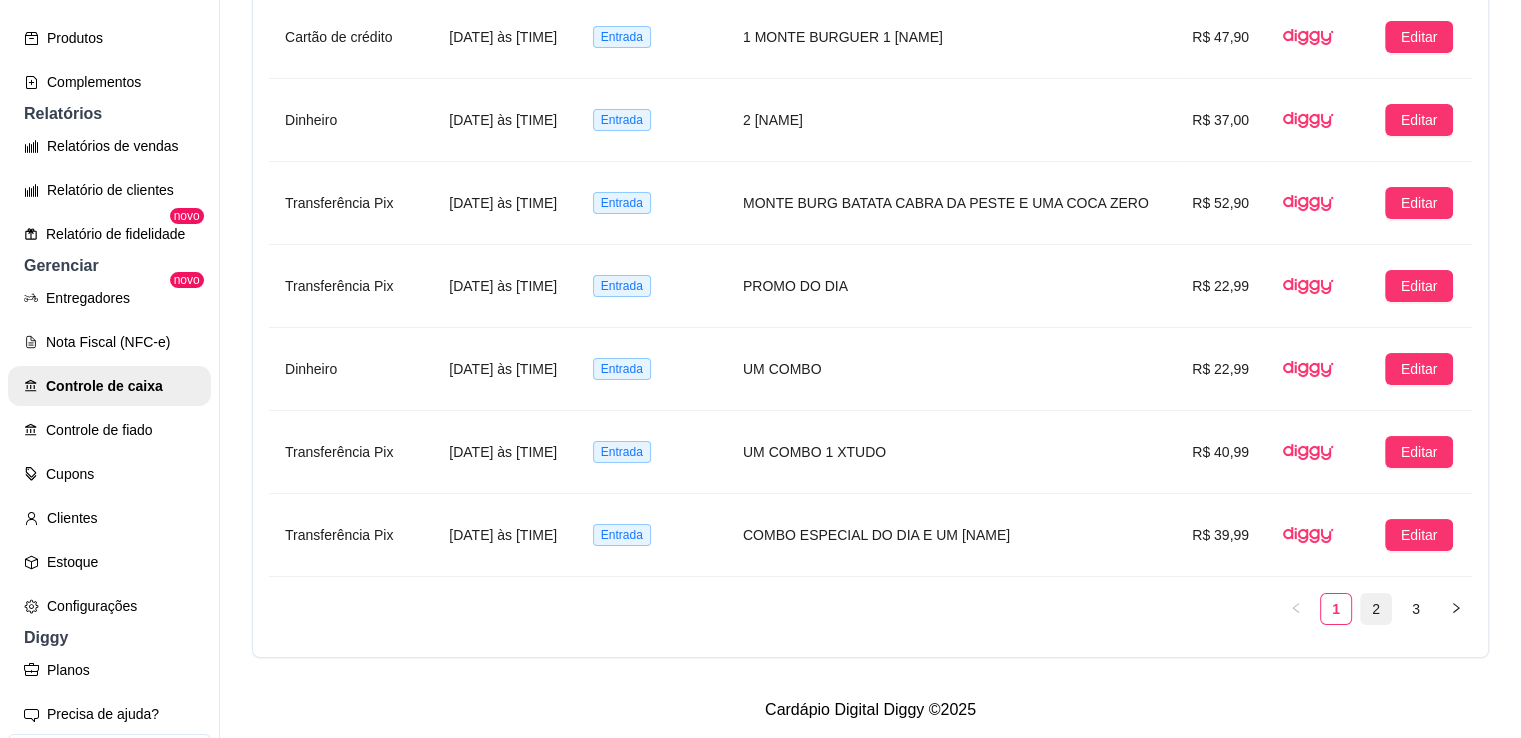 click on "2" at bounding box center (1376, 609) 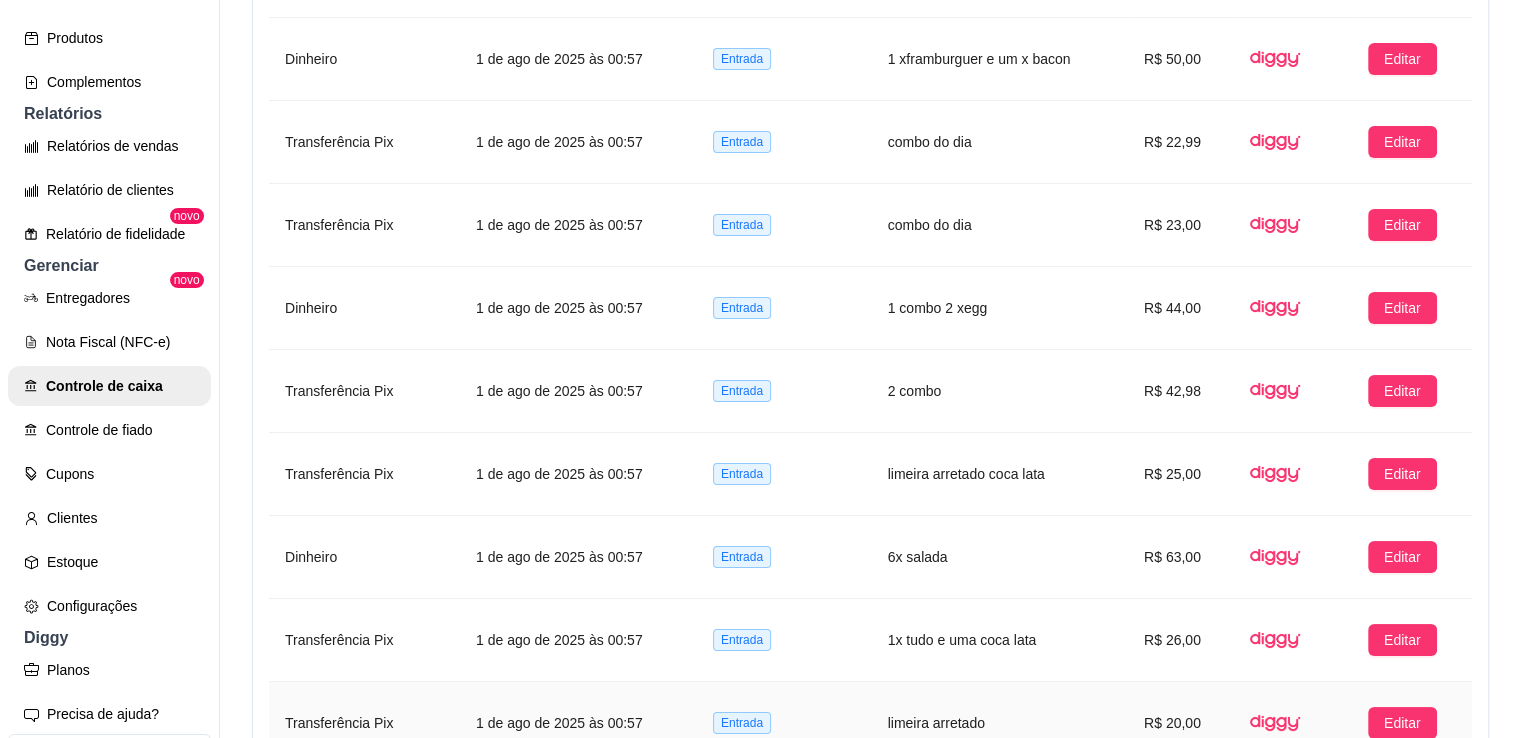 scroll, scrollTop: 1672, scrollLeft: 0, axis: vertical 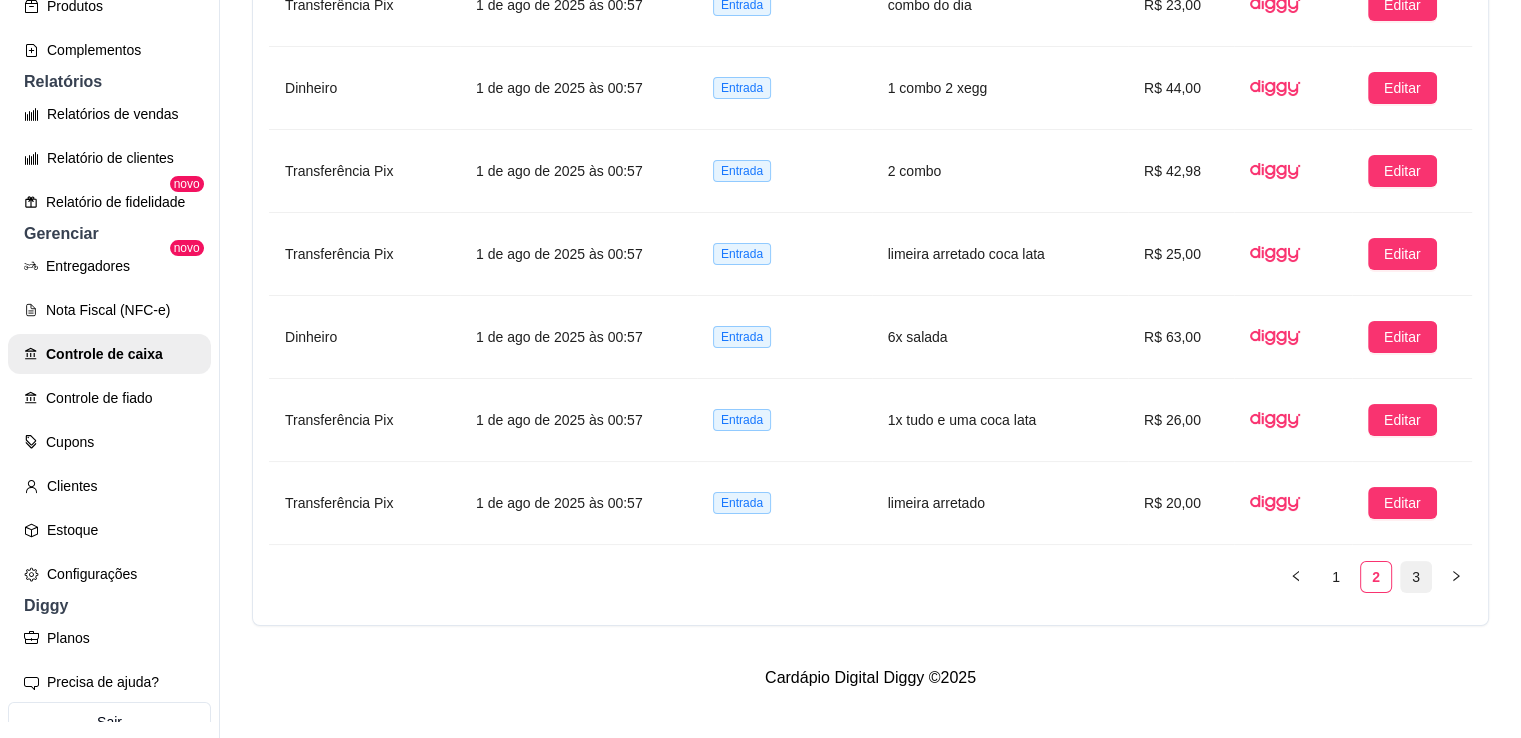 click on "3" at bounding box center (1416, 577) 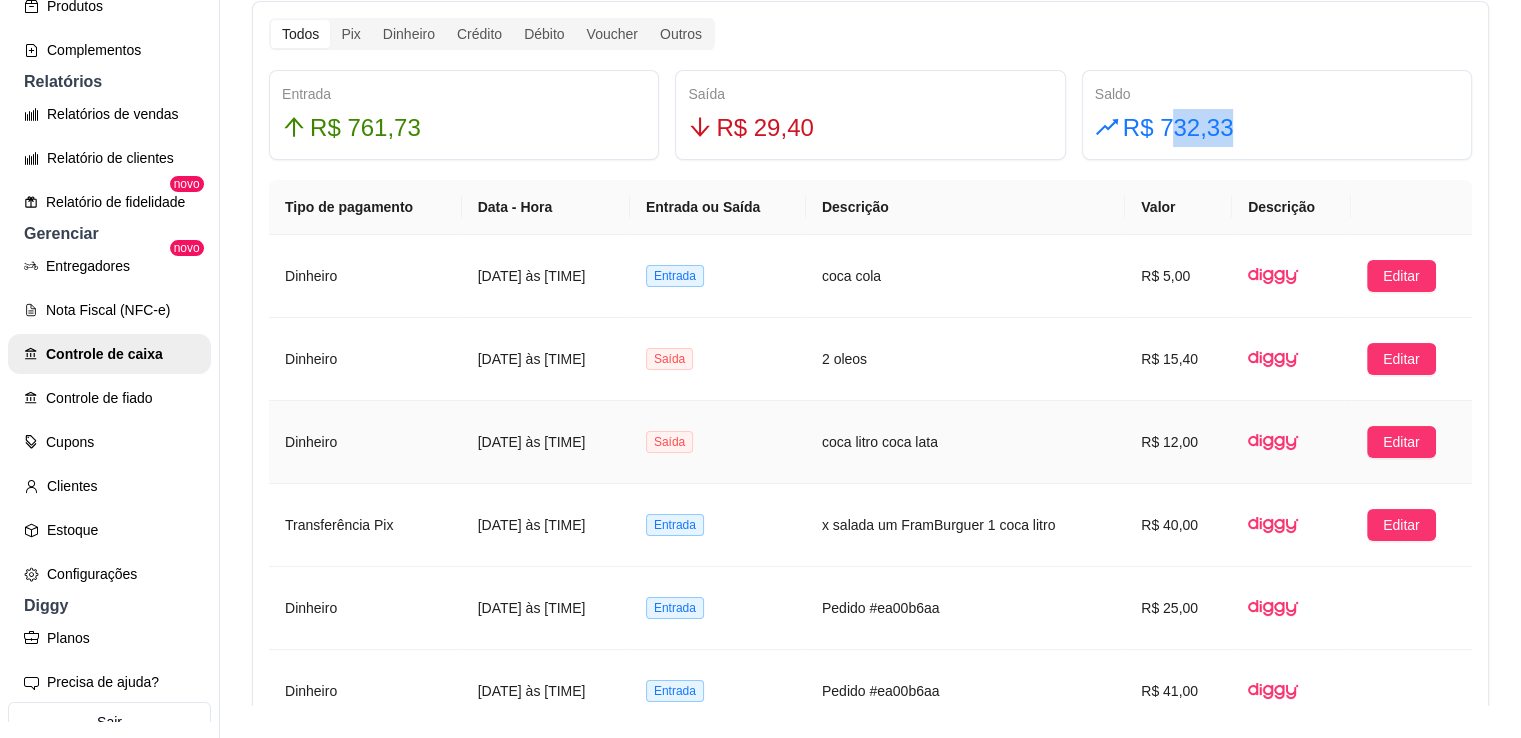 scroll, scrollTop: 1240, scrollLeft: 0, axis: vertical 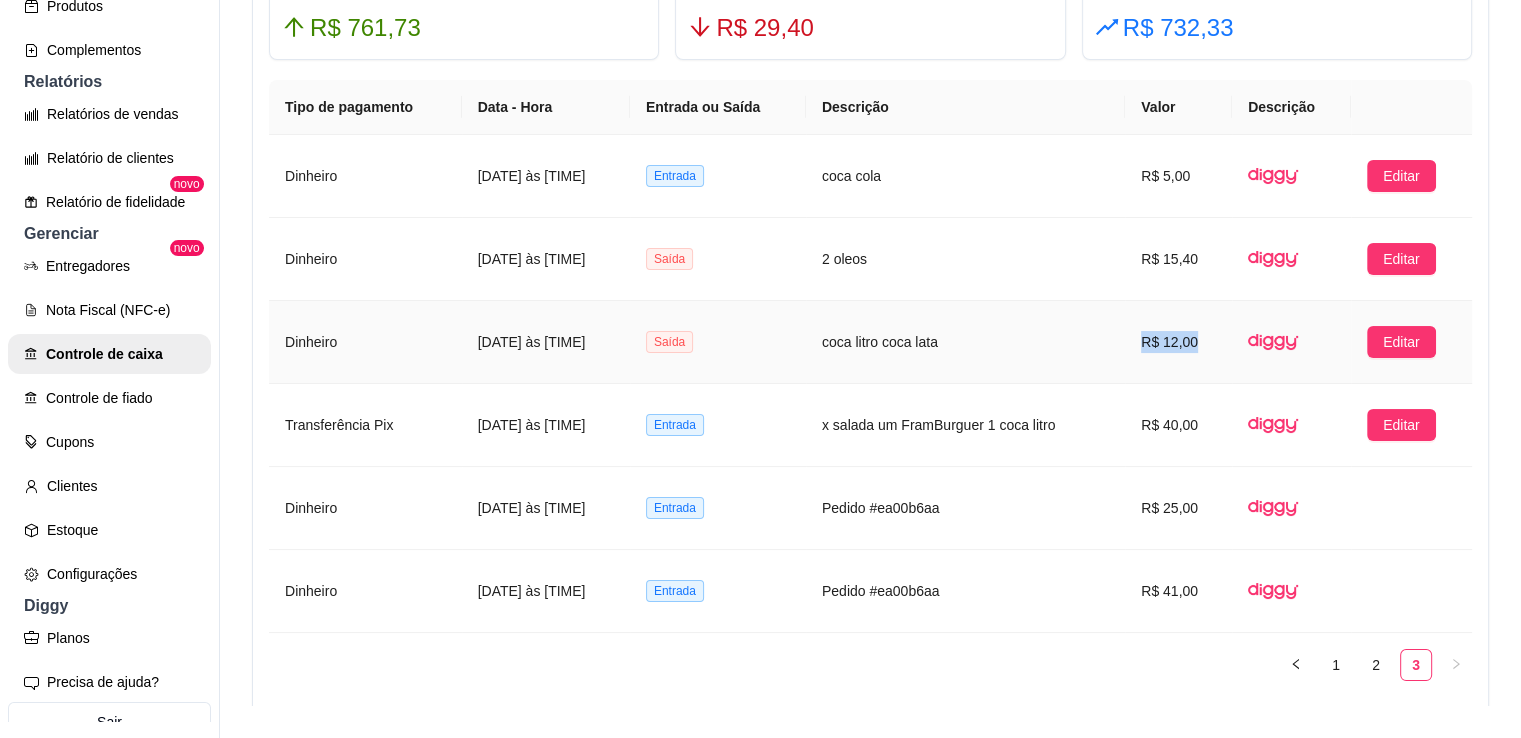 drag, startPoint x: 1230, startPoint y: 341, endPoint x: 1139, endPoint y: 345, distance: 91.08787 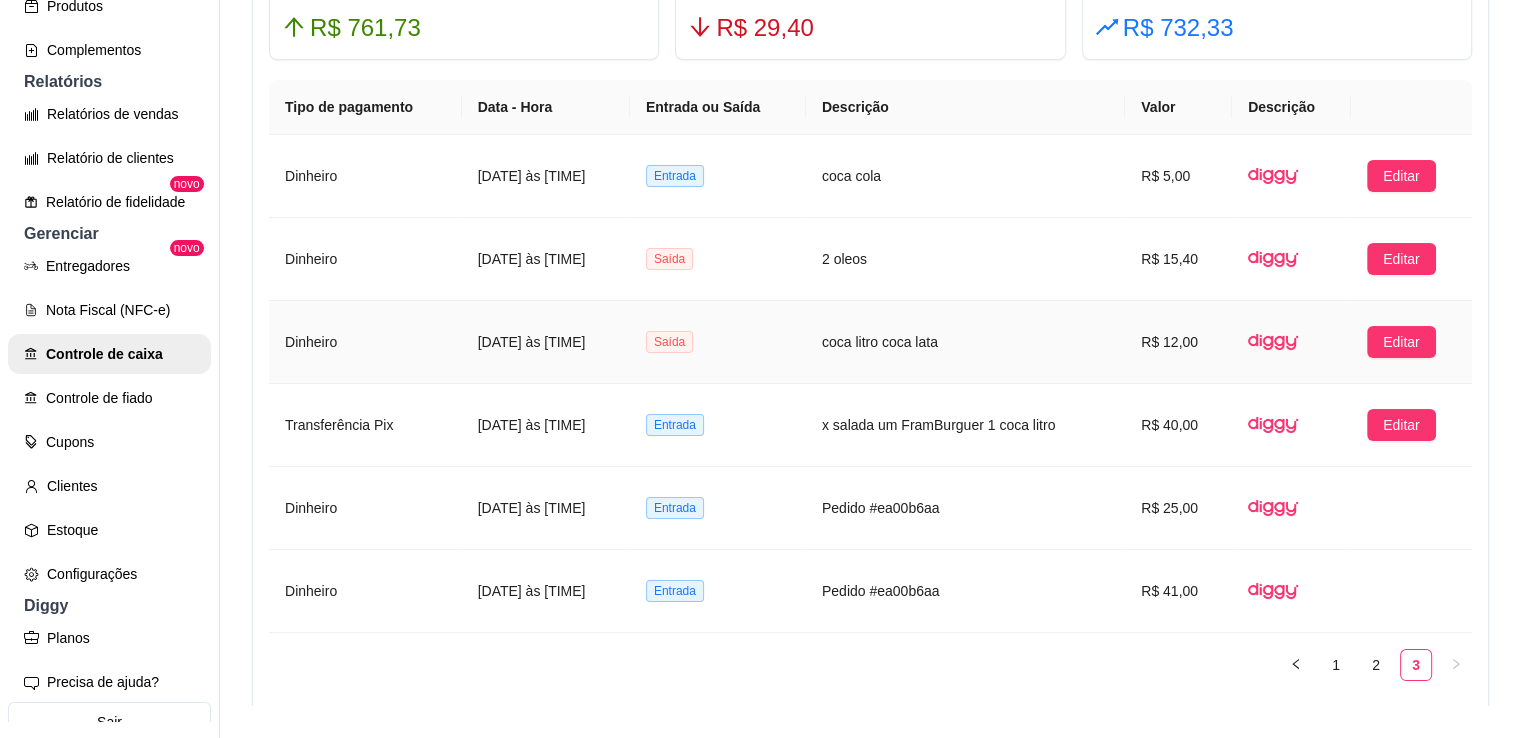 click at bounding box center [1291, 342] 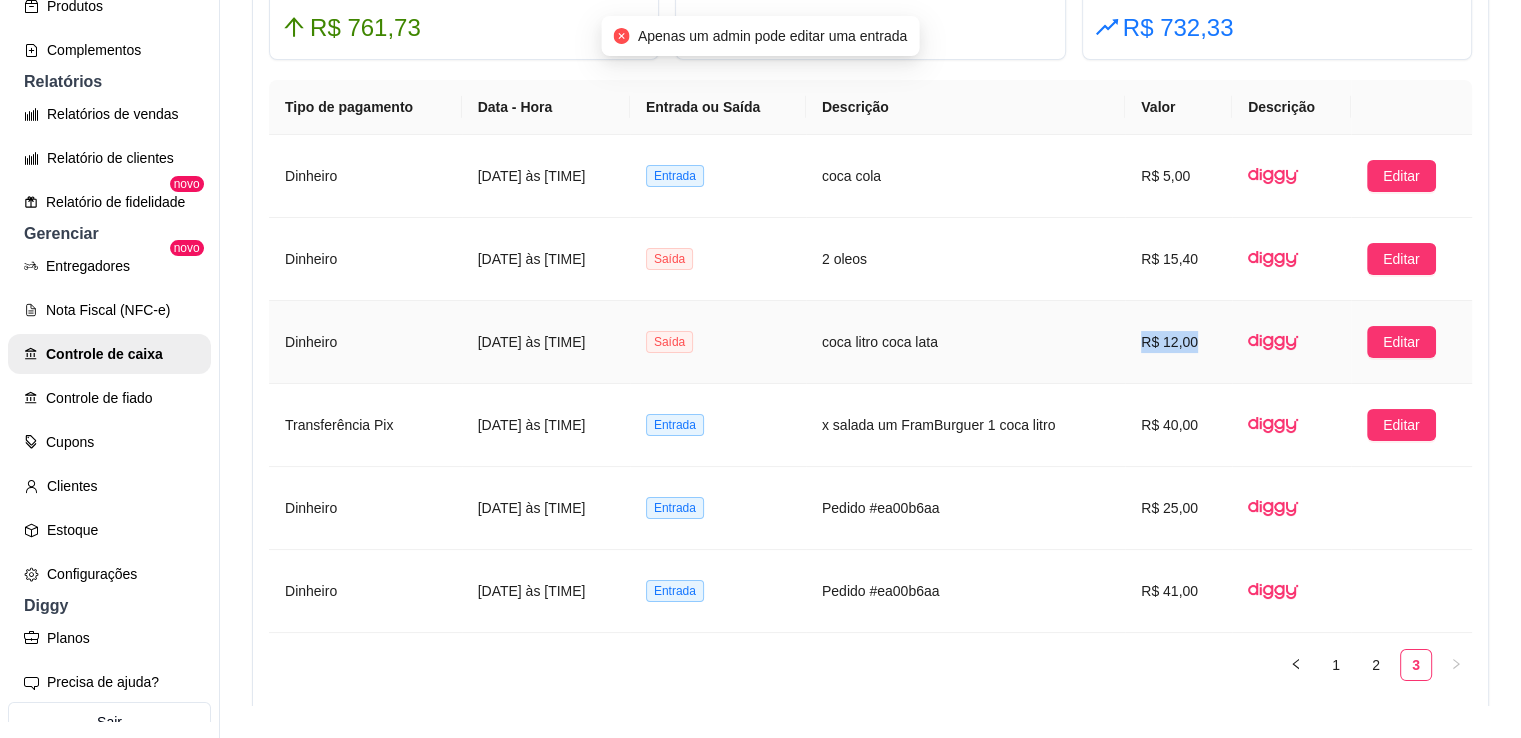 drag, startPoint x: 1226, startPoint y: 337, endPoint x: 1142, endPoint y: 341, distance: 84.095184 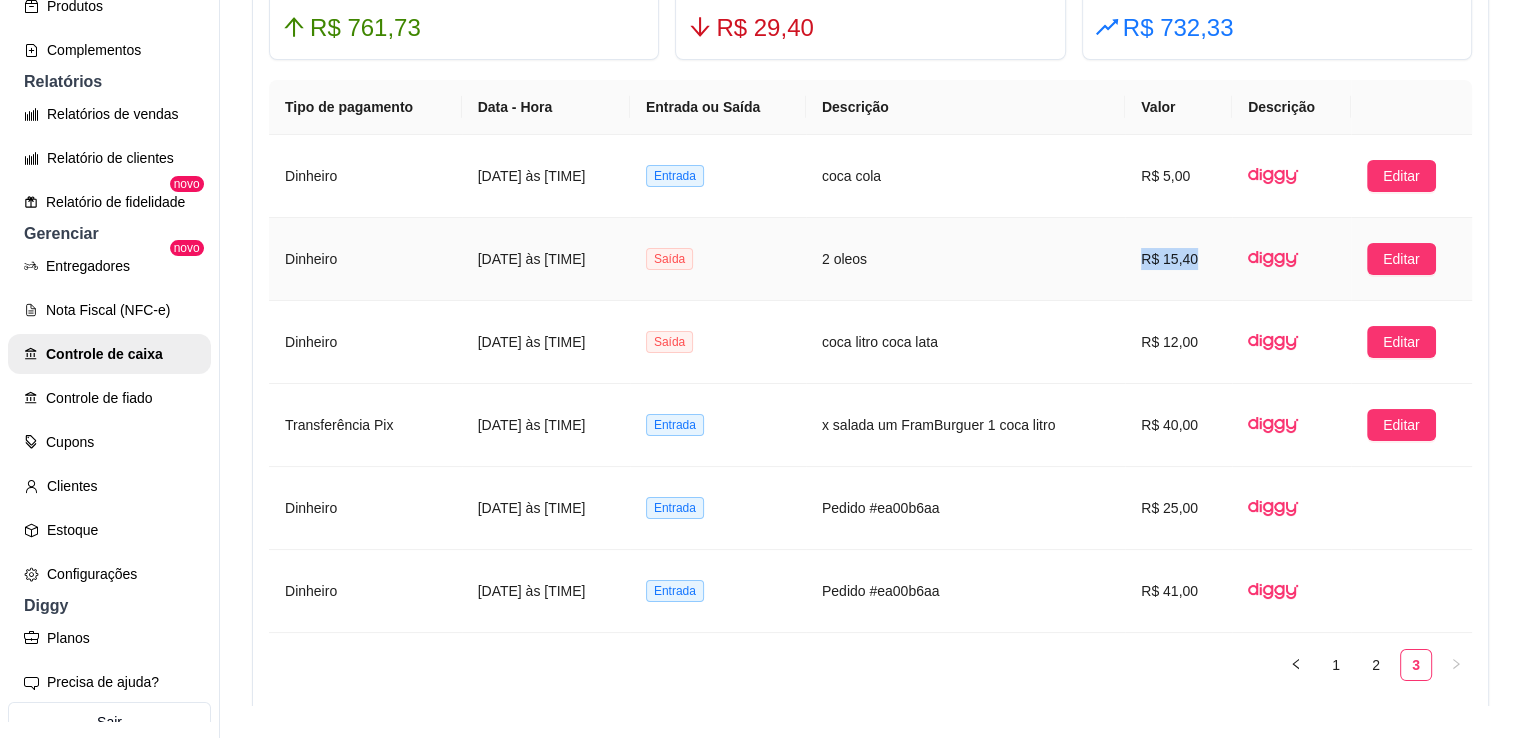 drag, startPoint x: 1209, startPoint y: 253, endPoint x: 1104, endPoint y: 260, distance: 105.23308 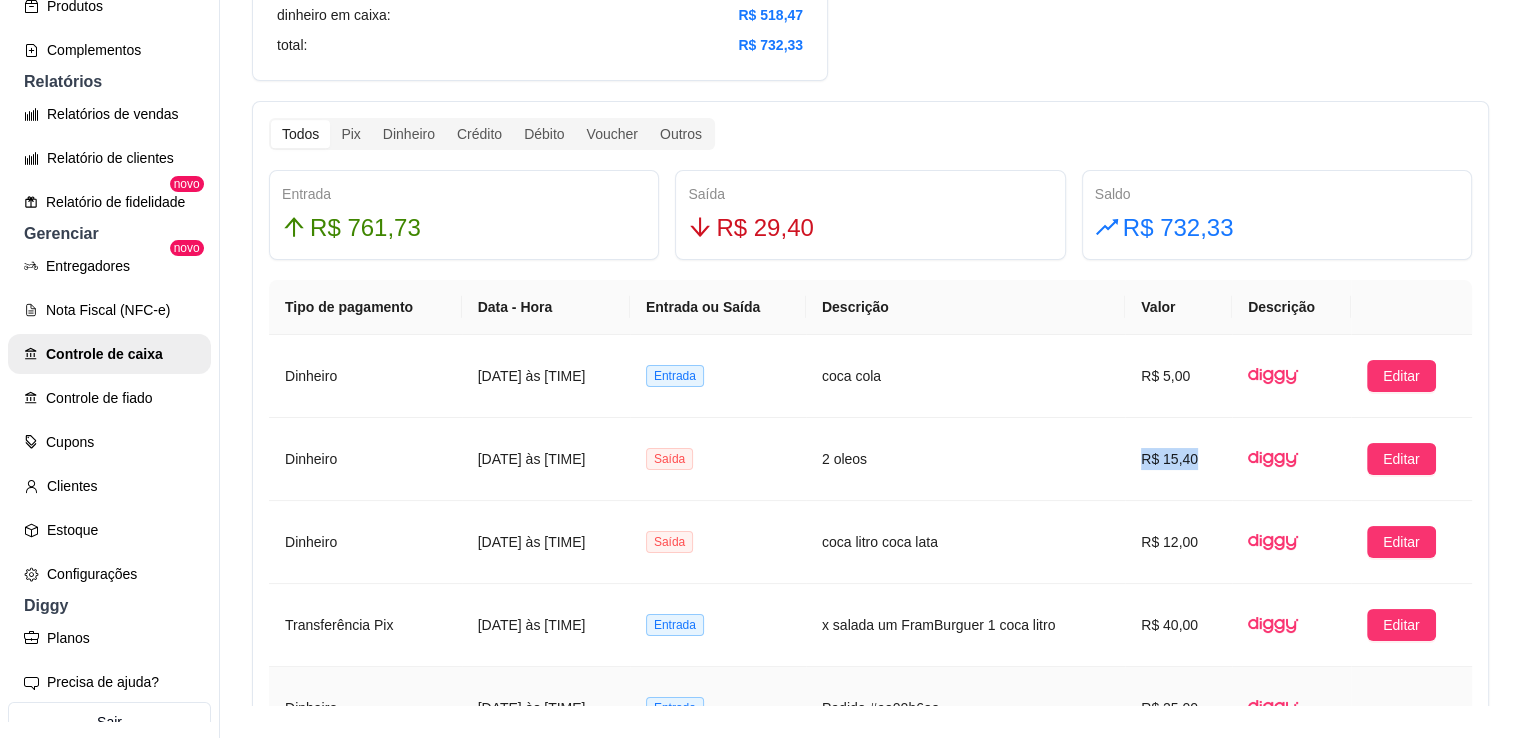 scroll, scrollTop: 940, scrollLeft: 0, axis: vertical 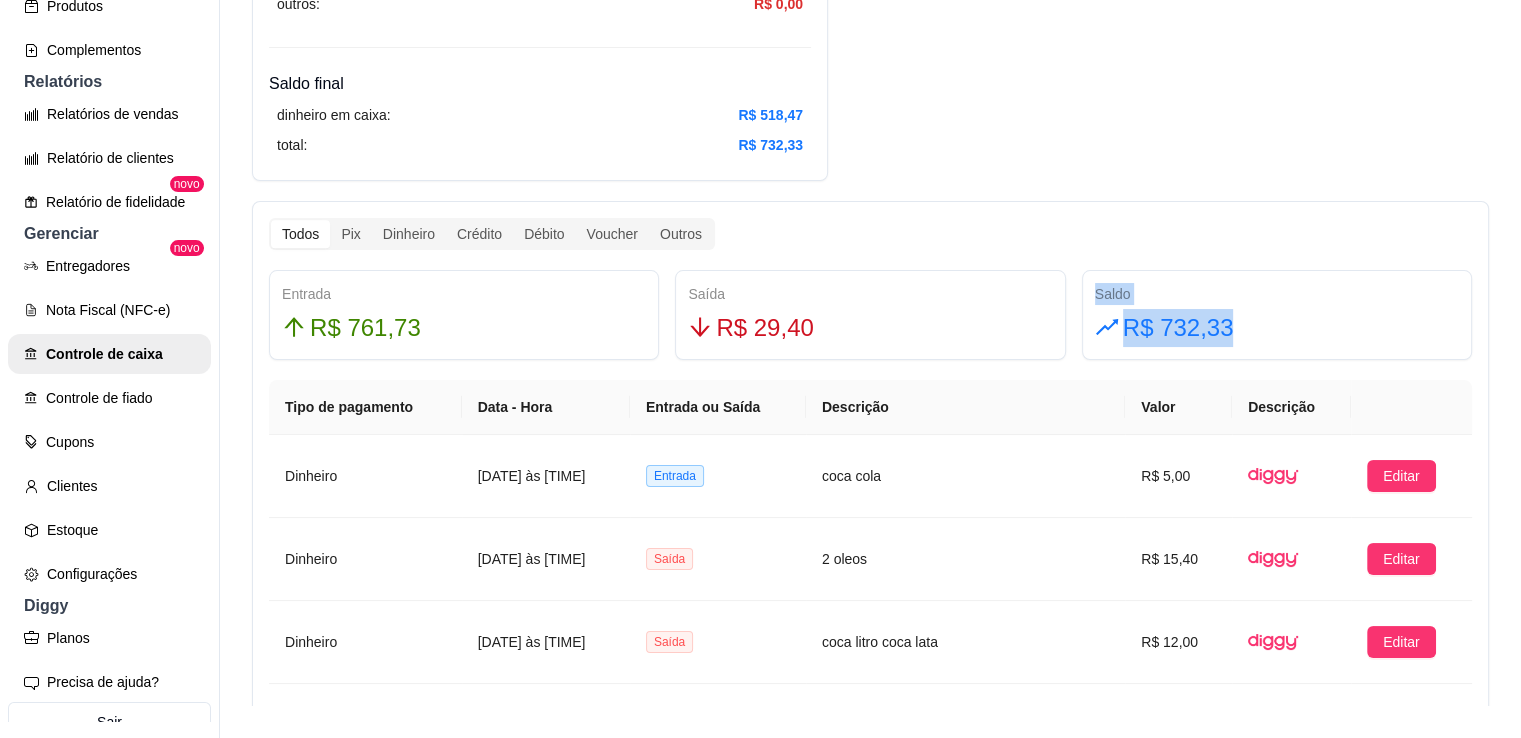 drag, startPoint x: 1171, startPoint y: 342, endPoint x: 1003, endPoint y: 324, distance: 168.96153 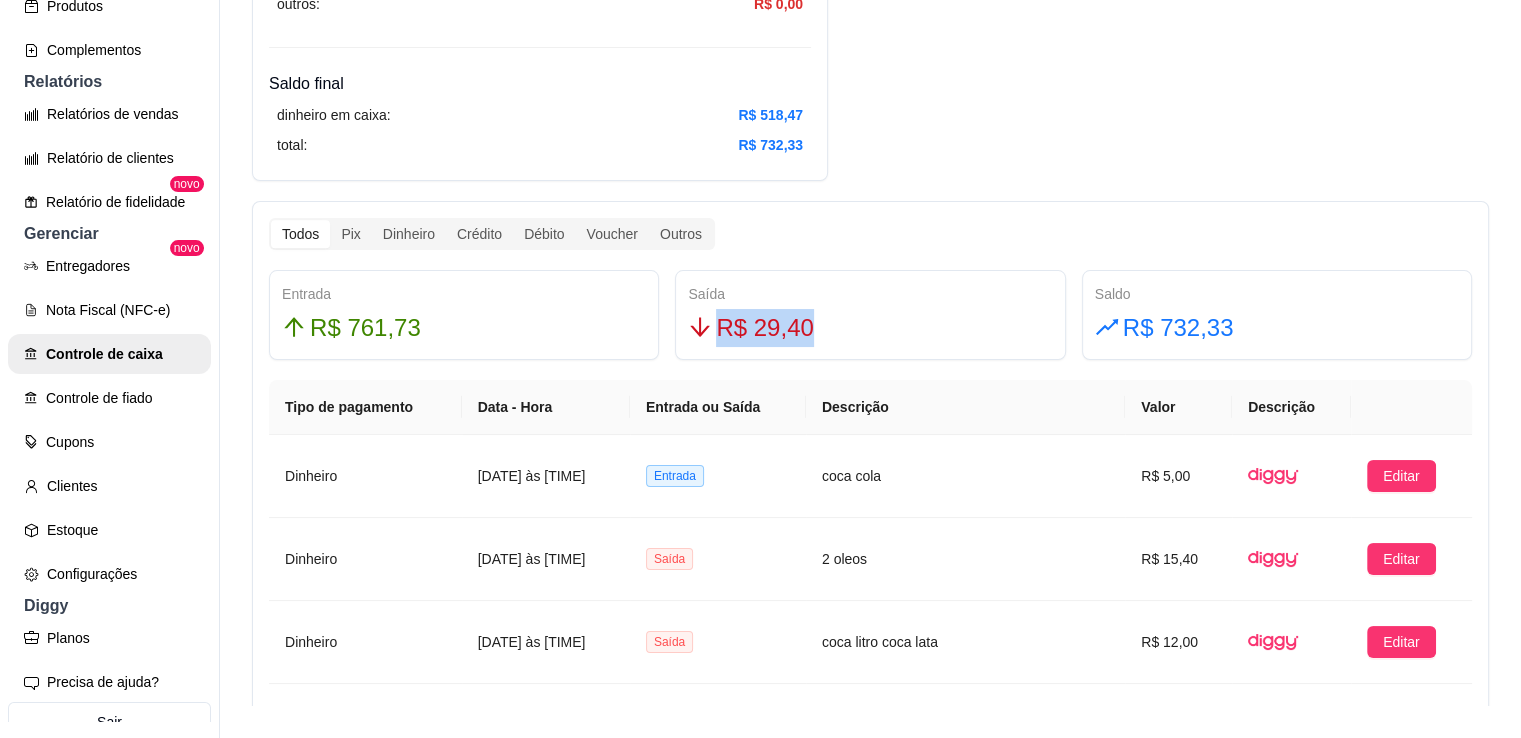 drag, startPoint x: 695, startPoint y: 328, endPoint x: 1010, endPoint y: 328, distance: 315 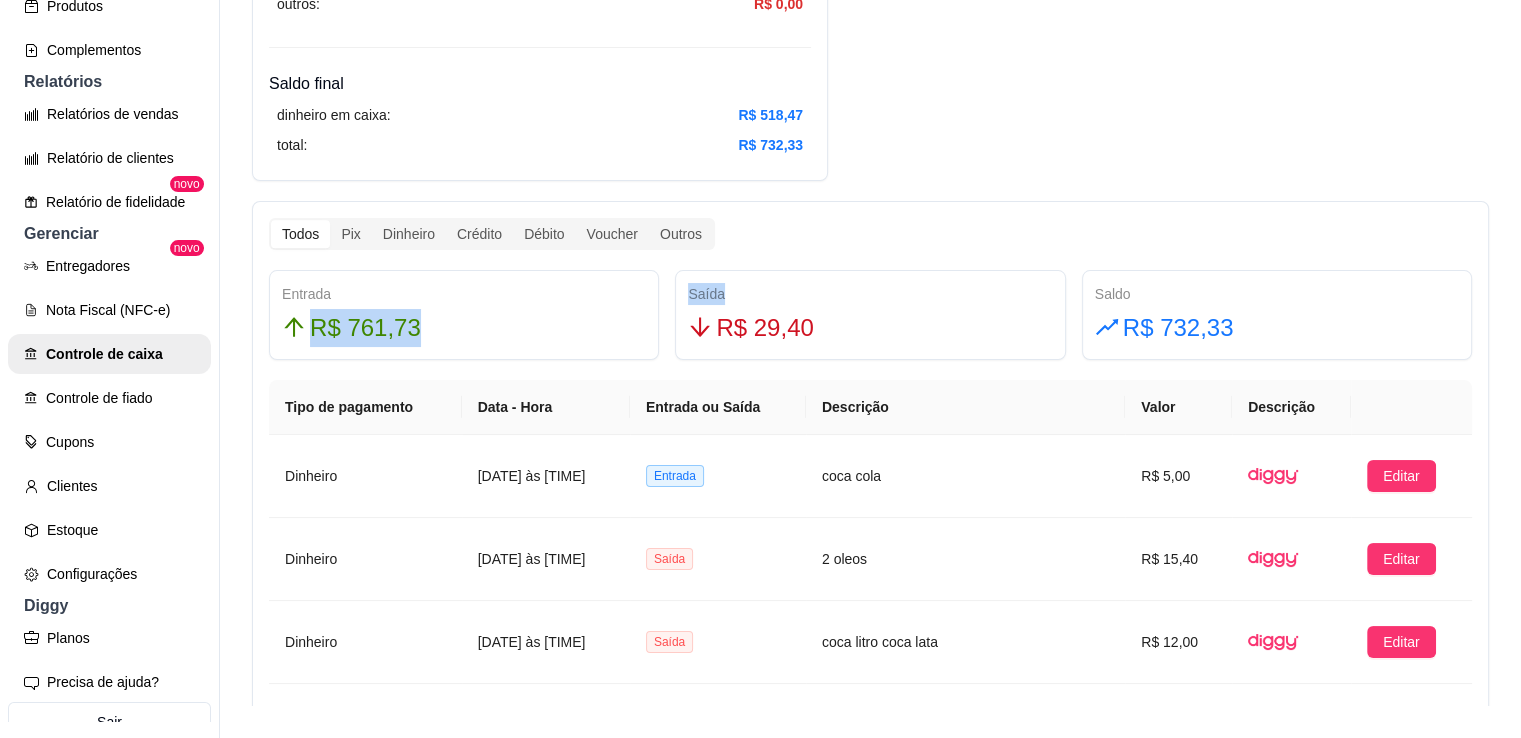 drag, startPoint x: 282, startPoint y: 322, endPoint x: 680, endPoint y: 323, distance: 398.00125 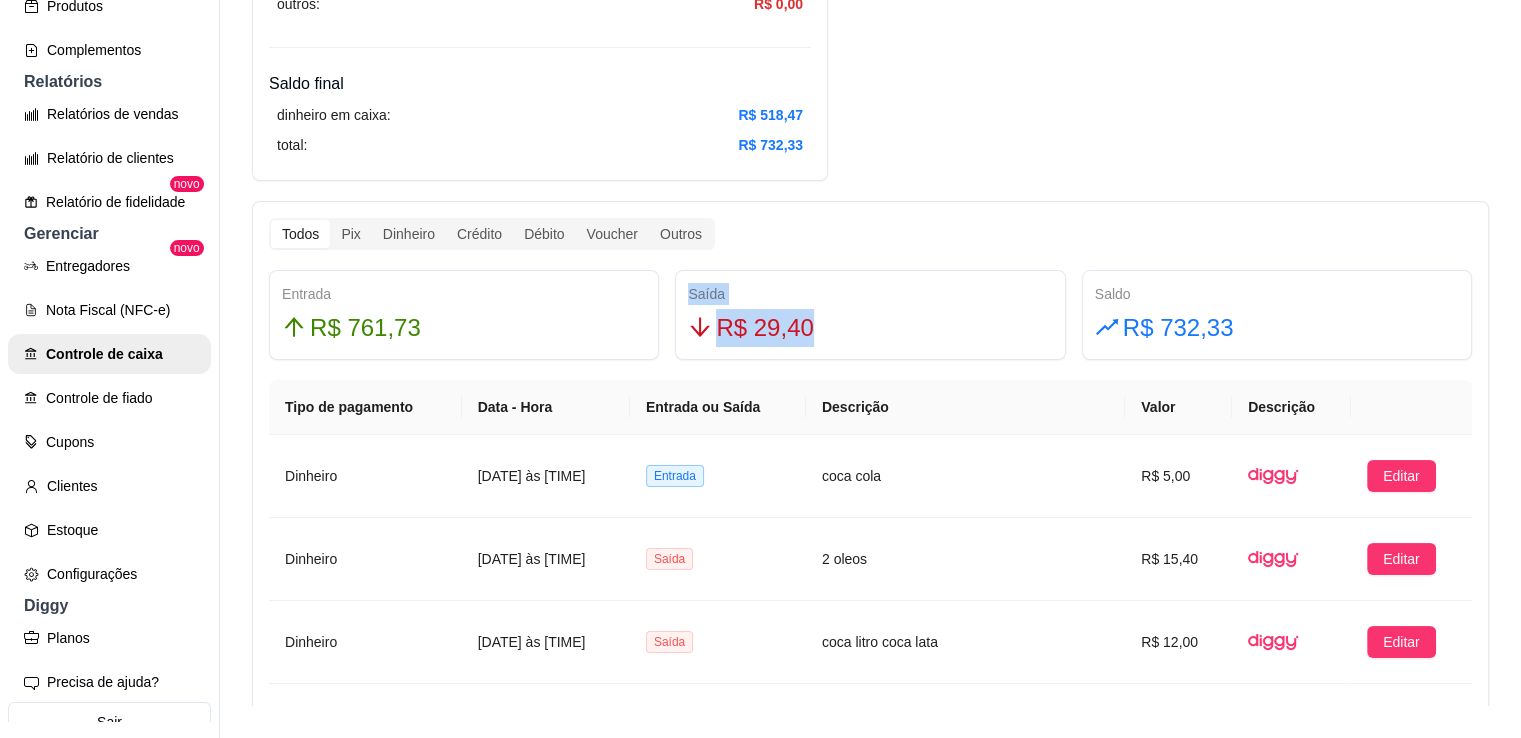 drag, startPoint x: 781, startPoint y: 317, endPoint x: 405, endPoint y: 320, distance: 376.01196 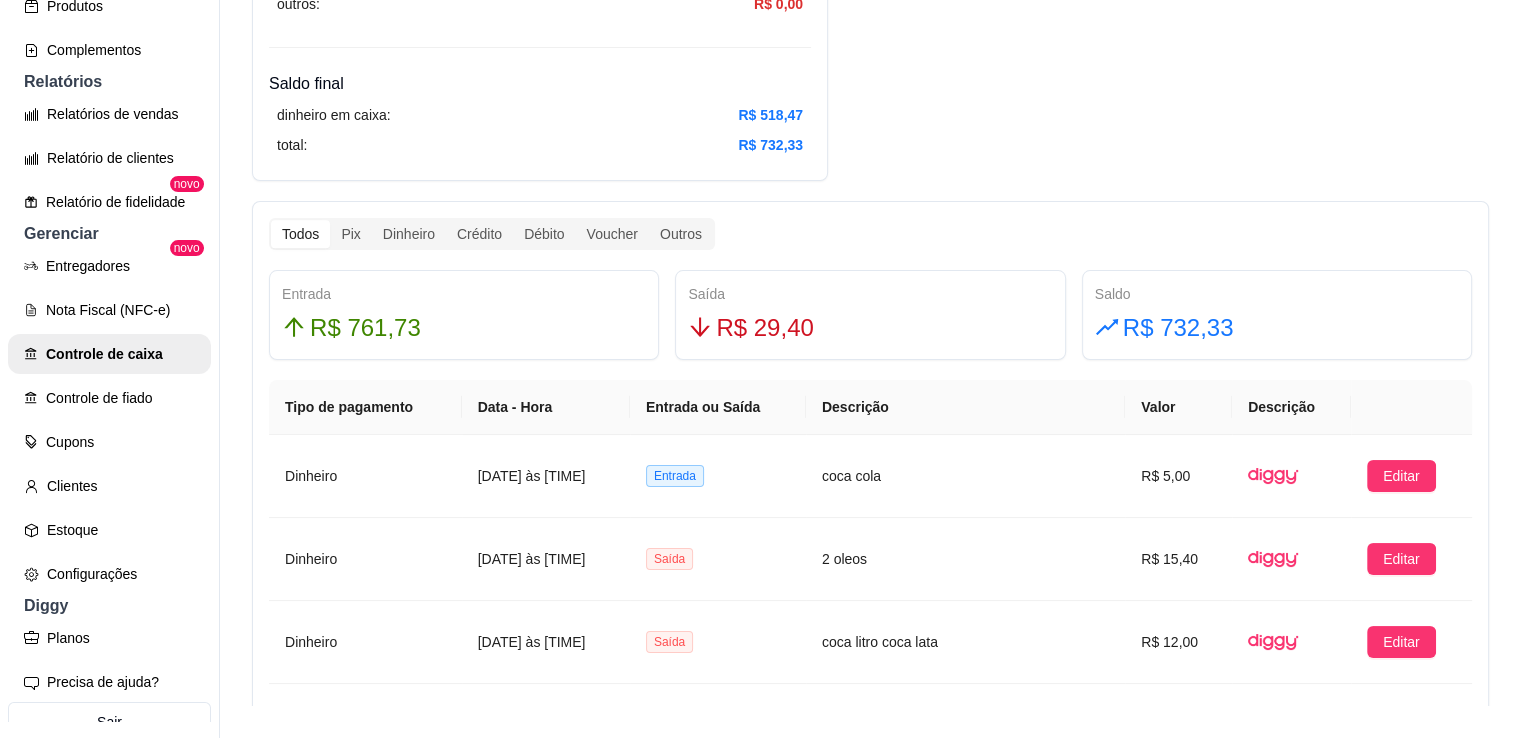 click on "R$ 732,33" at bounding box center (1277, 328) 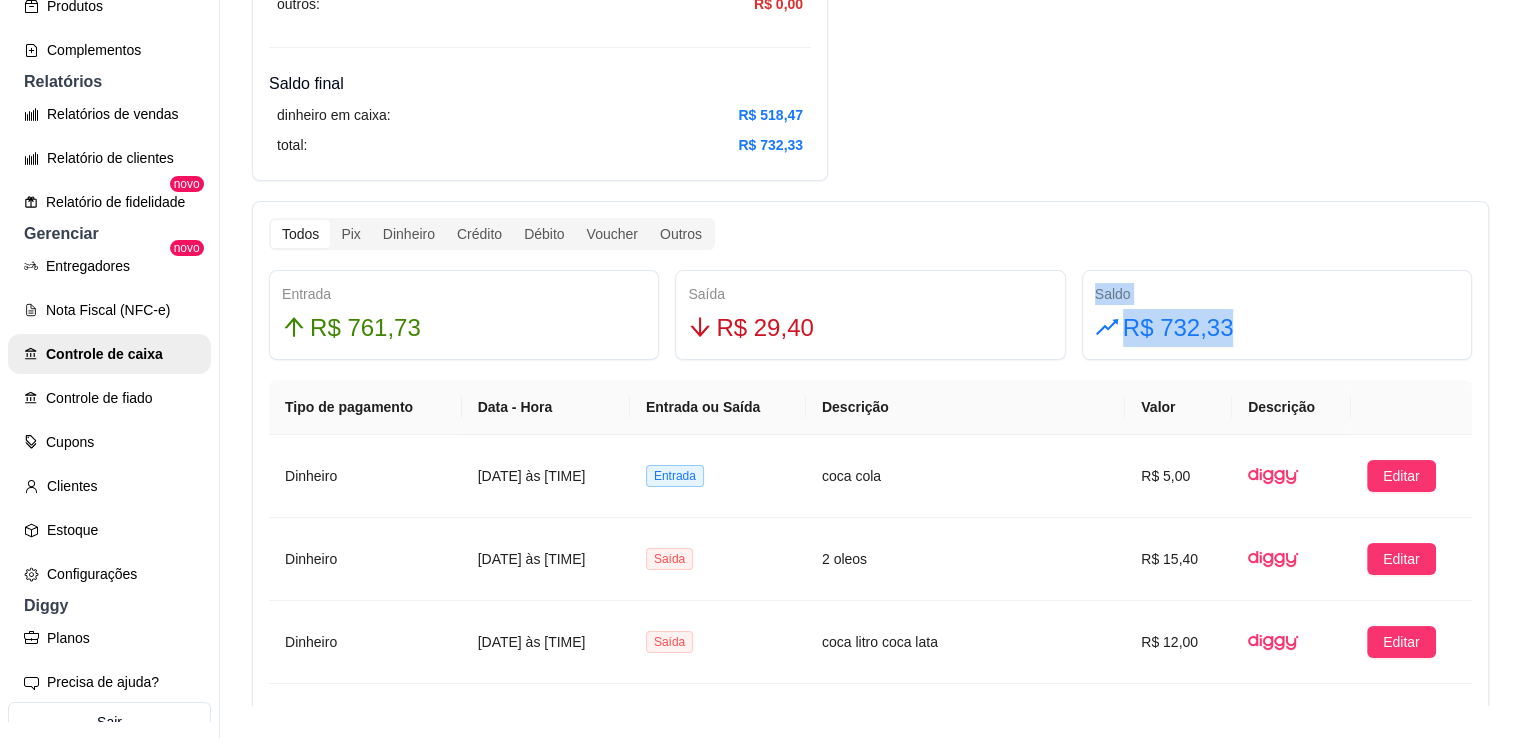 drag, startPoint x: 1076, startPoint y: 346, endPoint x: 1017, endPoint y: 348, distance: 59.03389 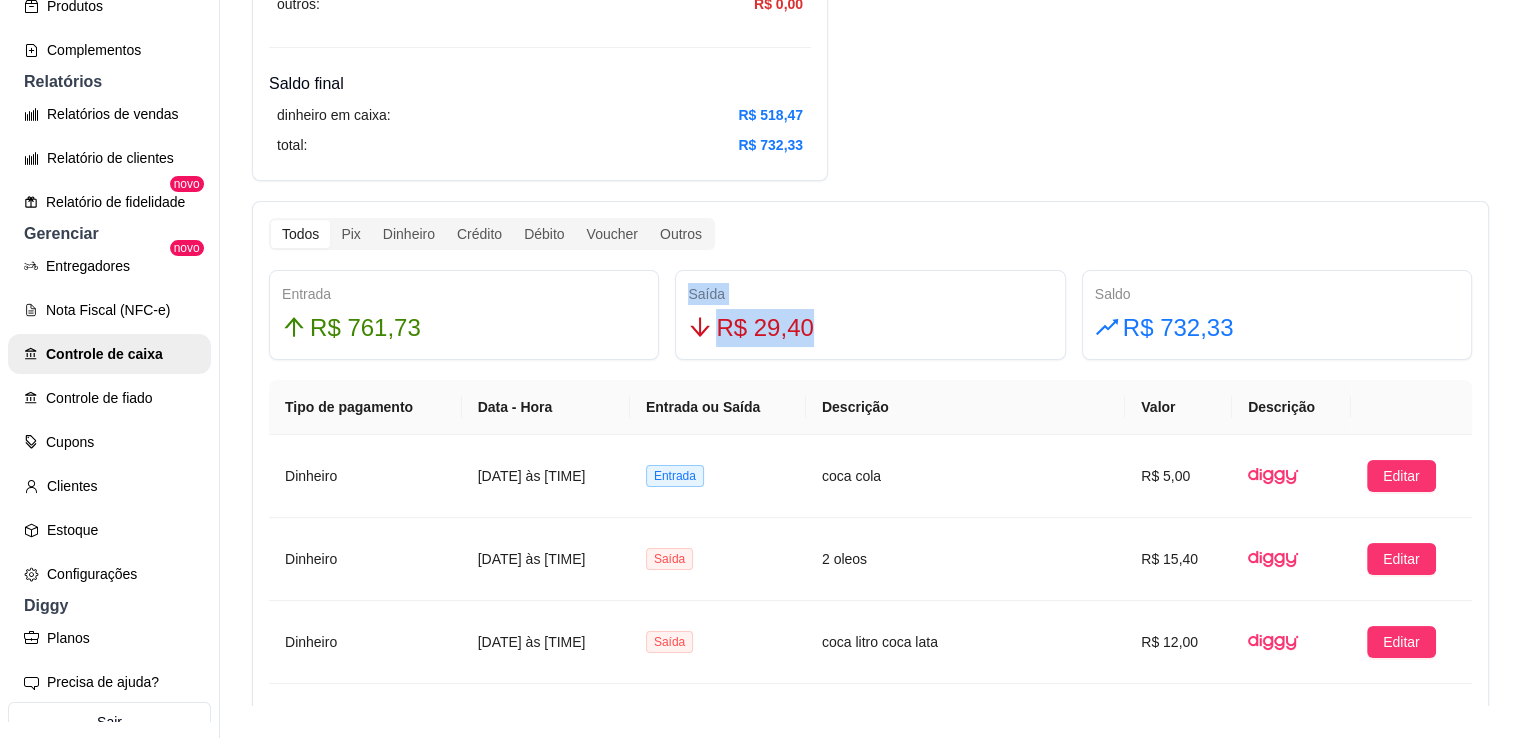 drag, startPoint x: 828, startPoint y: 325, endPoint x: 596, endPoint y: 333, distance: 232.1379 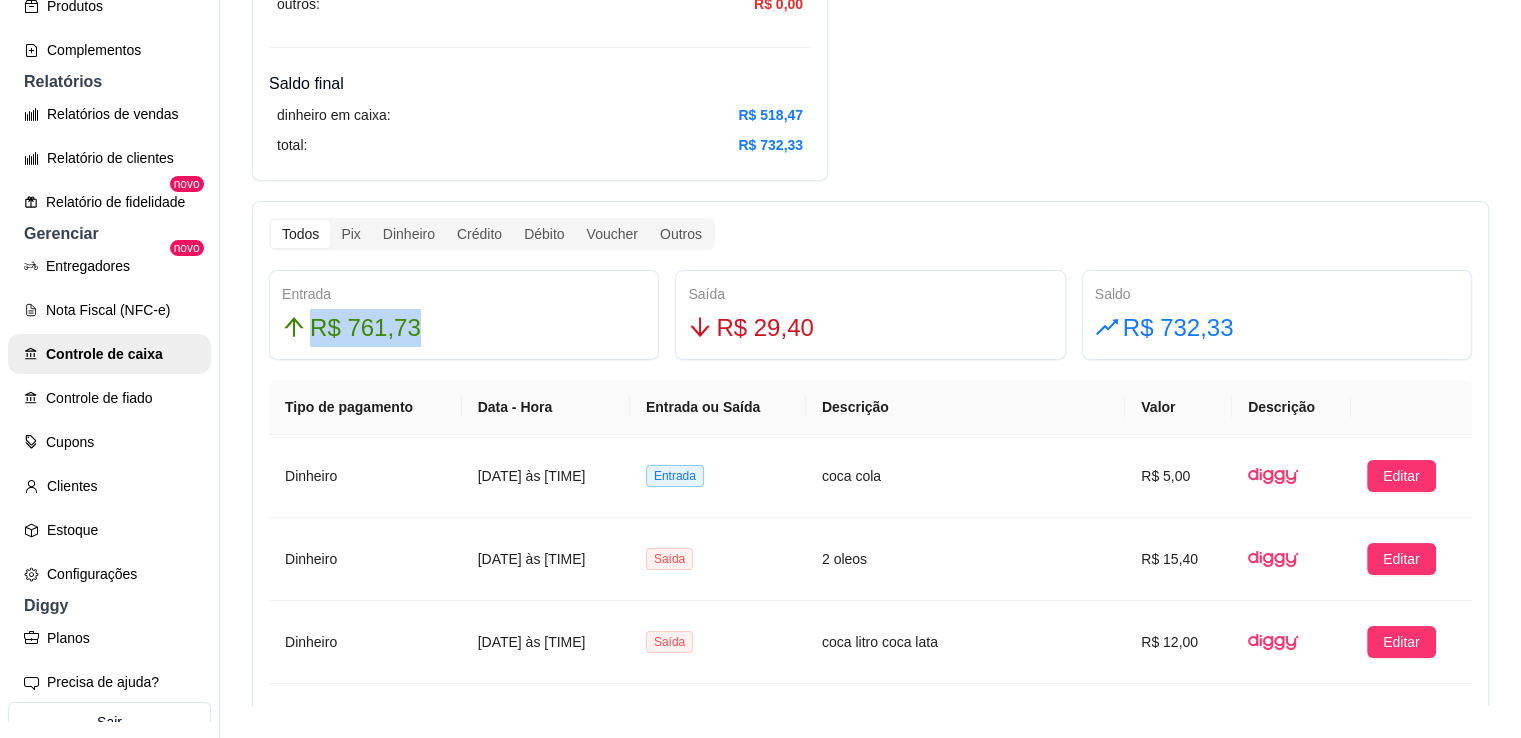 drag, startPoint x: 427, startPoint y: 313, endPoint x: 247, endPoint y: 323, distance: 180.27756 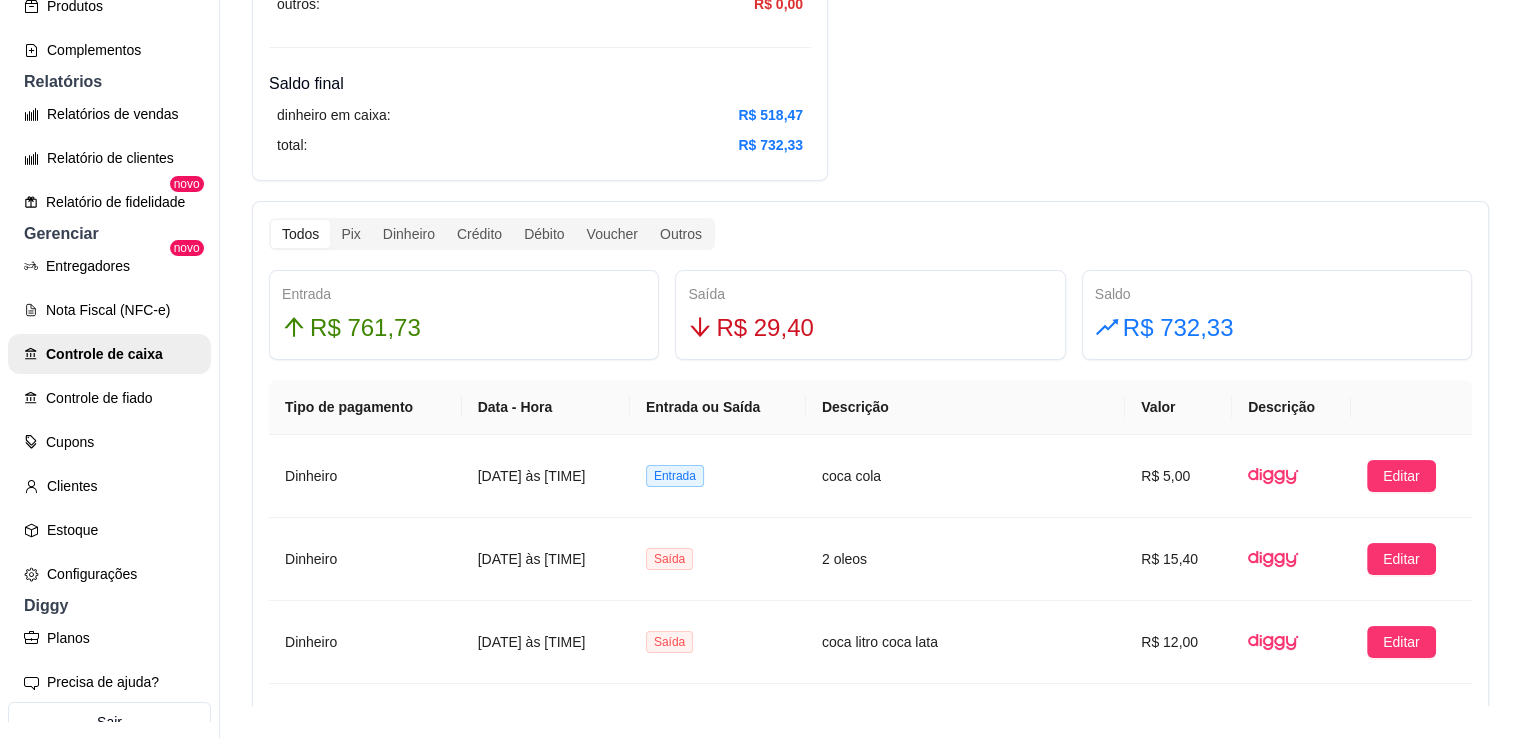 click on "Resumo Data de abertura: [DATE] às [TIME] Saldo inícial Dinheiro: R$ 234,88 Entradas pix (diggy): R$ 402,84 pix online (diggy): R$ 0,00 pix online (iFood) R$ 0,00 débito (diggy): R$ 0,00 débito (ifood): R$ 0,00 crédito (diggy): R$ 47,90 crédito (ifood): R$ 0,00 dinheiro: R$ 310,99 vouchers (diggy): R$ 0,00 vouchers (ifood): R$ 0,00 sem pagamento (diggy): R$ 0,00 fiado: R$ 0,00 outros: R$ 0,00 Saídas pix (diggy): R$ 2,00 dinheiro: R$ 27,40 débito (diggy): R$ 0,00 débito (ifood): R$ 0,00 crédito (diggy): R$ 0,00 crédito (ifood): R$ 0,00 vouchers (diggy): R$ 0,00 vouchers (ifood): R$ 0,00 outros: R$ 0,00 Saldo final dinheiro em caixa: R$ 518,47 total: R$ 732,33 Todos Pix Dinheiro Crédito Débito Voucher Outros Entrada R$ 761,73 Saída R$ 29,40 Saldo R$ 732,33 Tipo de pagamento Data - Hora Entrada ou Saída Descrição Valor Descrição Dinheiro [DATE] às [TIME] Entrada coca cola R$ 5,00 Editar Dinheiro [DATE] às [TIME] Saída 2 oleos Editar" at bounding box center (870, 67) 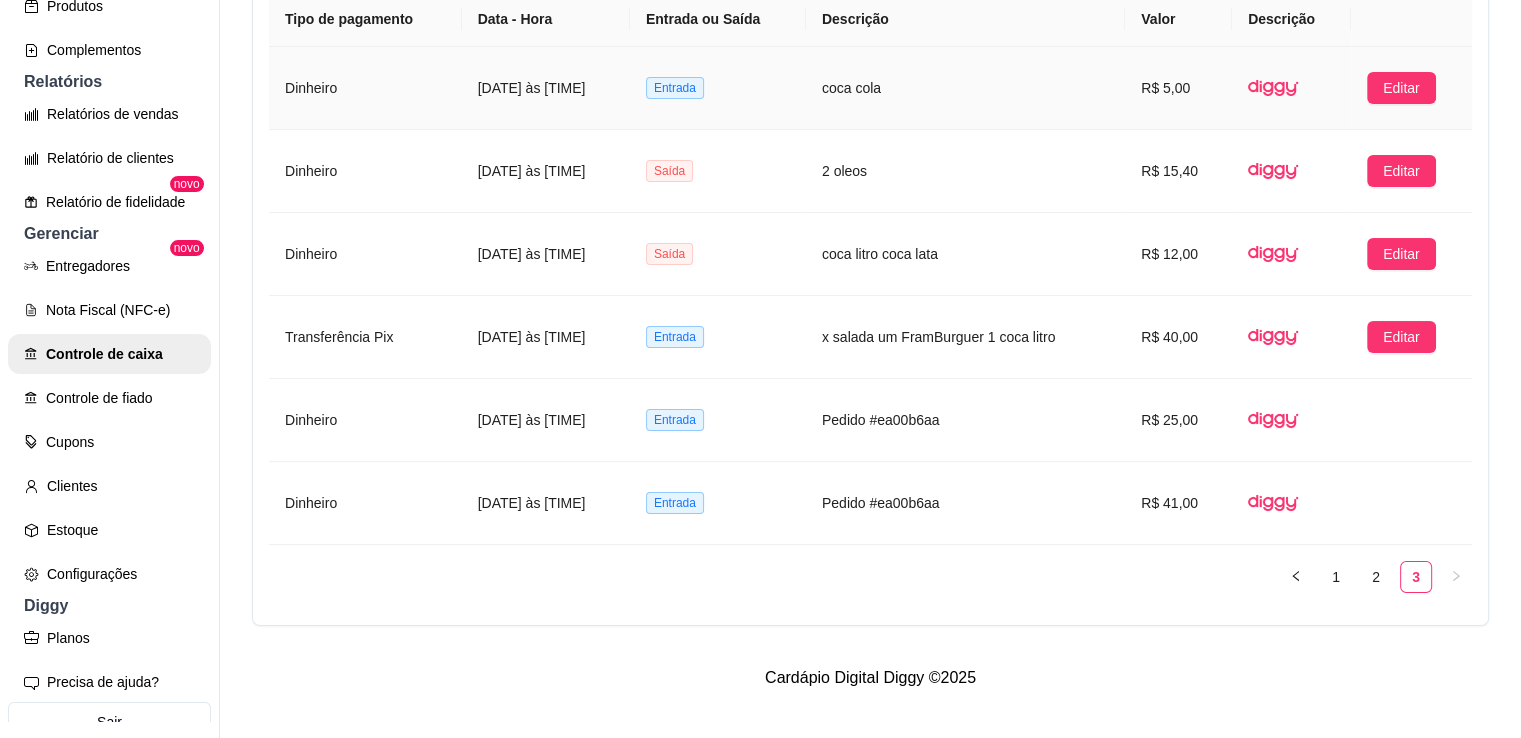scroll, scrollTop: 1140, scrollLeft: 0, axis: vertical 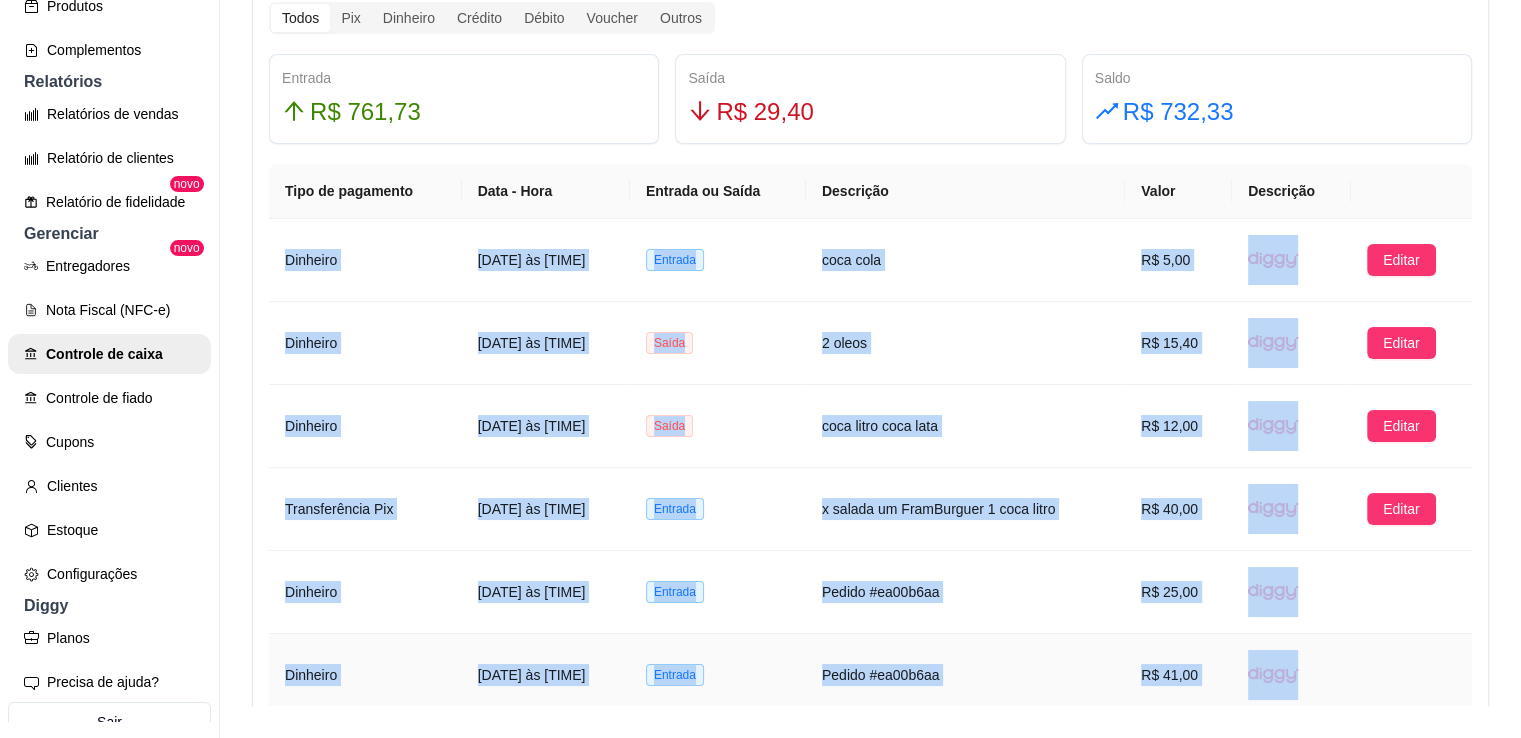 drag, startPoint x: 1342, startPoint y: 212, endPoint x: 1280, endPoint y: 664, distance: 456.2324 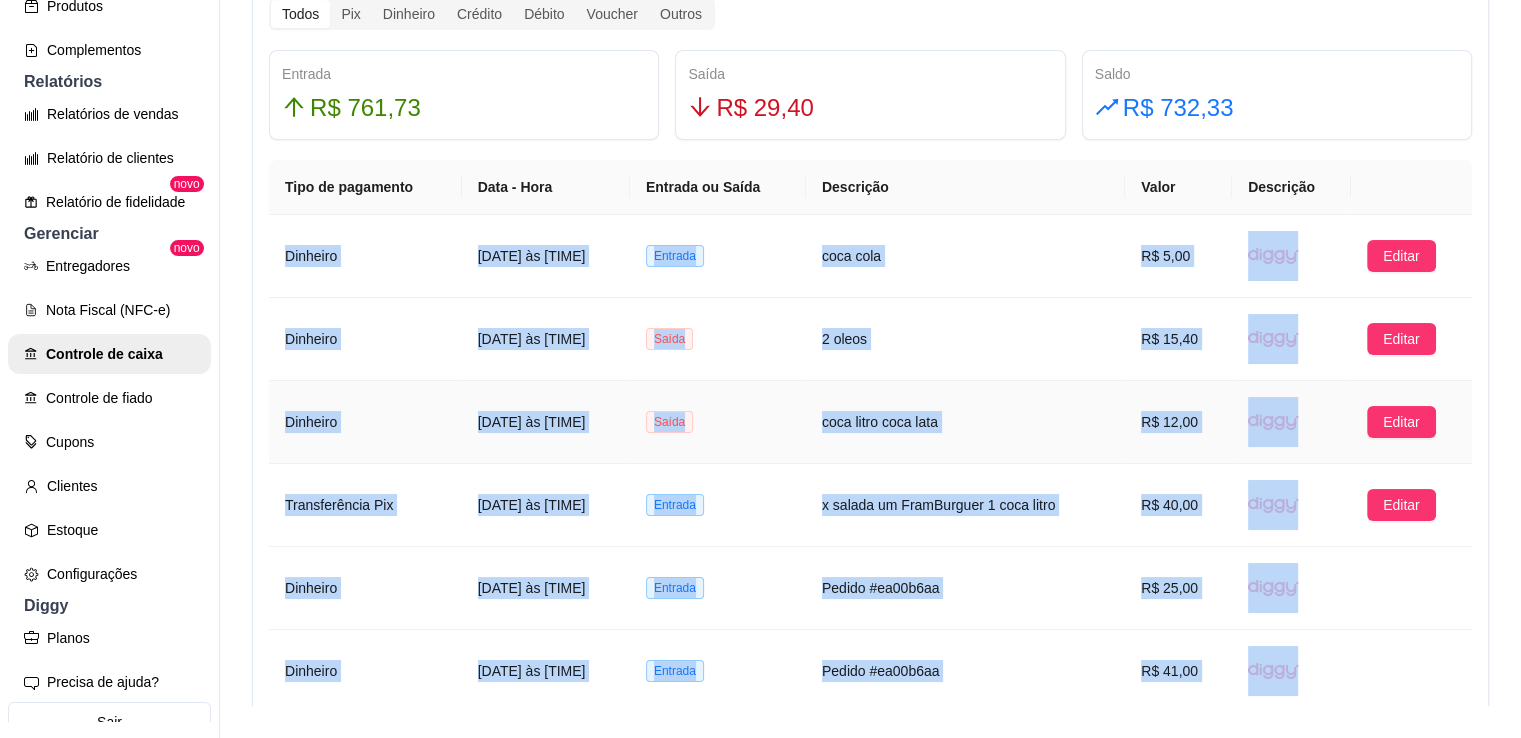 scroll, scrollTop: 1340, scrollLeft: 0, axis: vertical 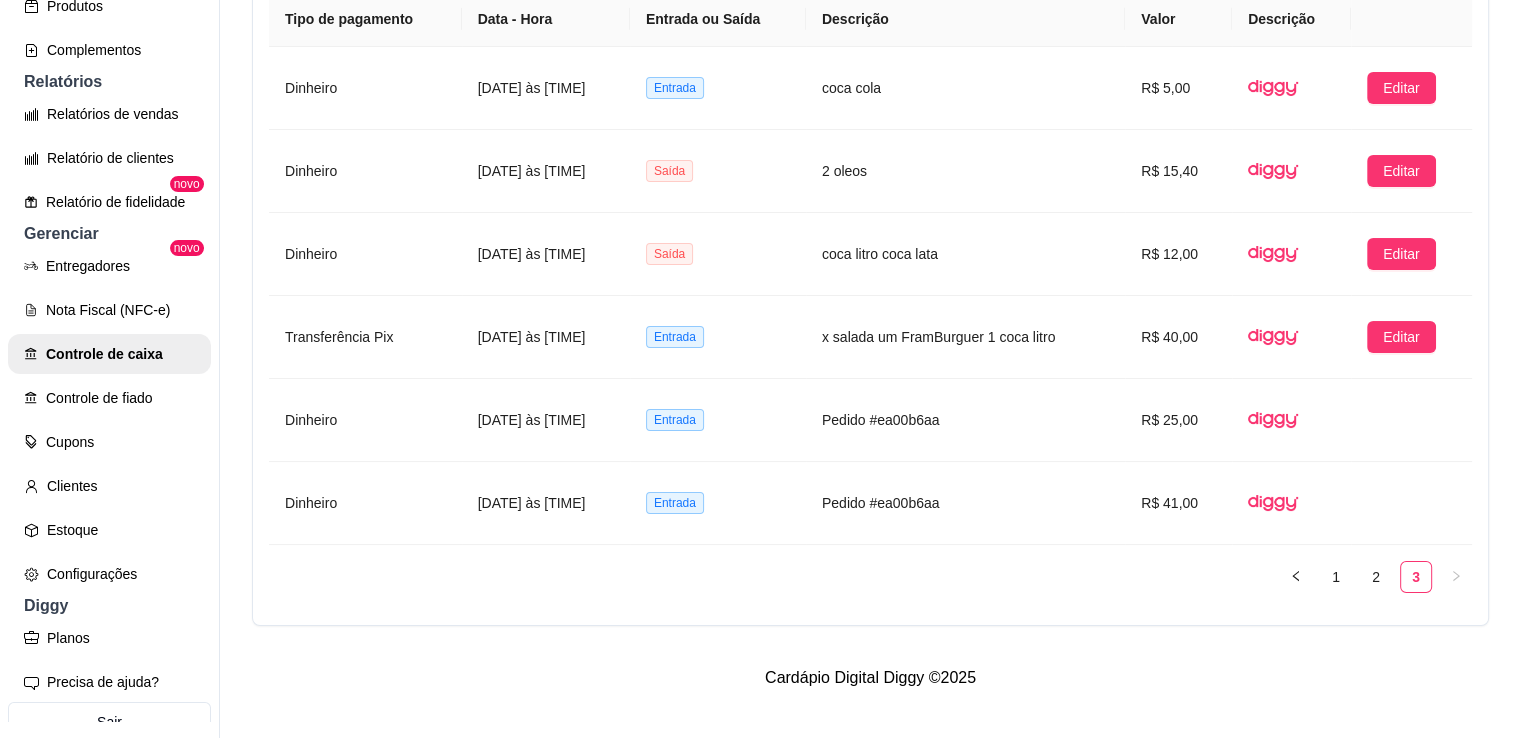 click on "Dinheiro [DATE] às [TIME] Entrada coca cola R$ 5,00 Editar Dinheiro [DATE] às [TIME] Saída 2 oleos R$ 15,40 Editar Dinheiro [DATE] às [TIME] Saída coca litro coca lata R$ 12,00 Editar Transferência Pix [DATE] às [TIME] Entrada x salada um FramBurguer 1 coca litro R$ 40,00 Editar Dinheiro [DATE] às [TIME] Entrada Pedido #[ID] R$ 25,00 Dinheiro [DATE] às [TIME] Entrada Pedido #[ID] R$ 41,00 1 2 3" at bounding box center [870, 219] 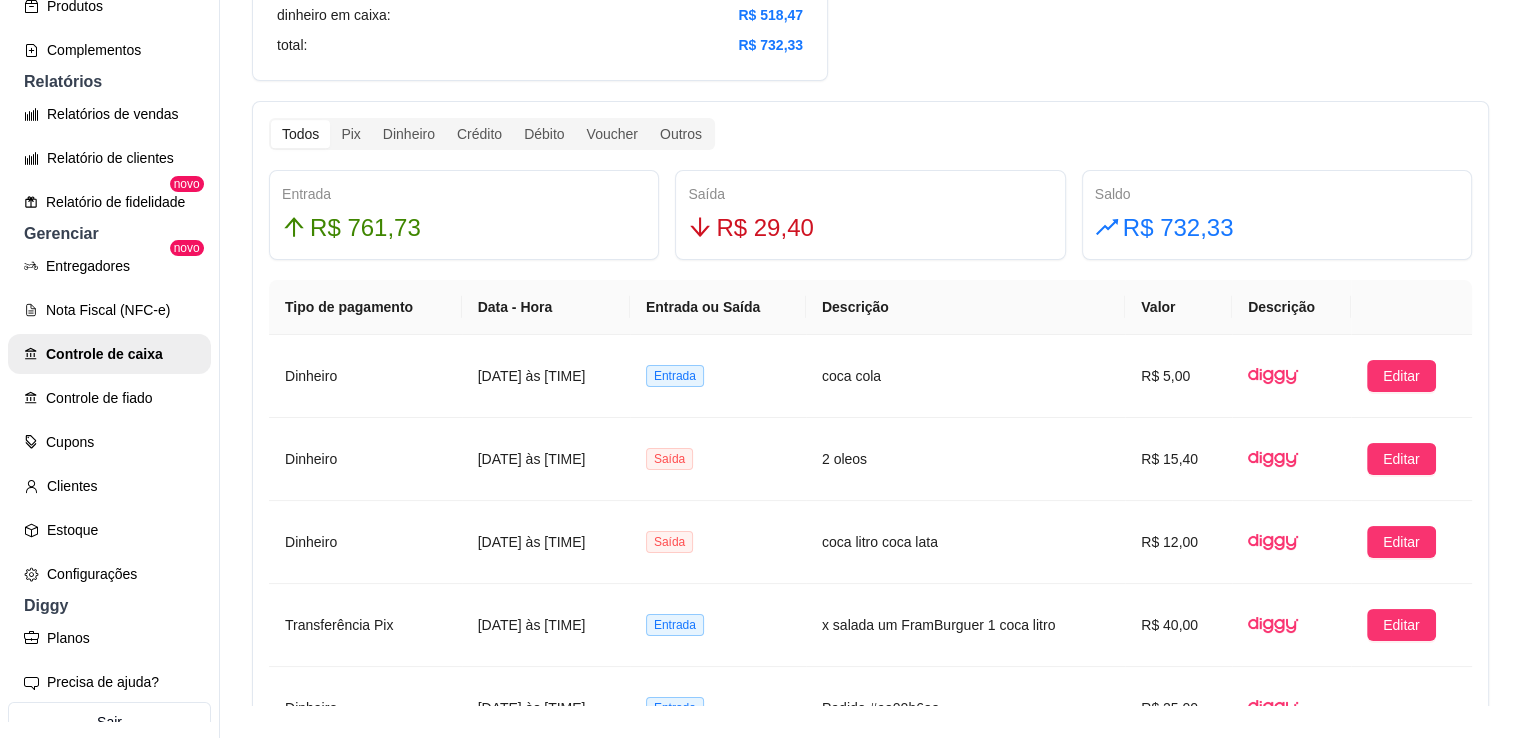 scroll, scrollTop: 940, scrollLeft: 0, axis: vertical 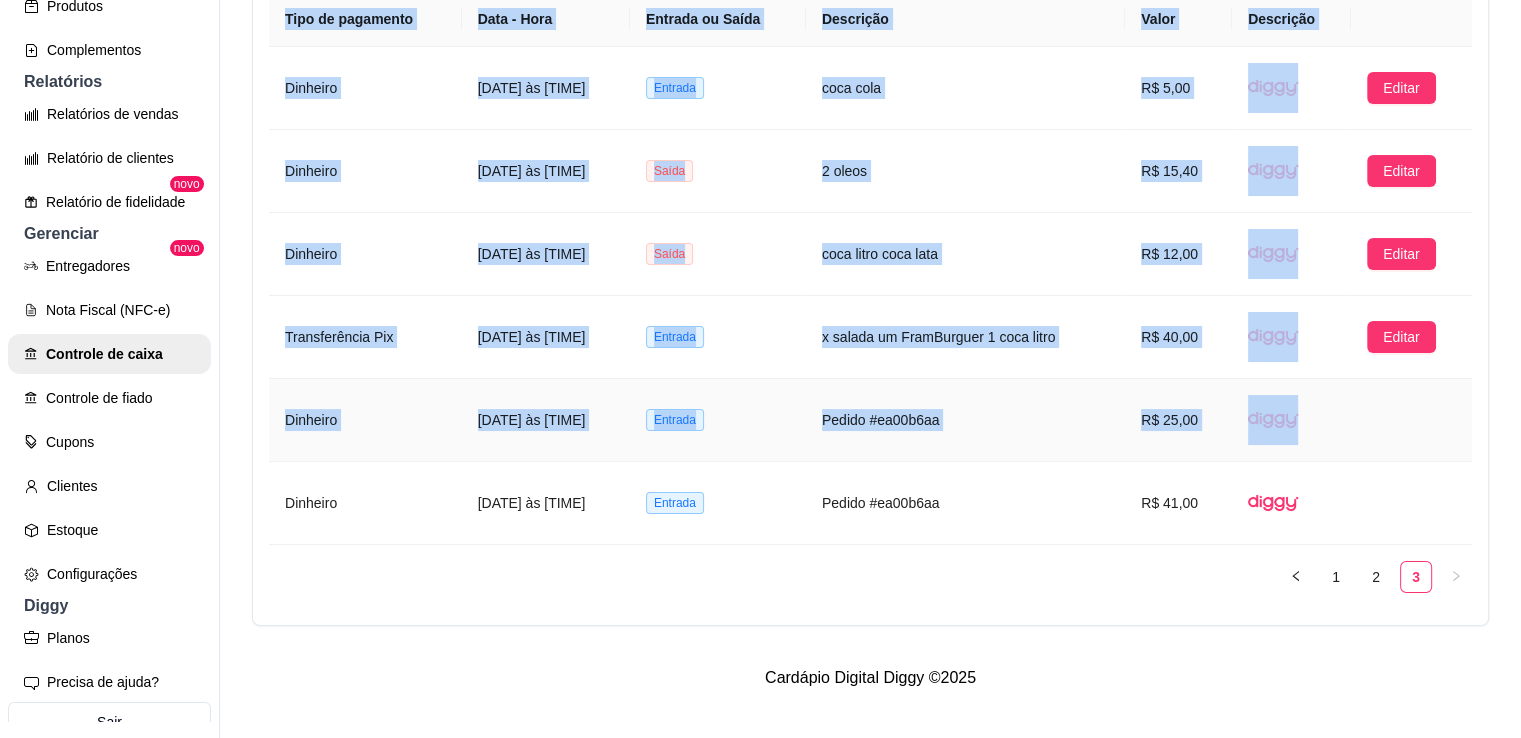 drag, startPoint x: 272, startPoint y: 399, endPoint x: 1304, endPoint y: 386, distance: 1032.0819 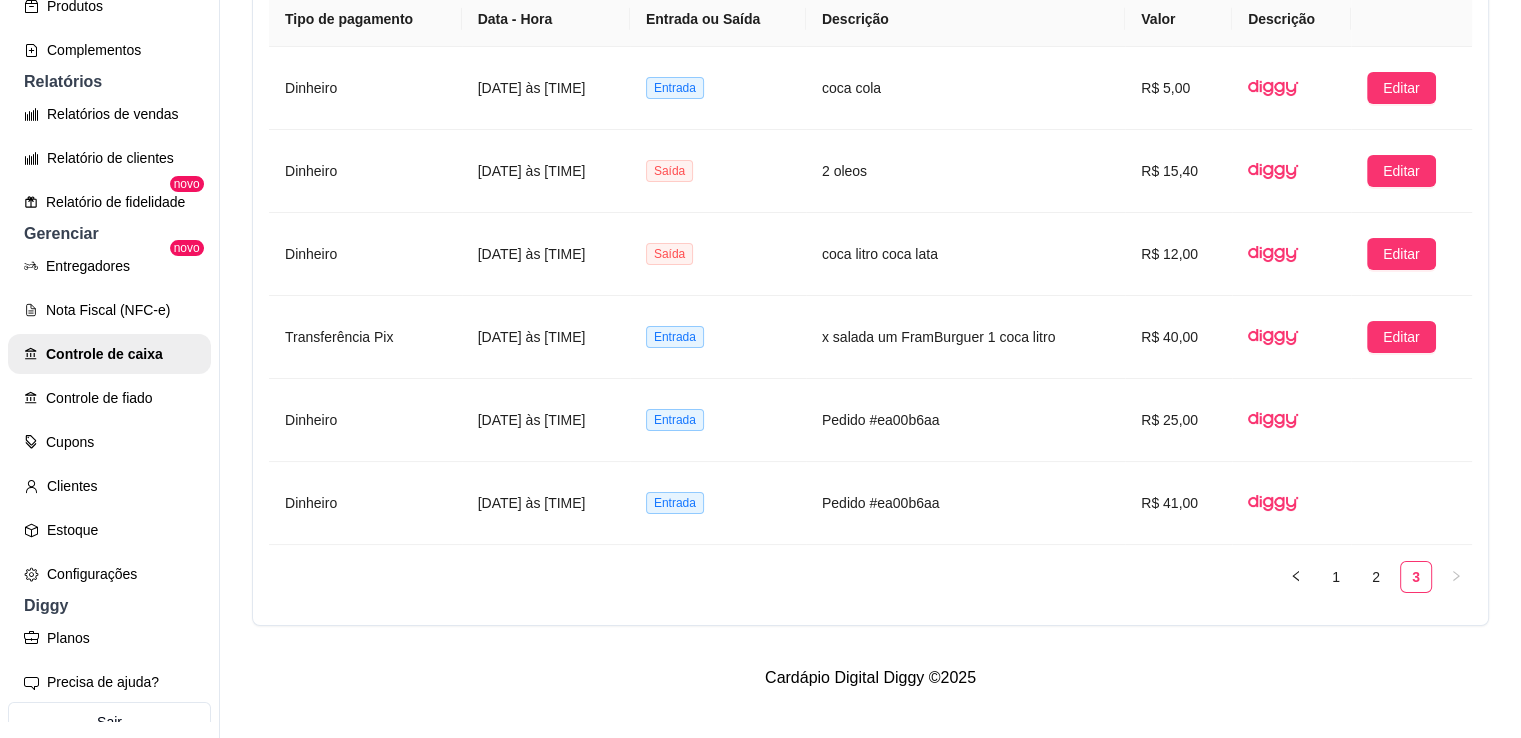 click on "Resumo Data de abertura: [DATE] às [TIME] Saldo inícial Dinheiro: R$ 234,88 Entradas pix (diggy): R$ 402,84 pix online (diggy): R$ 0,00 pix online (iFood) R$ 0,00 débito (diggy): R$ 0,00 débito (ifood): R$ 0,00 crédito (diggy): R$ 47,90 crédito (ifood): R$ 0,00 dinheiro: R$ 310,99 vouchers (diggy): R$ 0,00 vouchers (ifood): R$ 0,00 sem pagamento (diggy): R$ 0,00 fiado: R$ 0,00 outros: R$ 0,00 Saídas pix (diggy): R$ 2,00 dinheiro: R$ 27,40 débito (diggy): R$ 0,00 débito (ifood): R$ 0,00 crédito (diggy): R$ 0,00 crédito (ifood): R$ 0,00 vouchers (diggy): R$ 0,00 vouchers (ifood): R$ 0,00 outros: R$ 0,00 Saldo final dinheiro em caixa: R$ 518,47 total: R$ 732,33 Todos Pix Dinheiro Crédito Débito Voucher Outros Entrada R$ 761,73 Saída R$ 29,40 Saldo R$ 732,33 Tipo de pagamento Data - Hora Entrada ou Saída Descrição Valor Descrição Dinheiro [DATE] às [TIME] Entrada coca cola R$ 5,00 Editar Dinheiro [DATE] às [TIME] Saída 2 oleos Editar" at bounding box center [870, -321] 